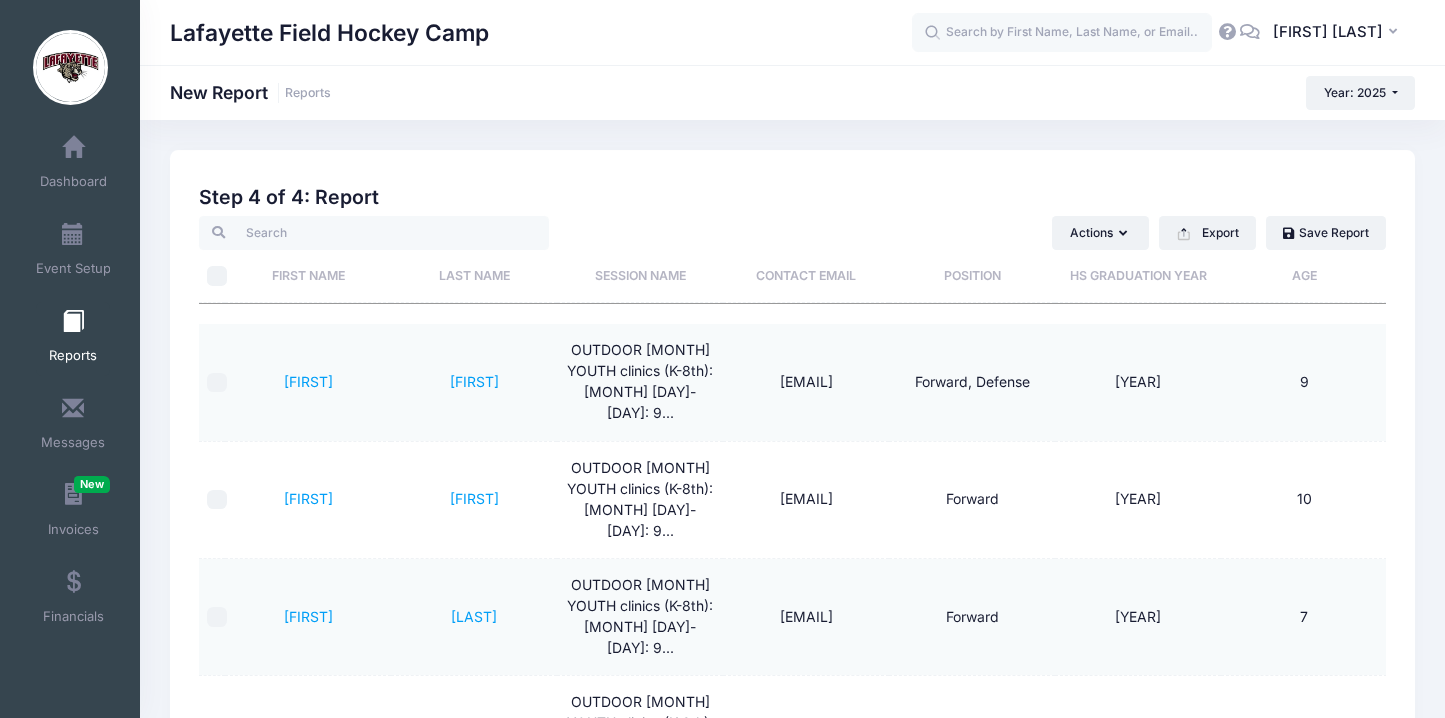 scroll, scrollTop: 0, scrollLeft: 0, axis: both 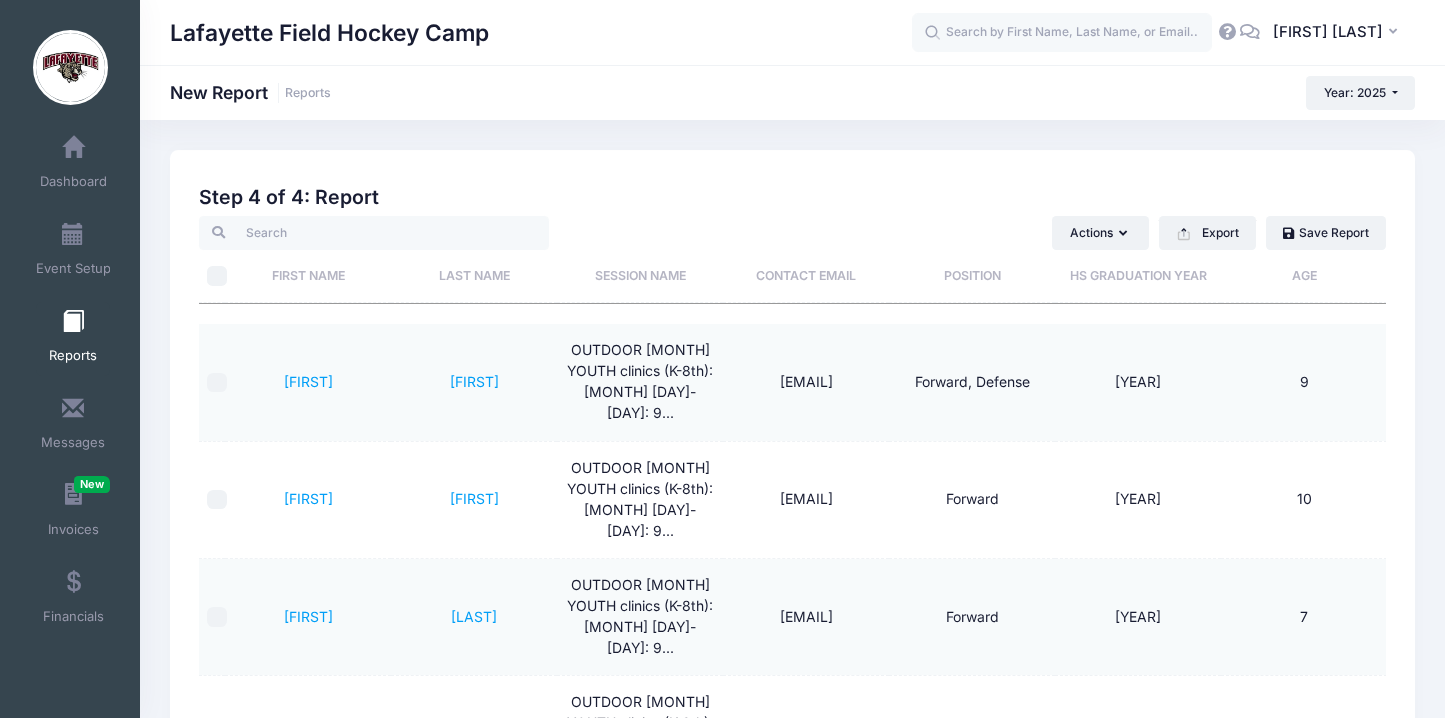 click at bounding box center (73, 322) 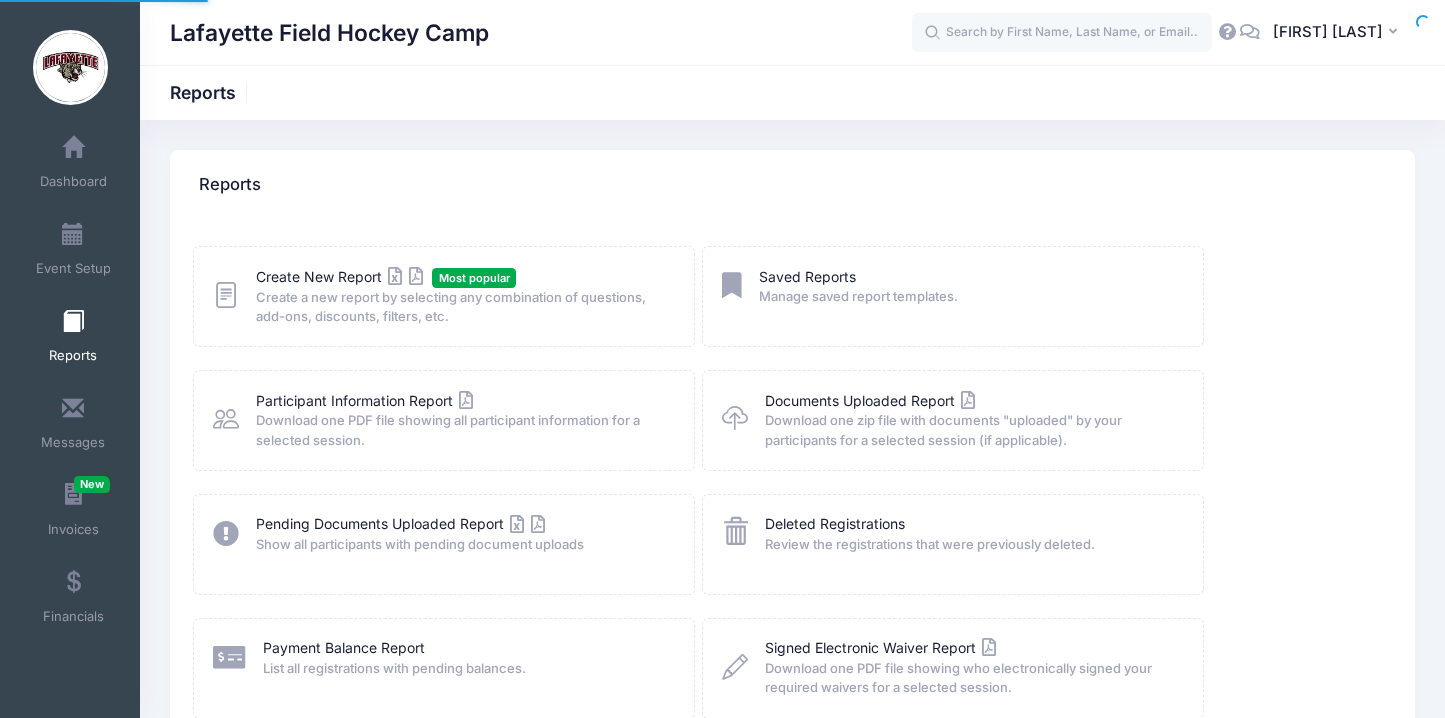 scroll, scrollTop: 0, scrollLeft: 0, axis: both 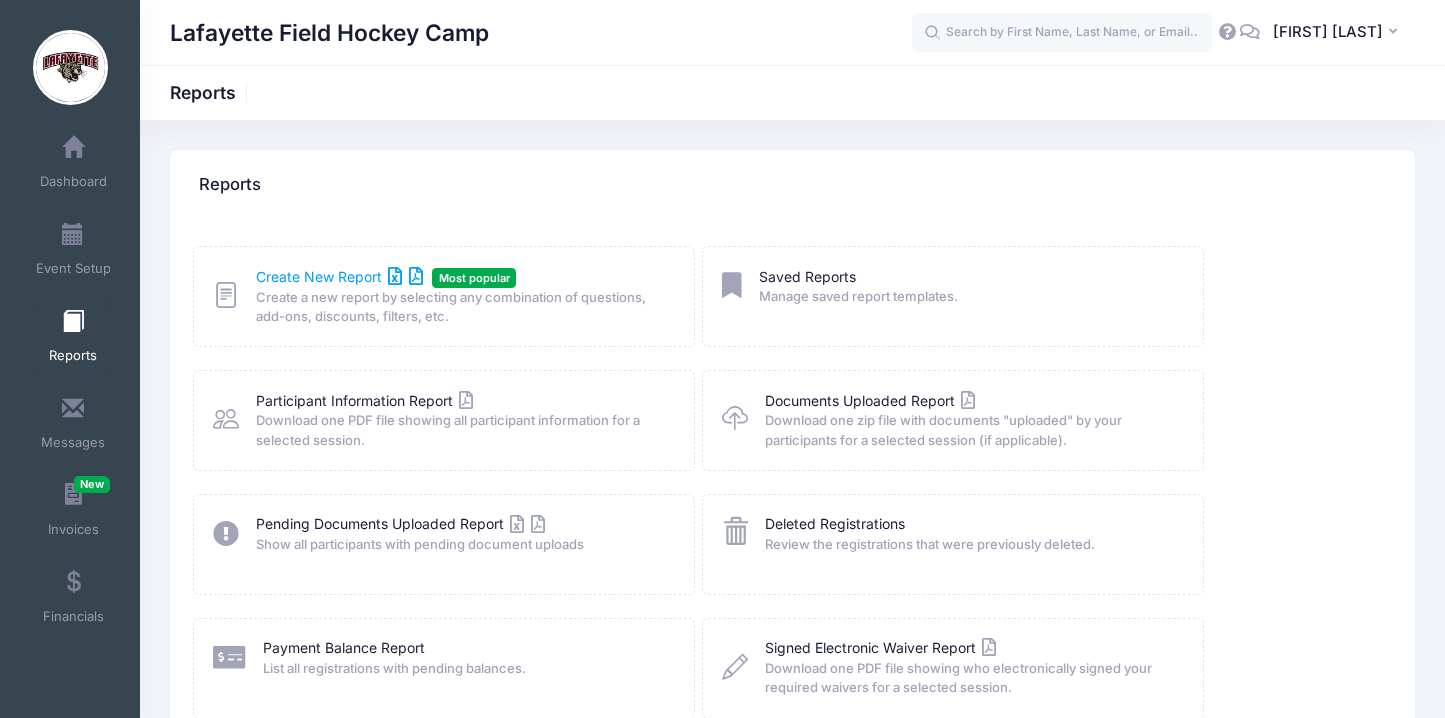 click on "Create New Report" at bounding box center (339, 276) 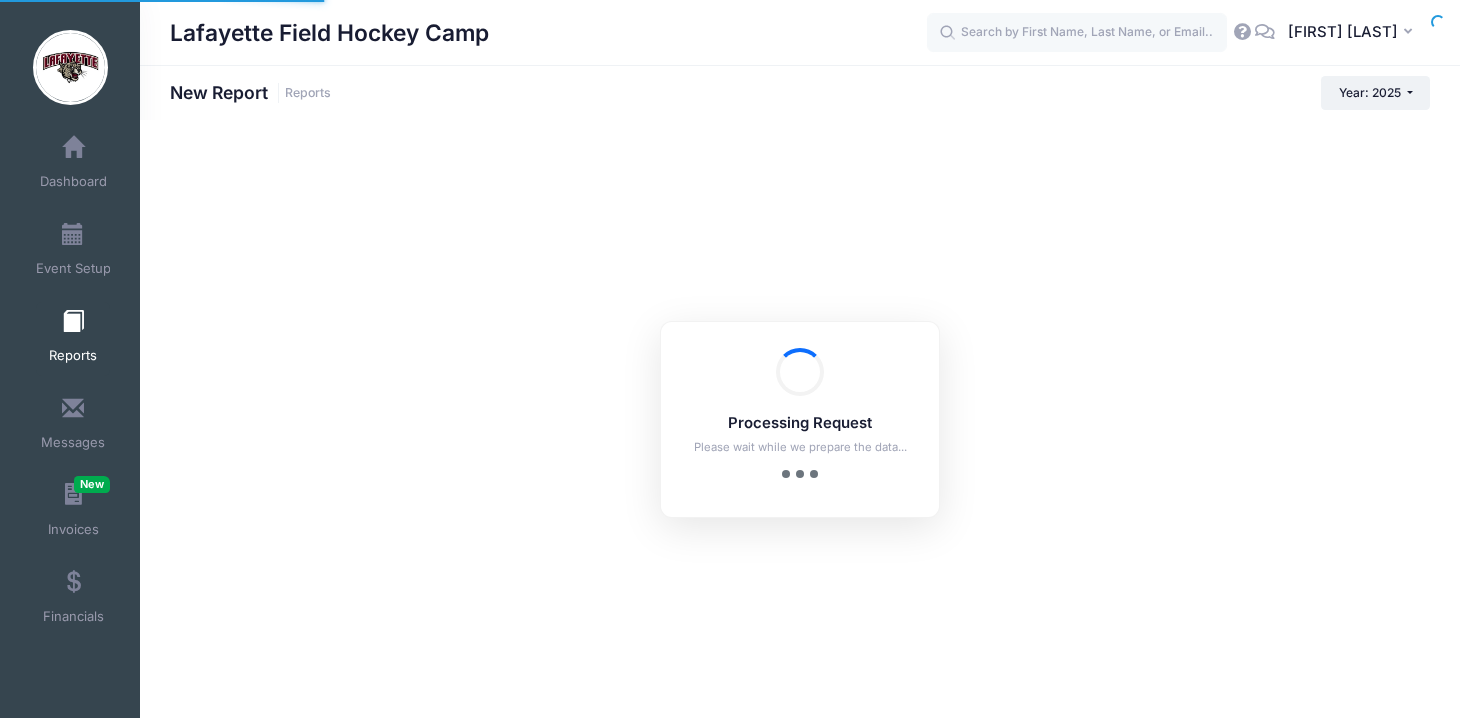 scroll, scrollTop: 0, scrollLeft: 0, axis: both 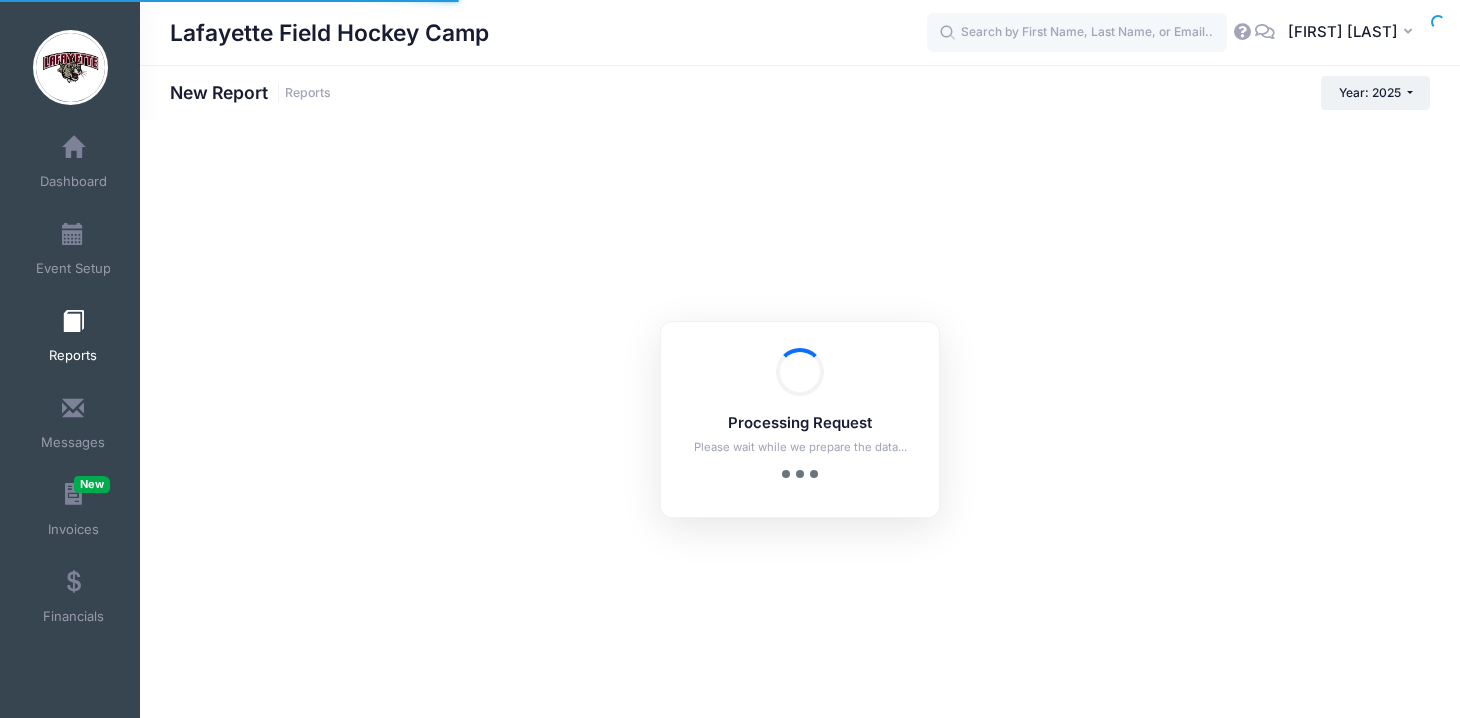 checkbox on "true" 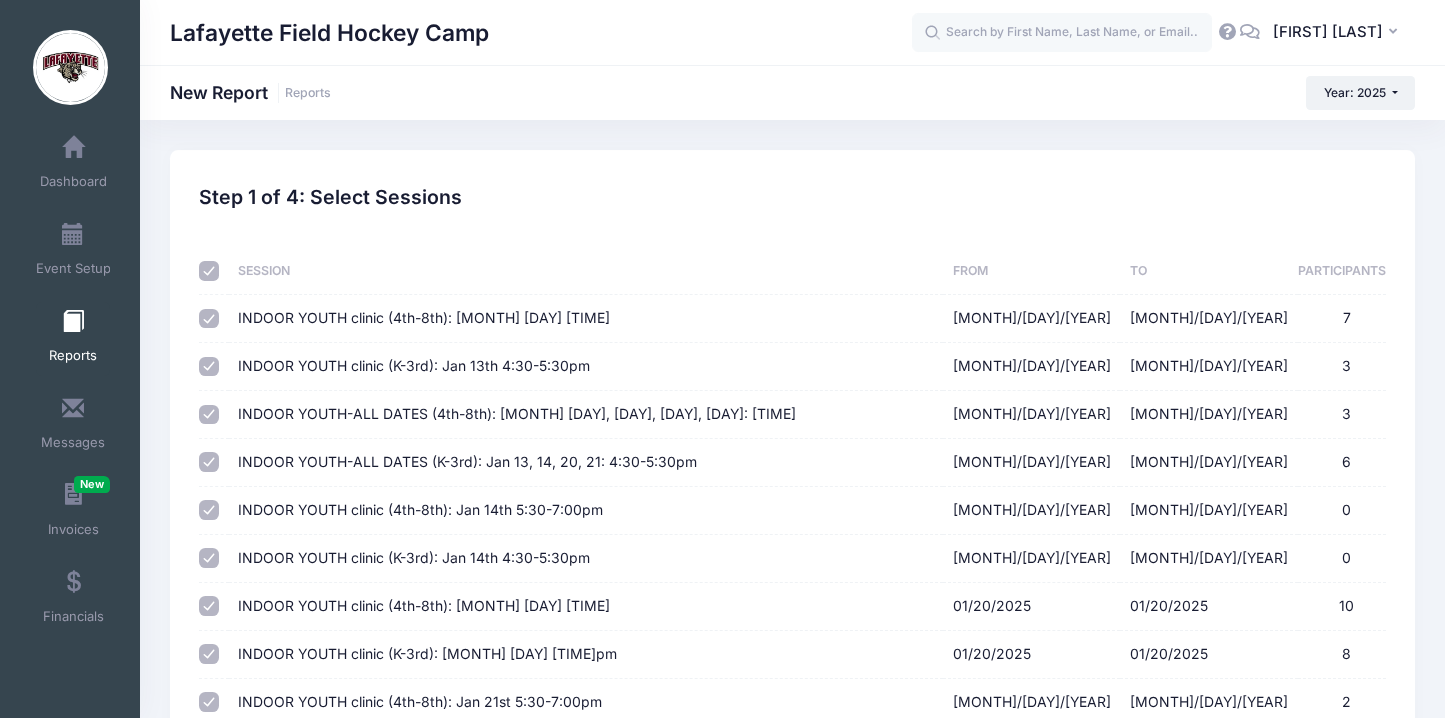 click at bounding box center [209, 271] 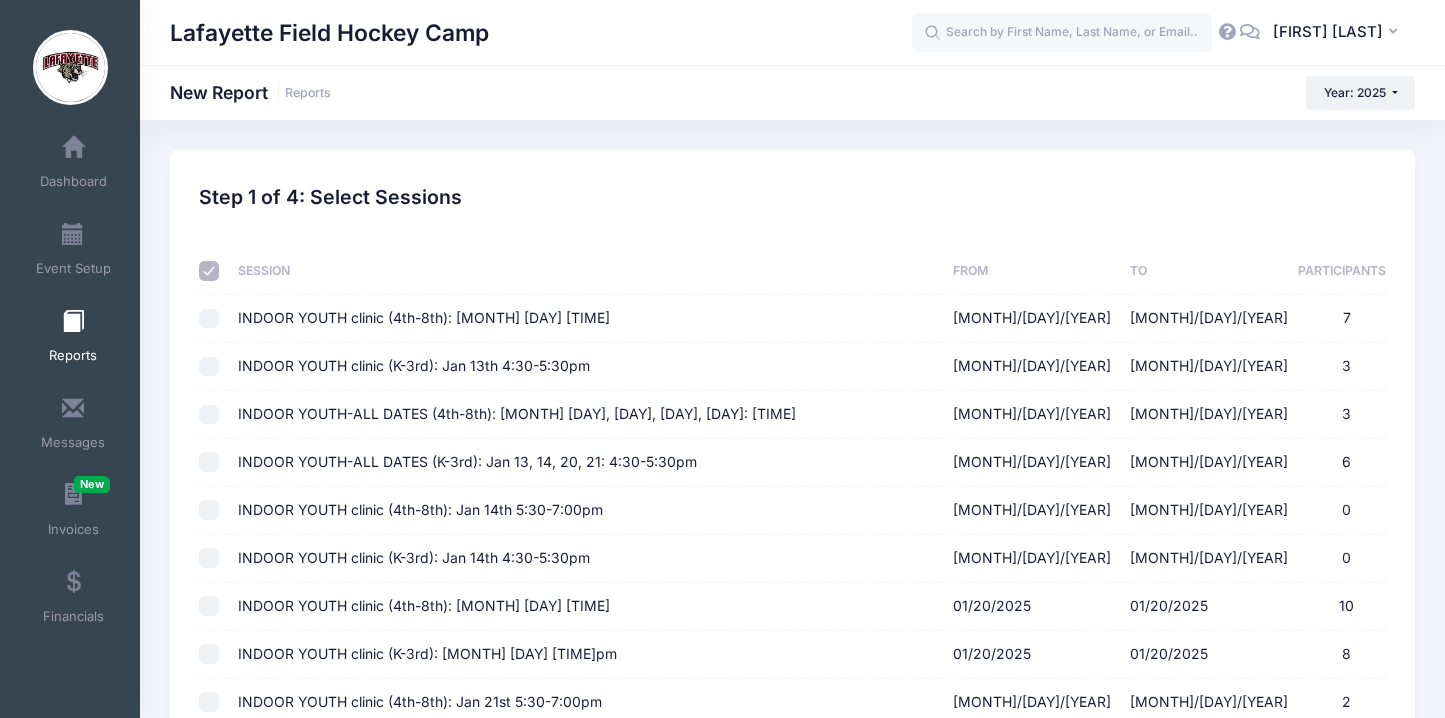 checkbox on "false" 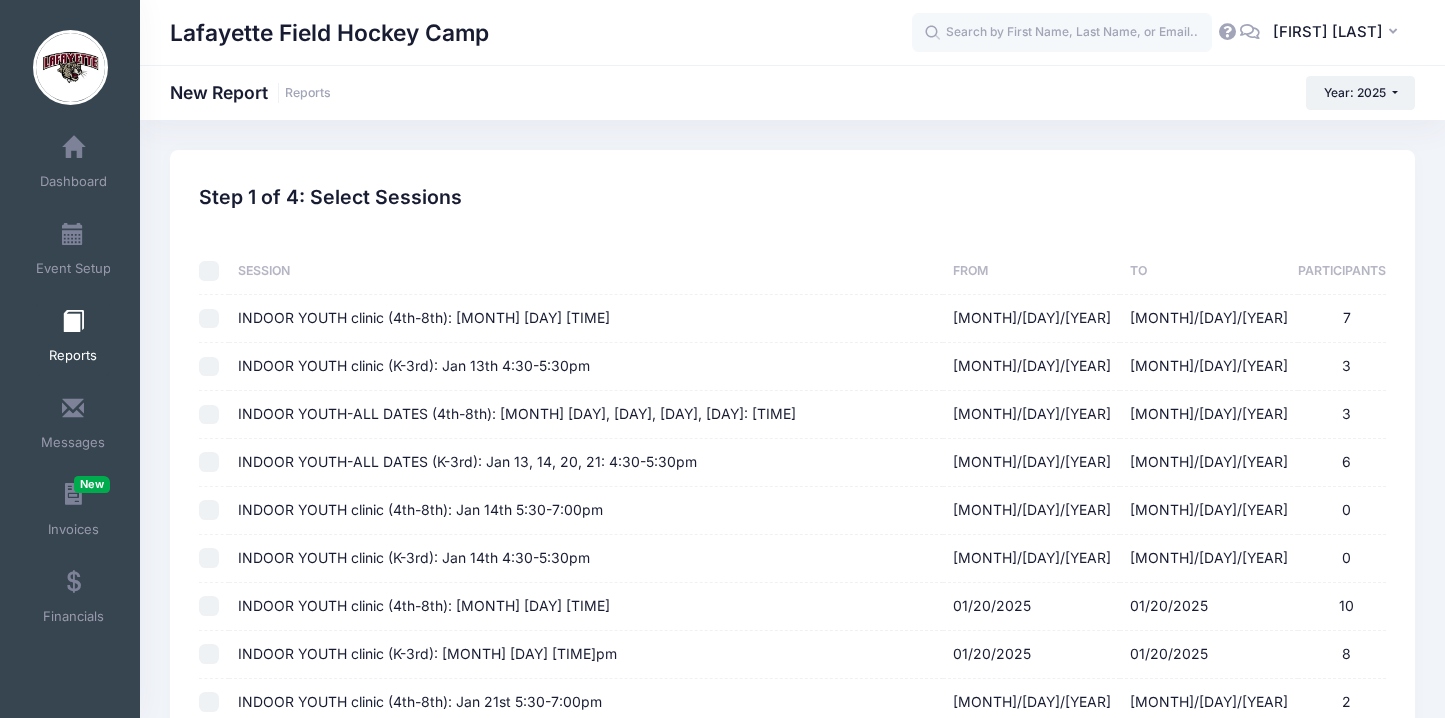 checkbox on "false" 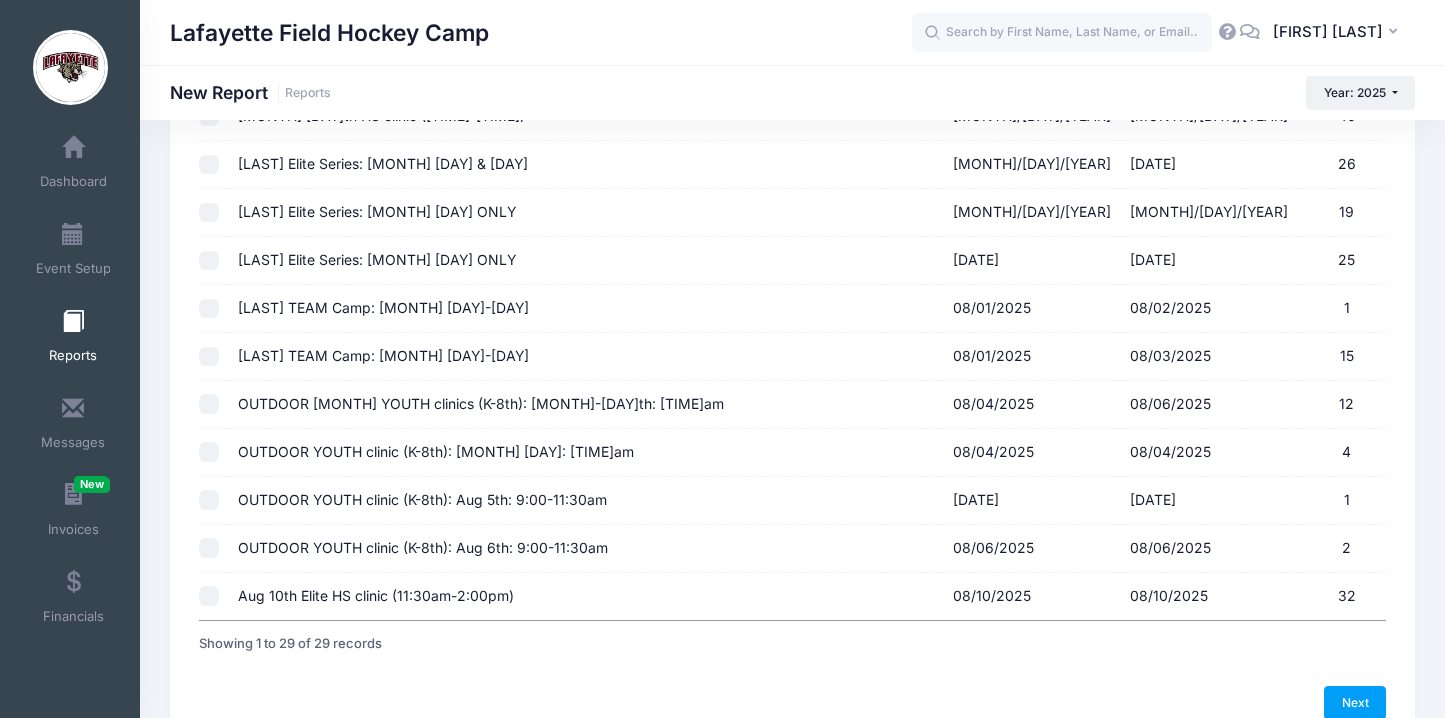 scroll, scrollTop: 1168, scrollLeft: 0, axis: vertical 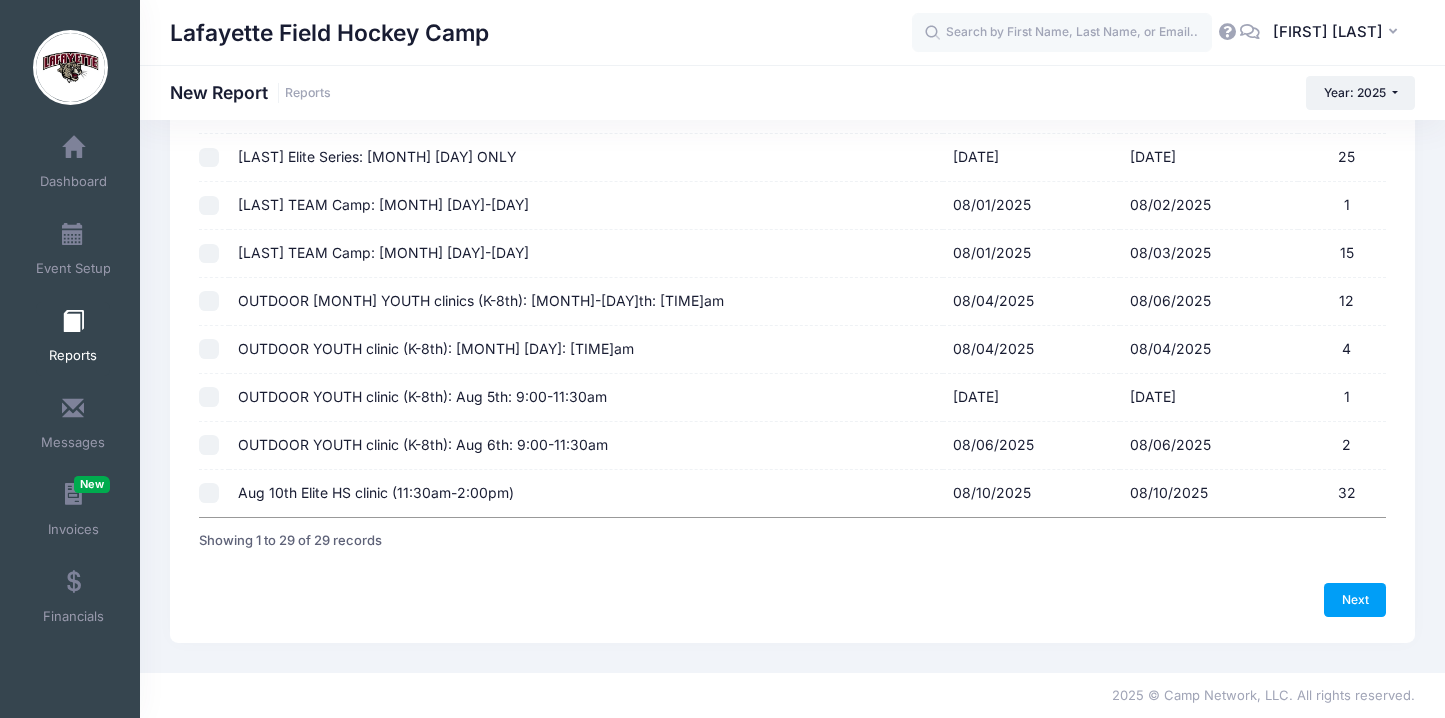 click on "OUTDOOR Aug YOUTH clinics (K-8th): Aug 4-6th: 9:00-11:30am 08/04/2025 - 08/06/2025  12" at bounding box center (209, 301) 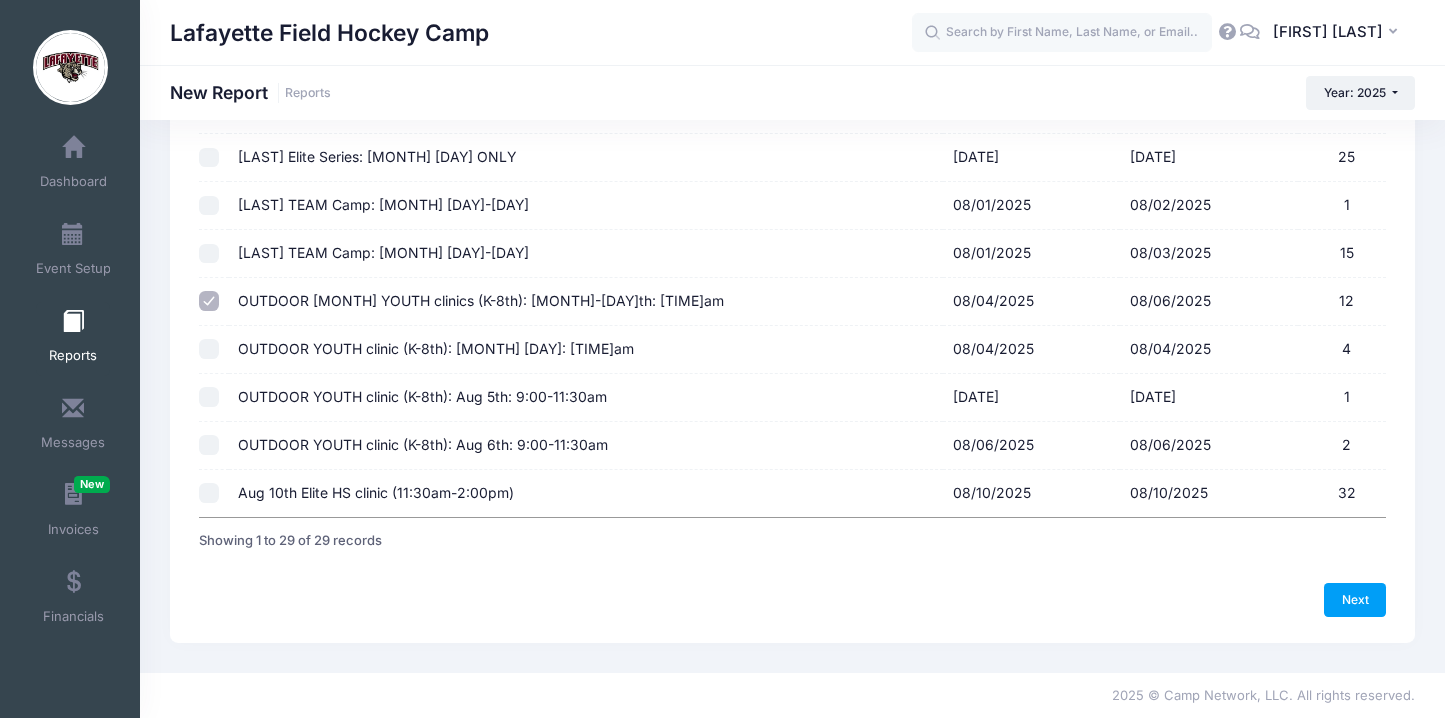 click on "OUTDOOR YOUTH clinic (K-8th): Aug 4th: 9:00-11:30am 08/04/2025 - 08/04/2025  4" at bounding box center [209, 349] 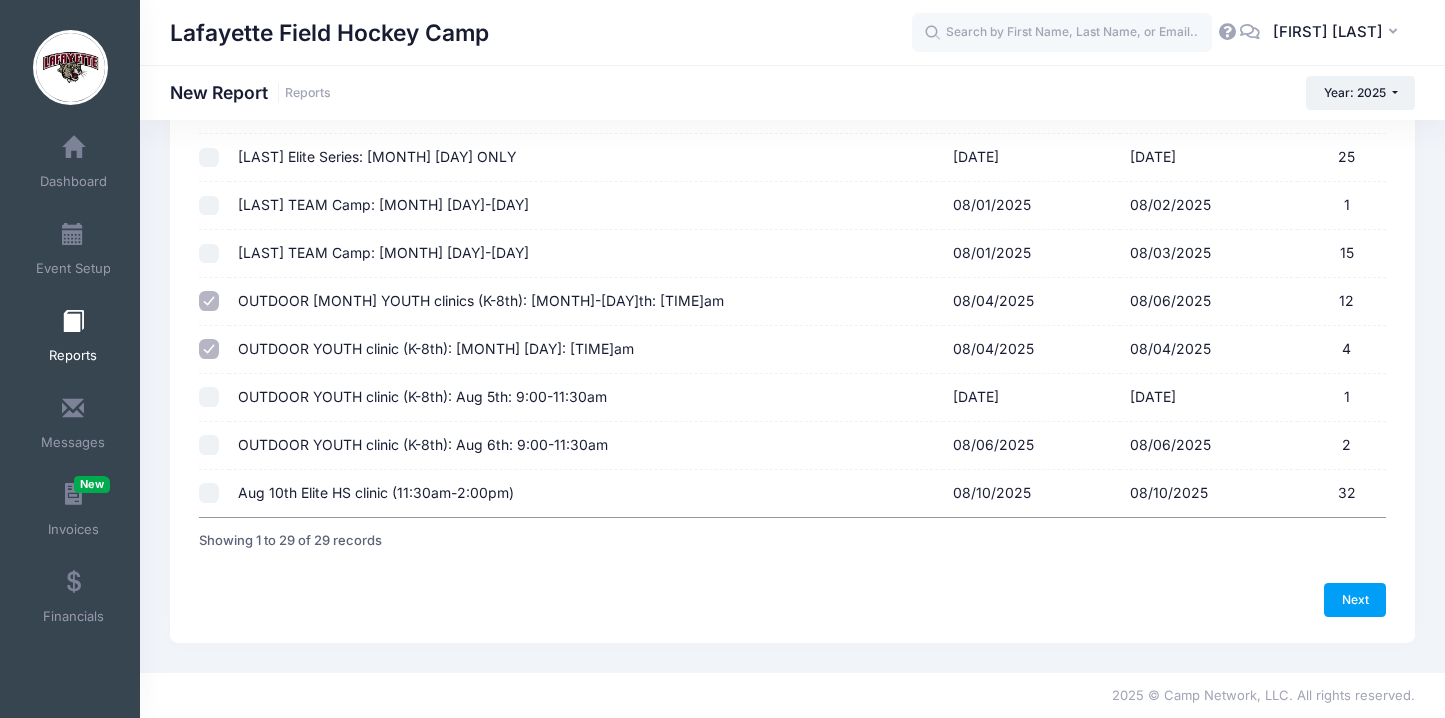 click on "OUTDOOR YOUTH clinic (K-8th): Aug 5th: 9:00-11:30am 08/05/2025 - 08/05/2025  1" at bounding box center (209, 397) 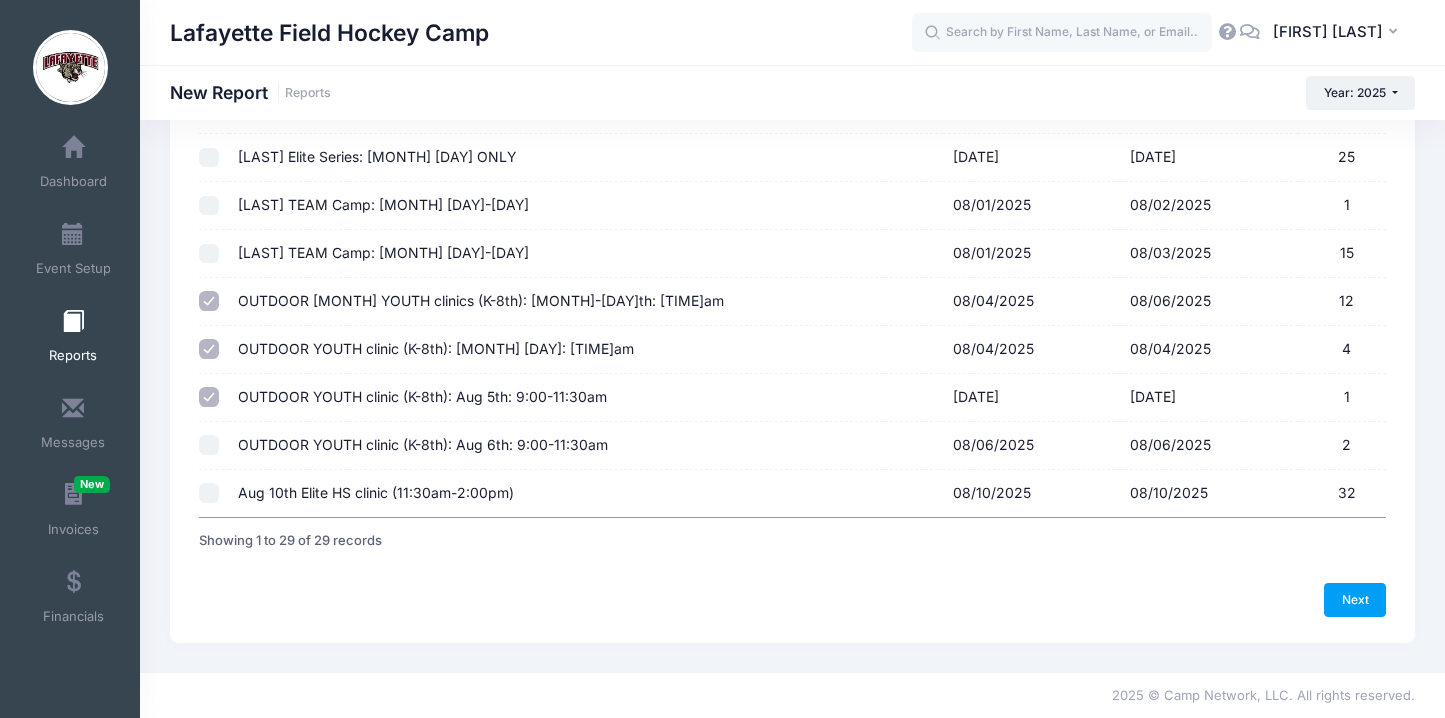 click on "OUTDOOR YOUTH clinic (K-8th): Aug 6th: 9:00-11:30am 08/06/2025 - 08/06/2025  2" at bounding box center [209, 445] 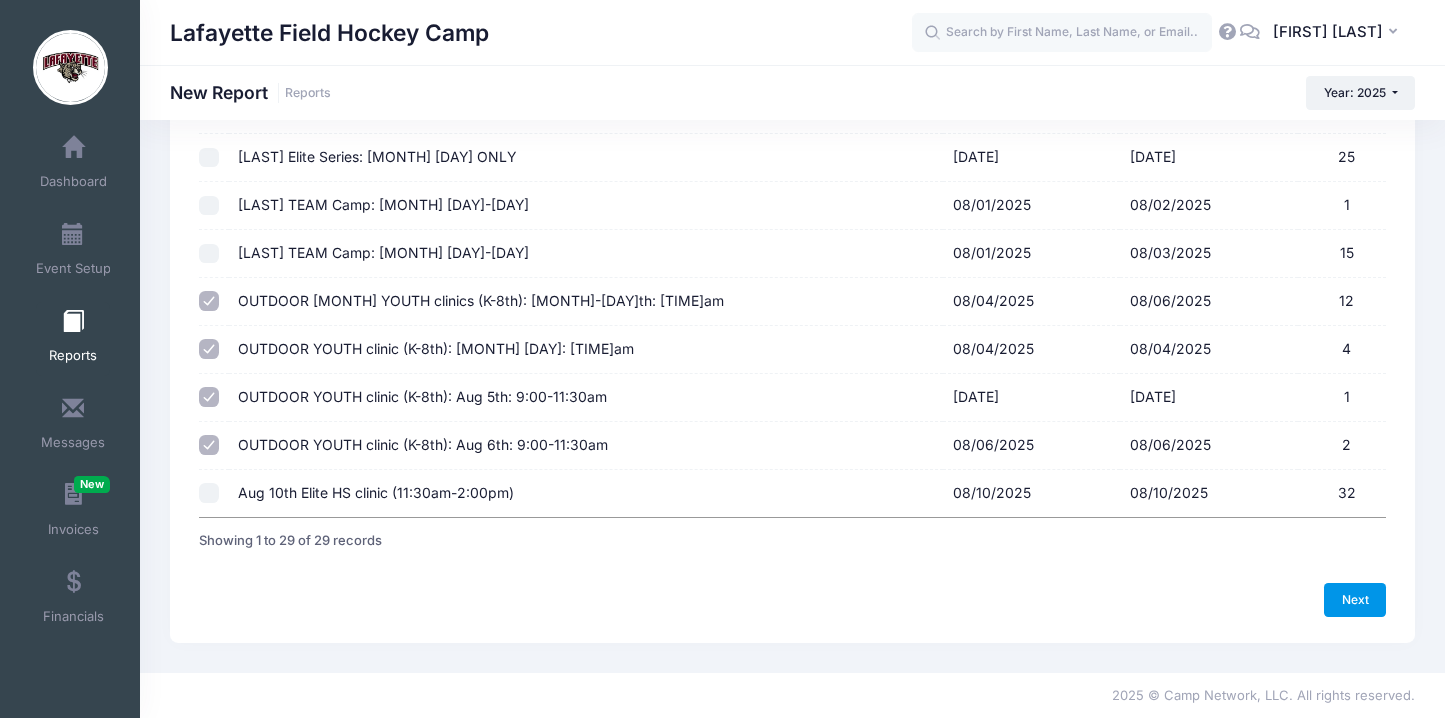 click on "Next" at bounding box center [1355, 600] 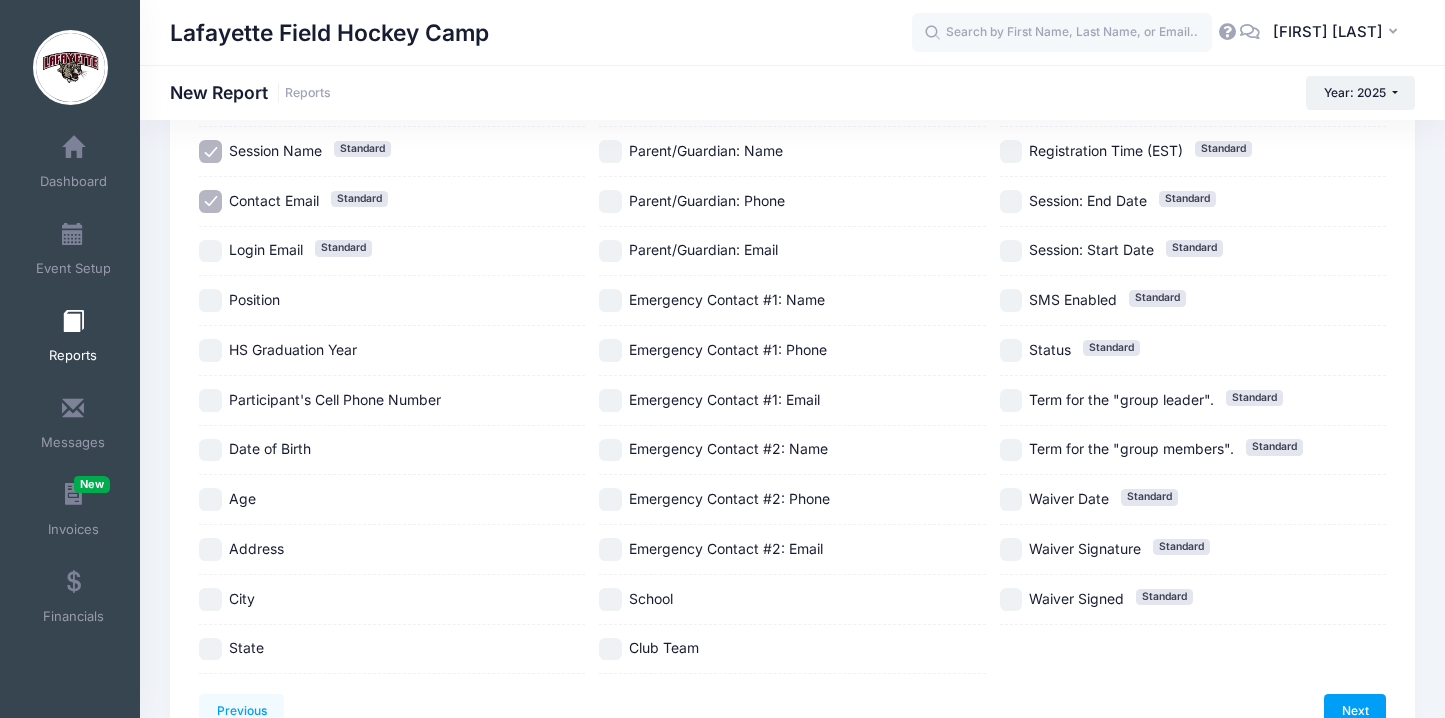 scroll, scrollTop: 411, scrollLeft: 0, axis: vertical 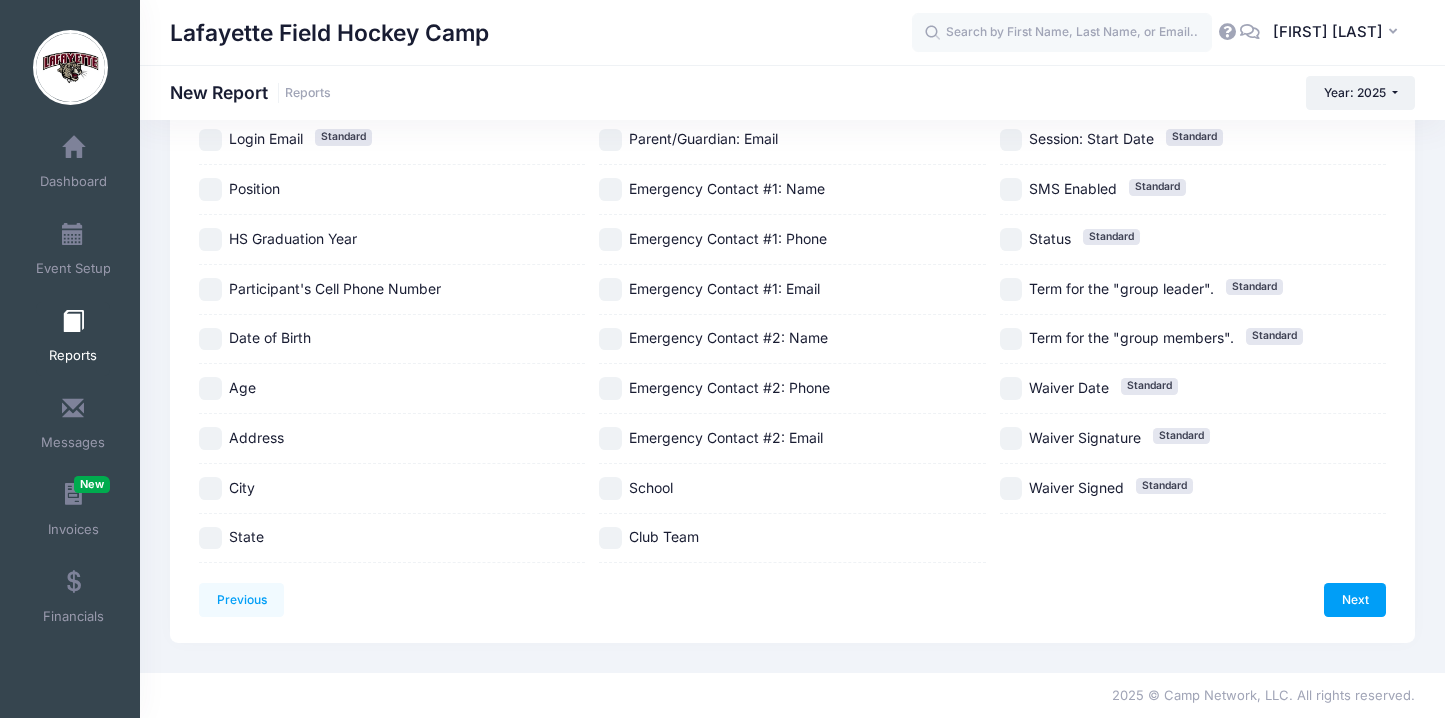 click on "State" at bounding box center (210, 538) 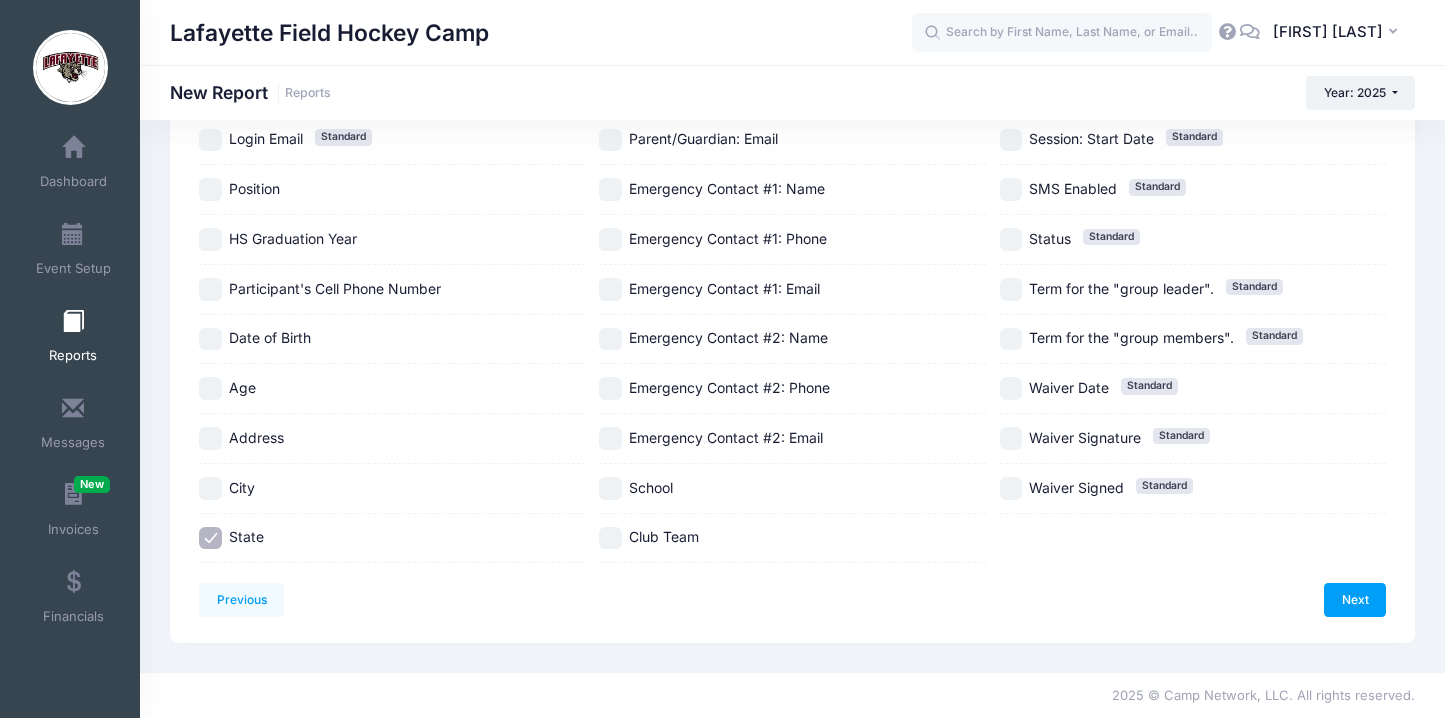 click on "School" at bounding box center (610, 488) 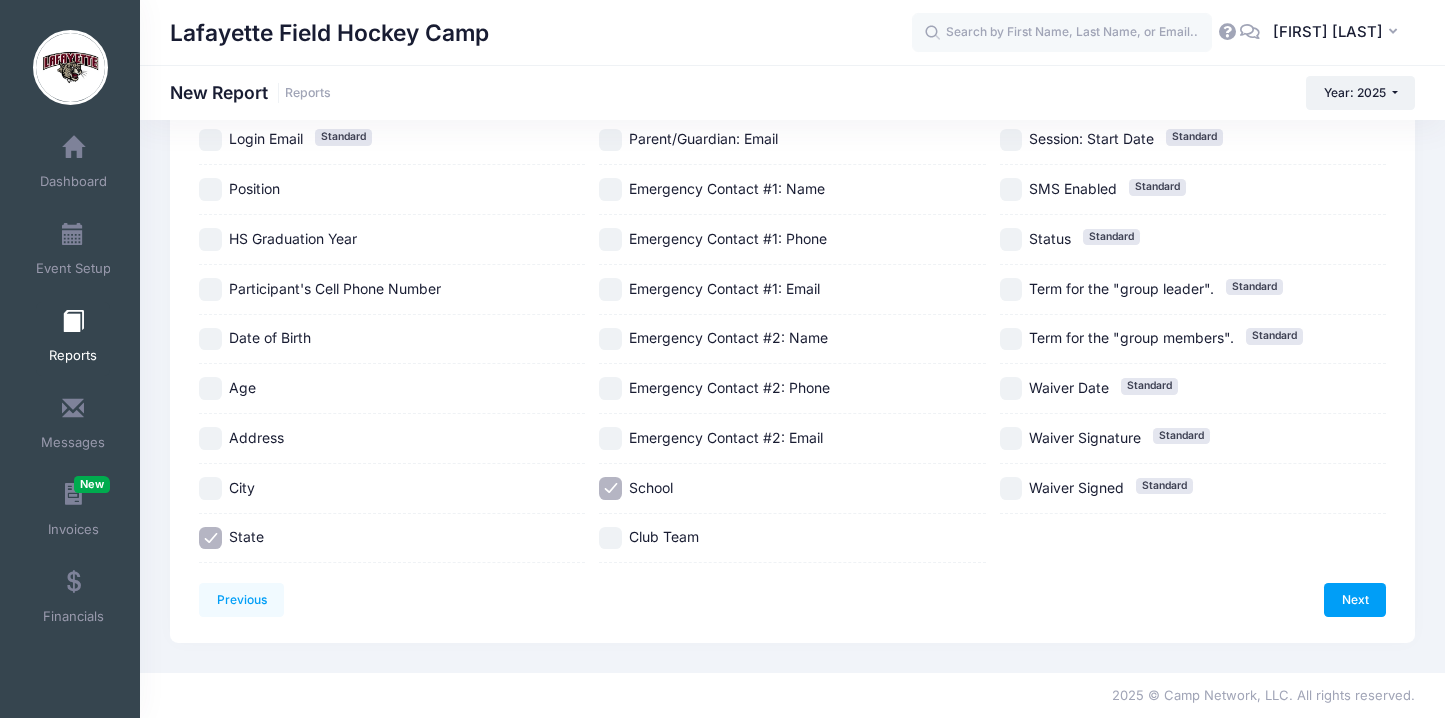 click on "Club Team" at bounding box center [610, 538] 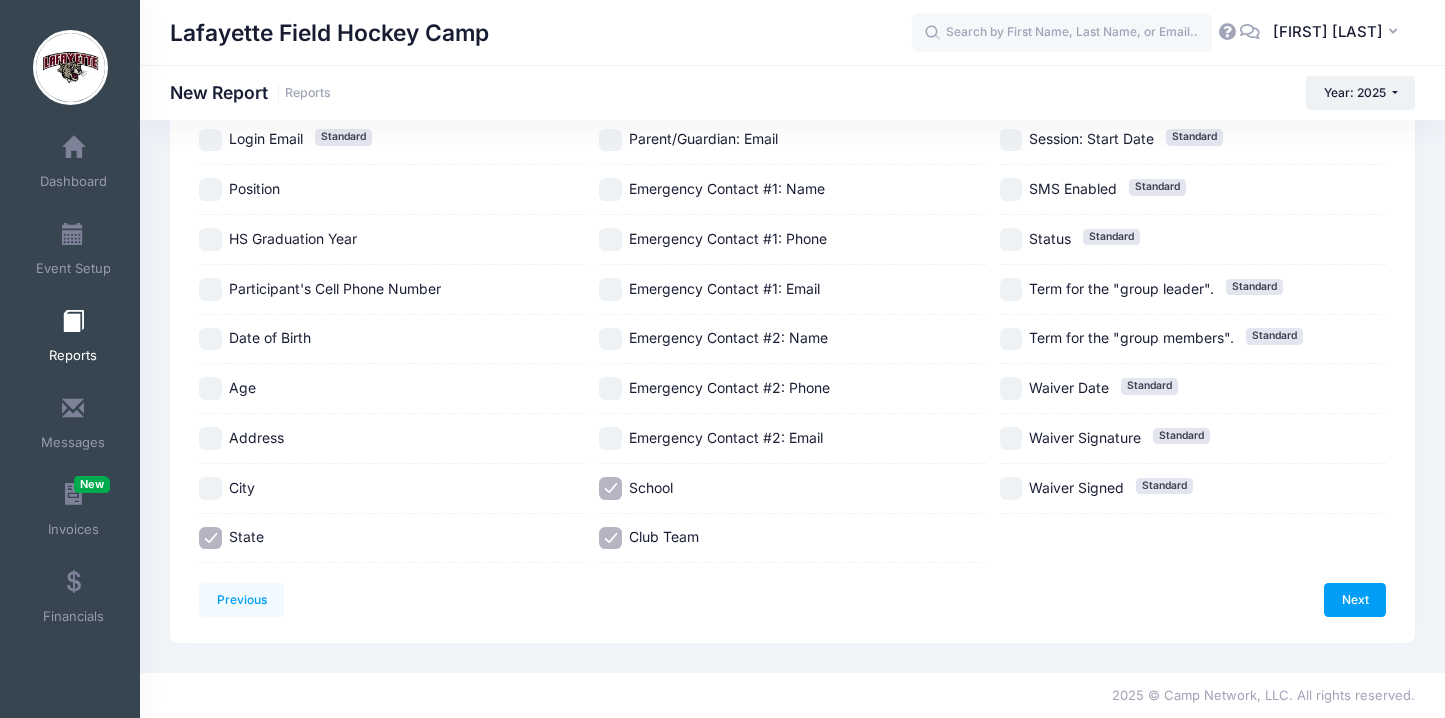 click on "Age" at bounding box center [210, 388] 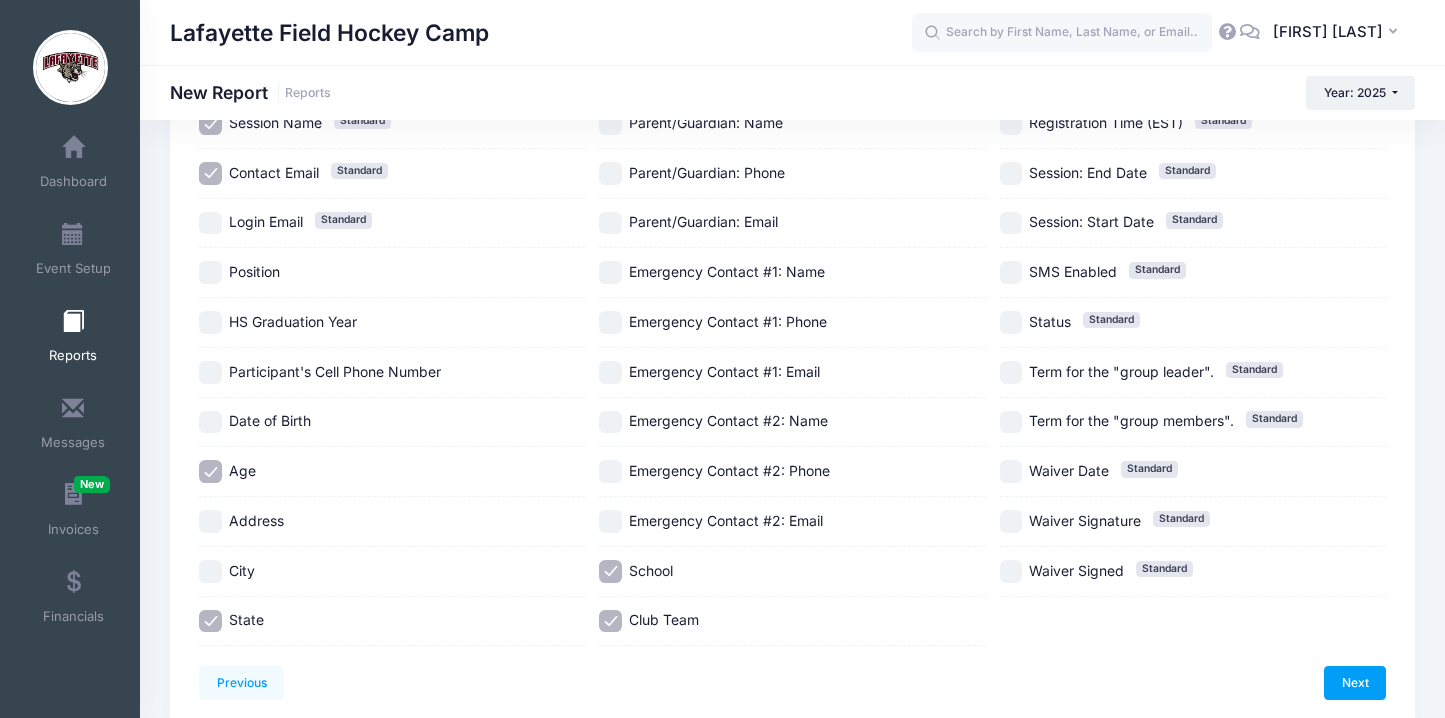 scroll, scrollTop: 332, scrollLeft: 0, axis: vertical 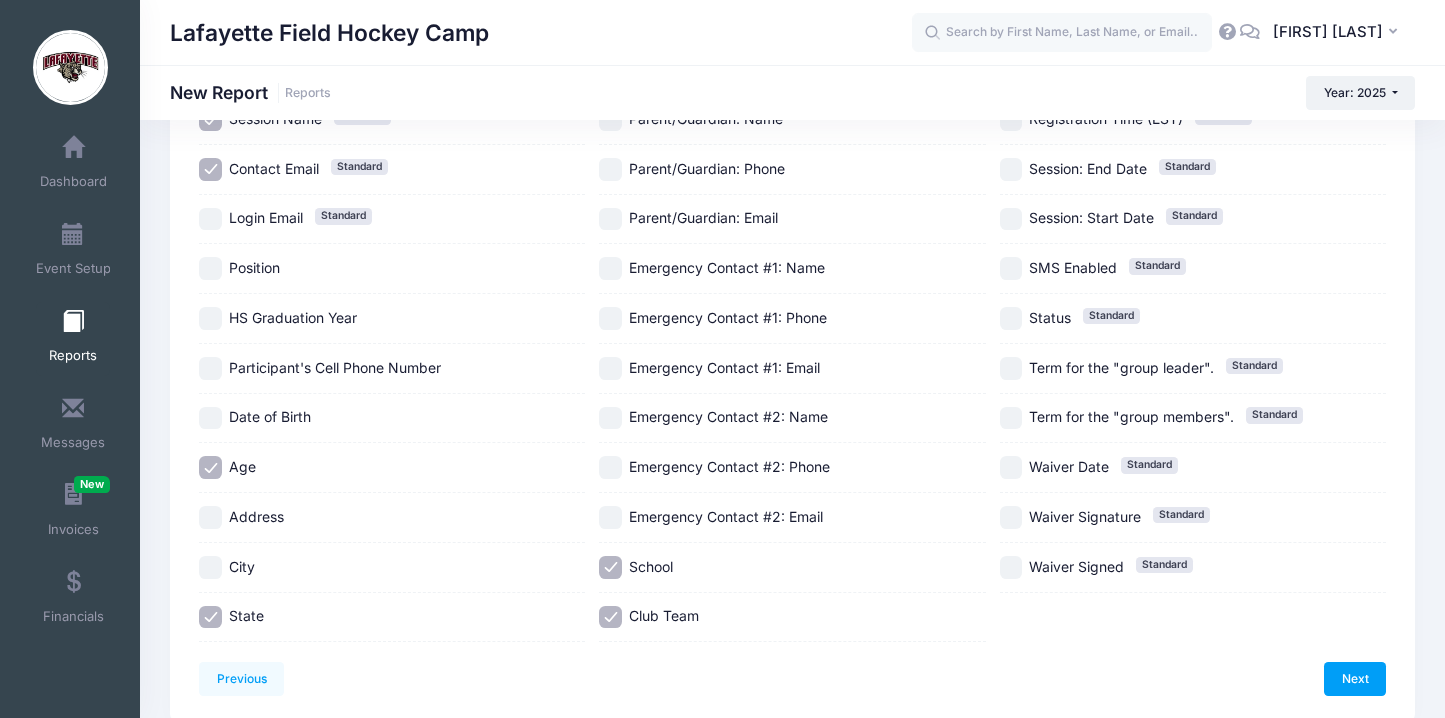 click on "Position" at bounding box center [210, 268] 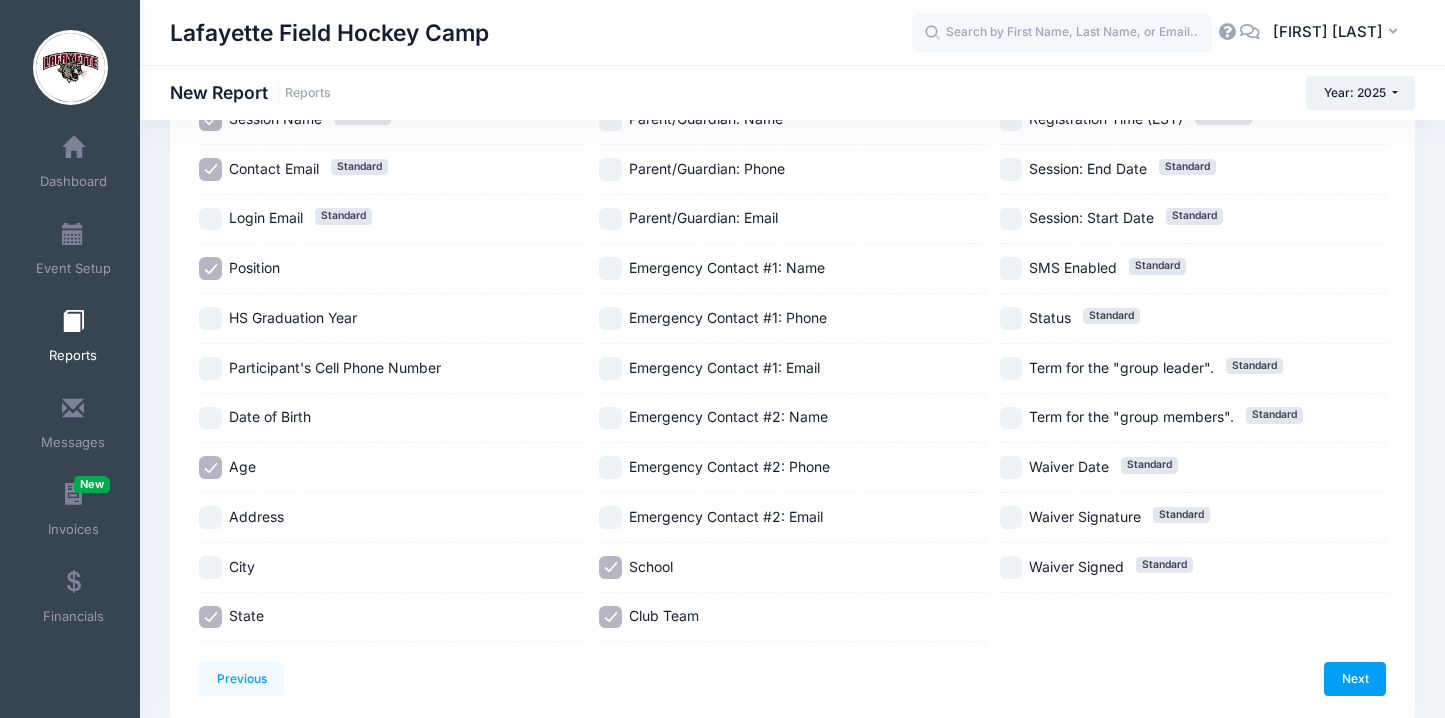 click on "HS Graduation Year" at bounding box center (210, 318) 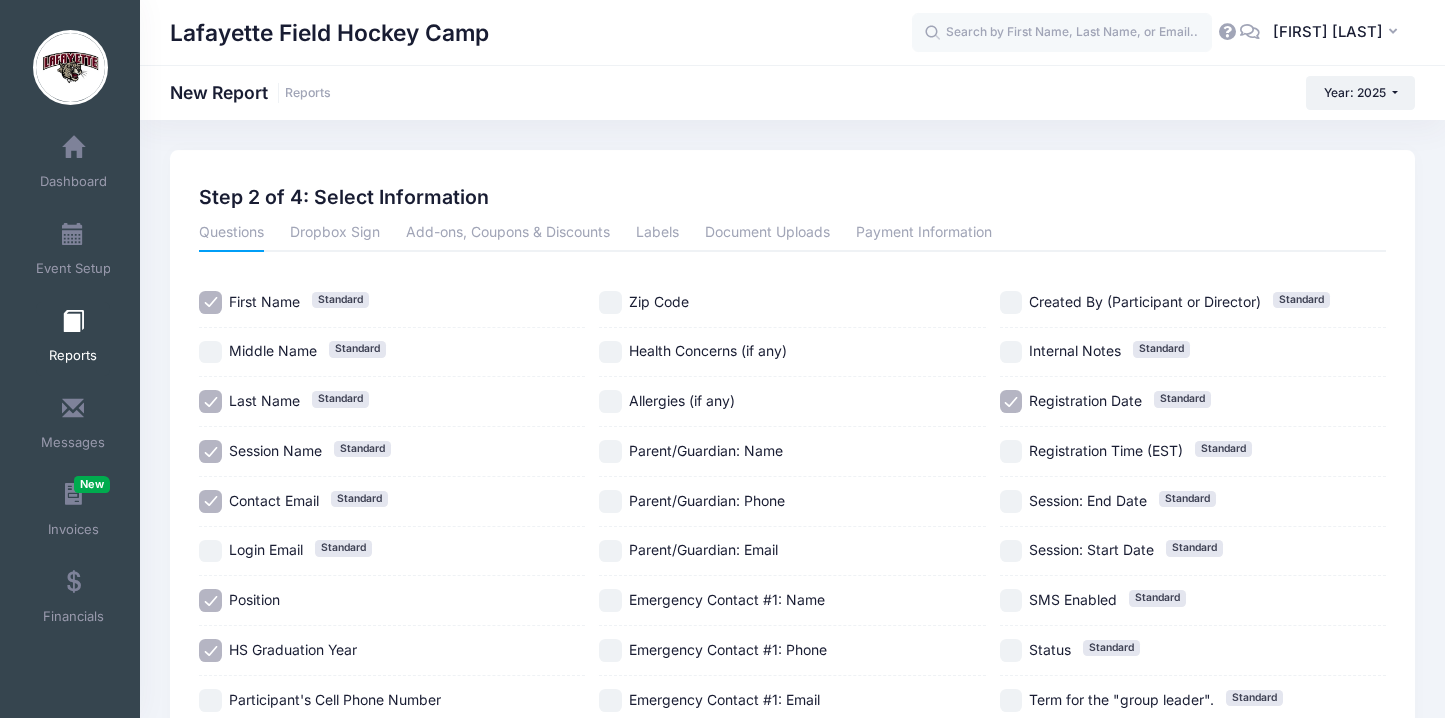 scroll, scrollTop: 411, scrollLeft: 0, axis: vertical 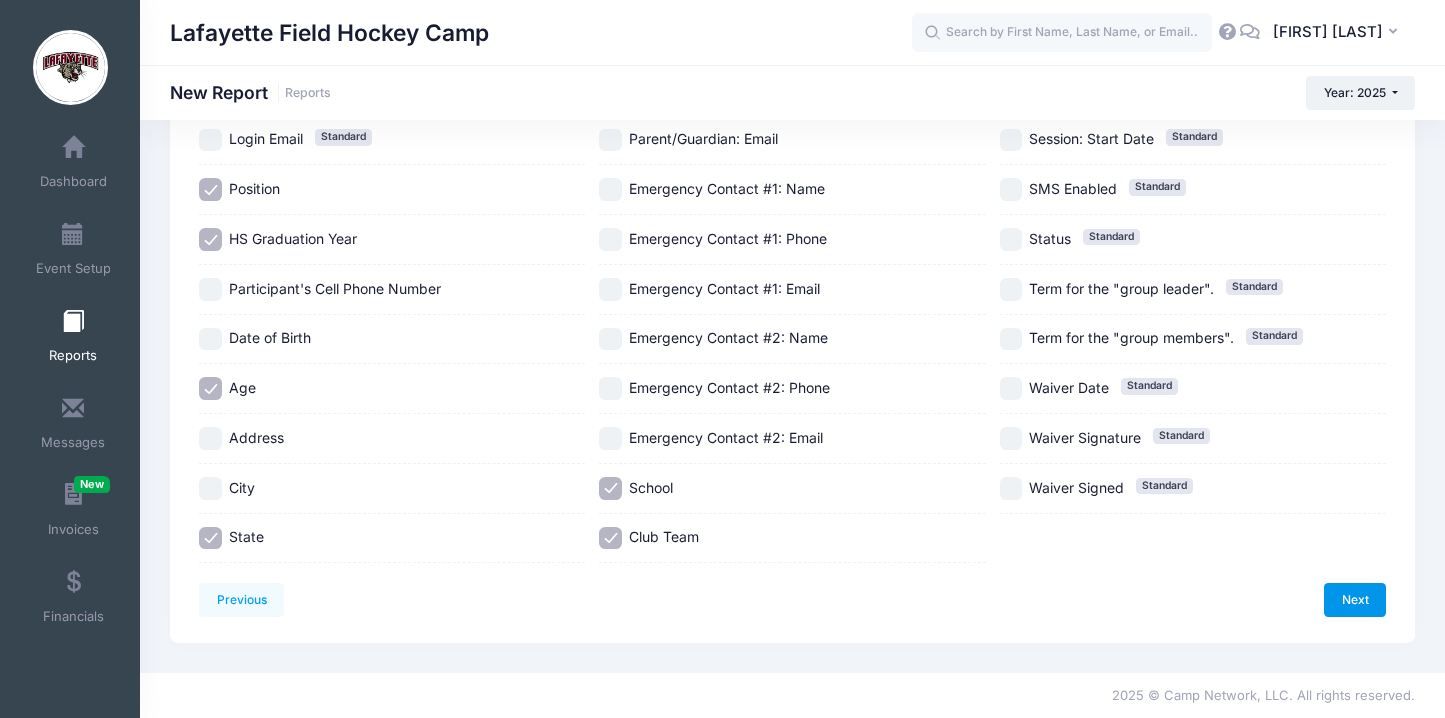 click on "Next" at bounding box center (1355, 600) 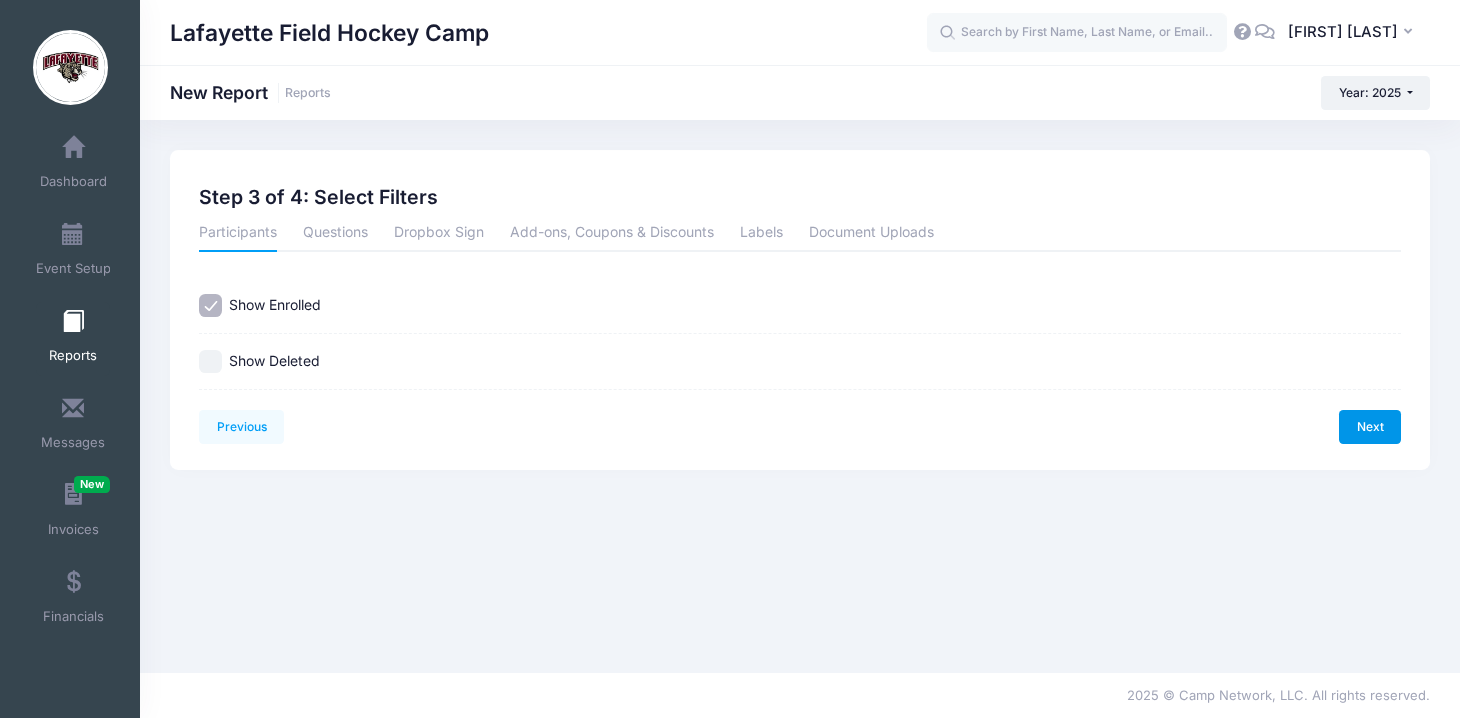 click on "Next" at bounding box center [1370, 427] 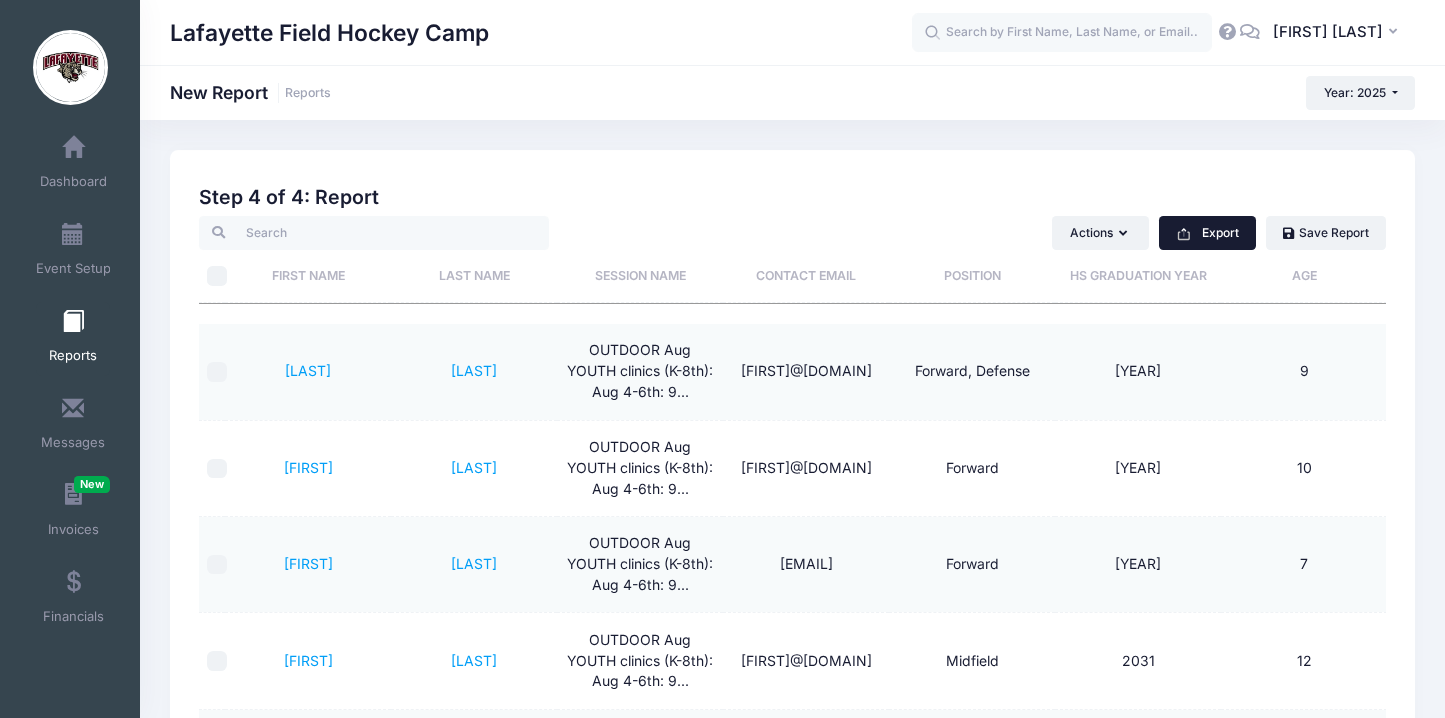 click on "Export" at bounding box center [1207, 233] 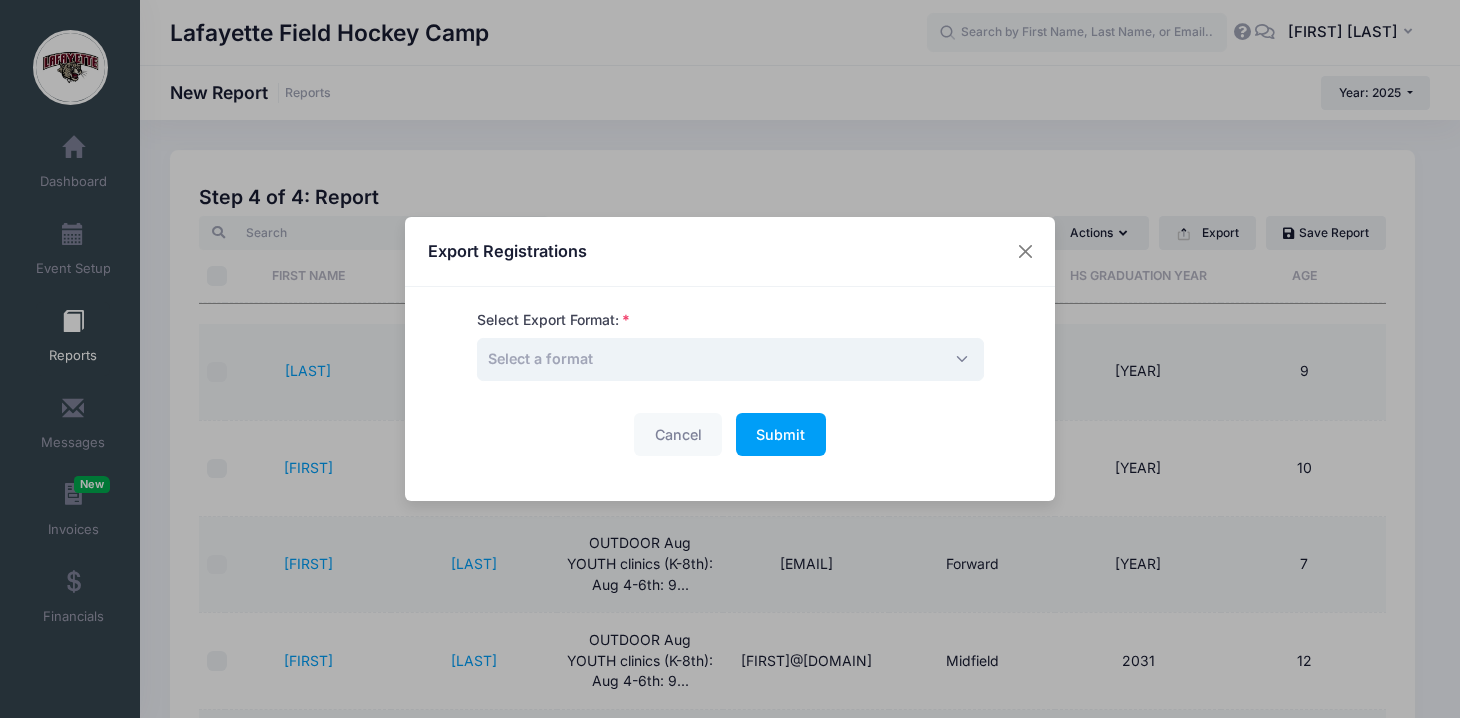 click on "Select a format" at bounding box center (730, 359) 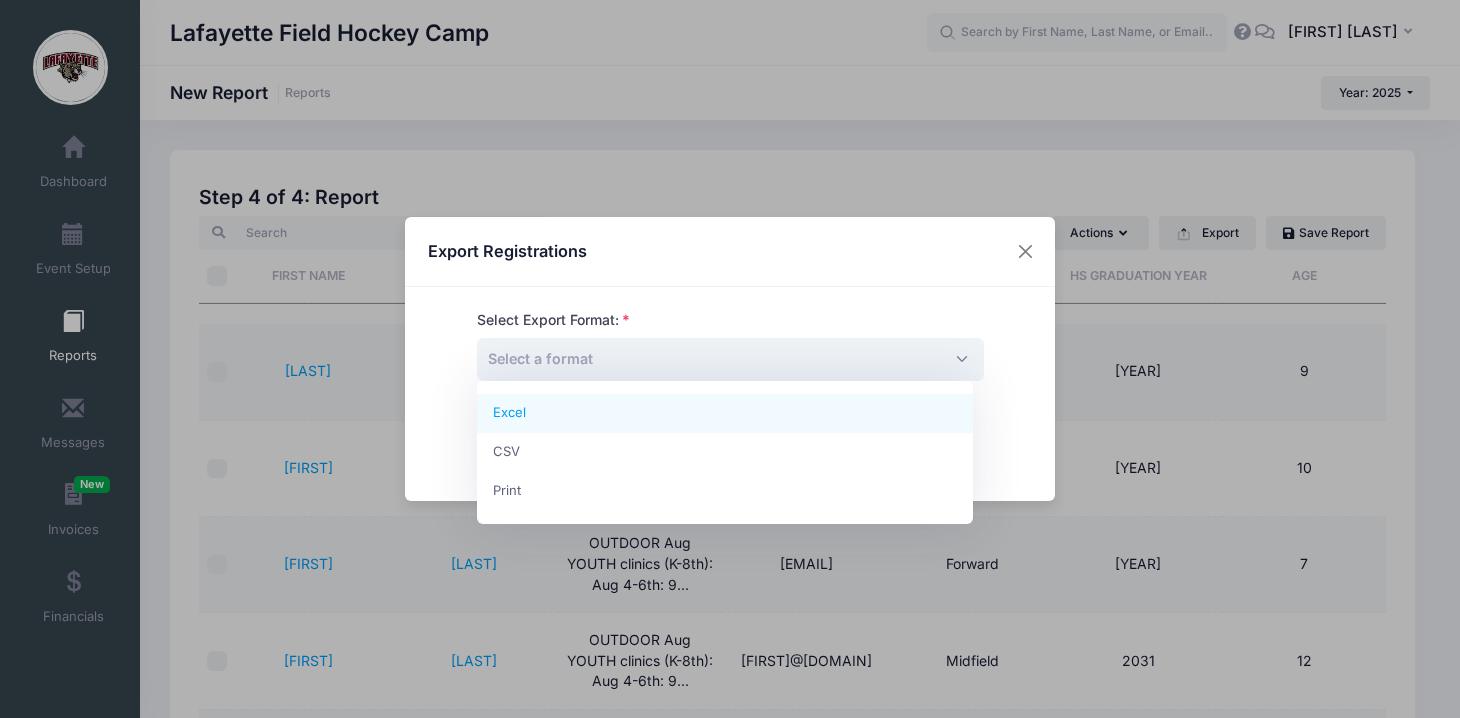 select on "excel" 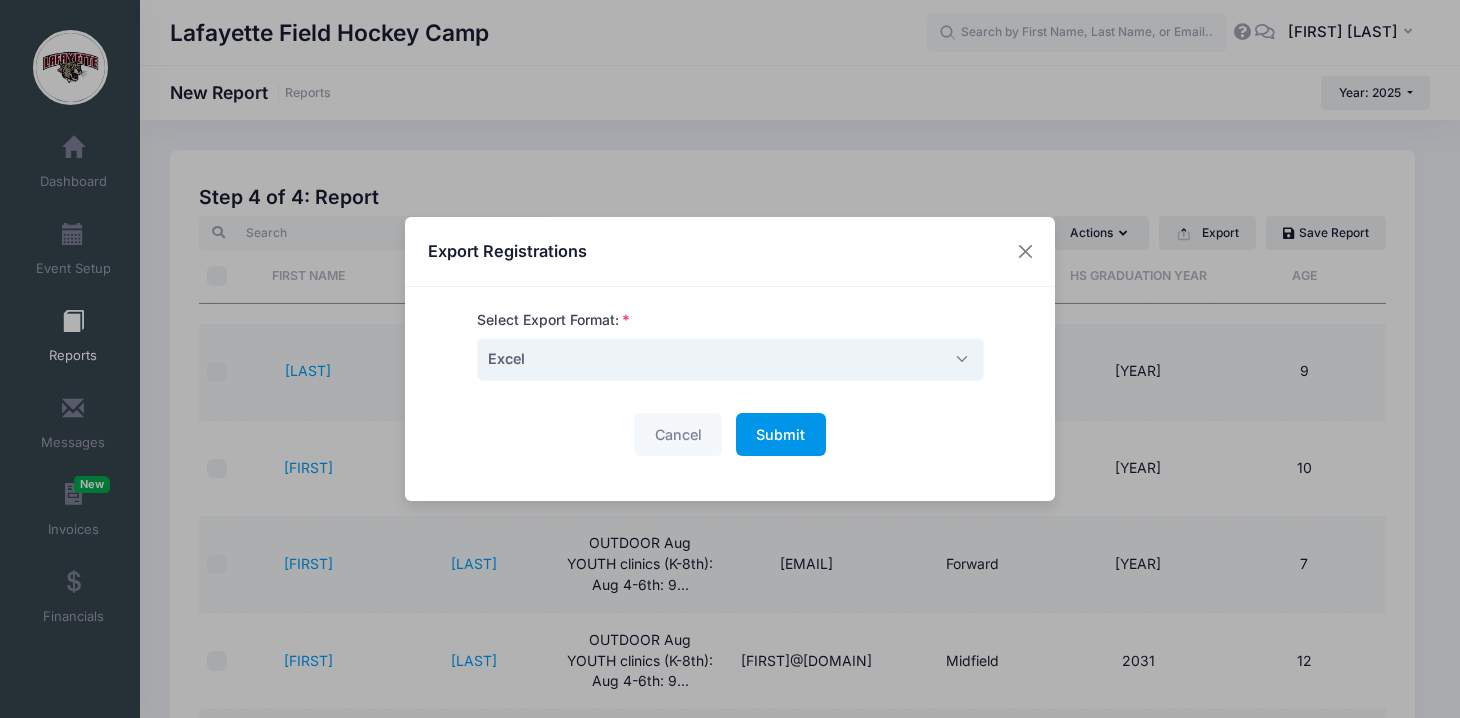click on "Submit" at bounding box center (780, 434) 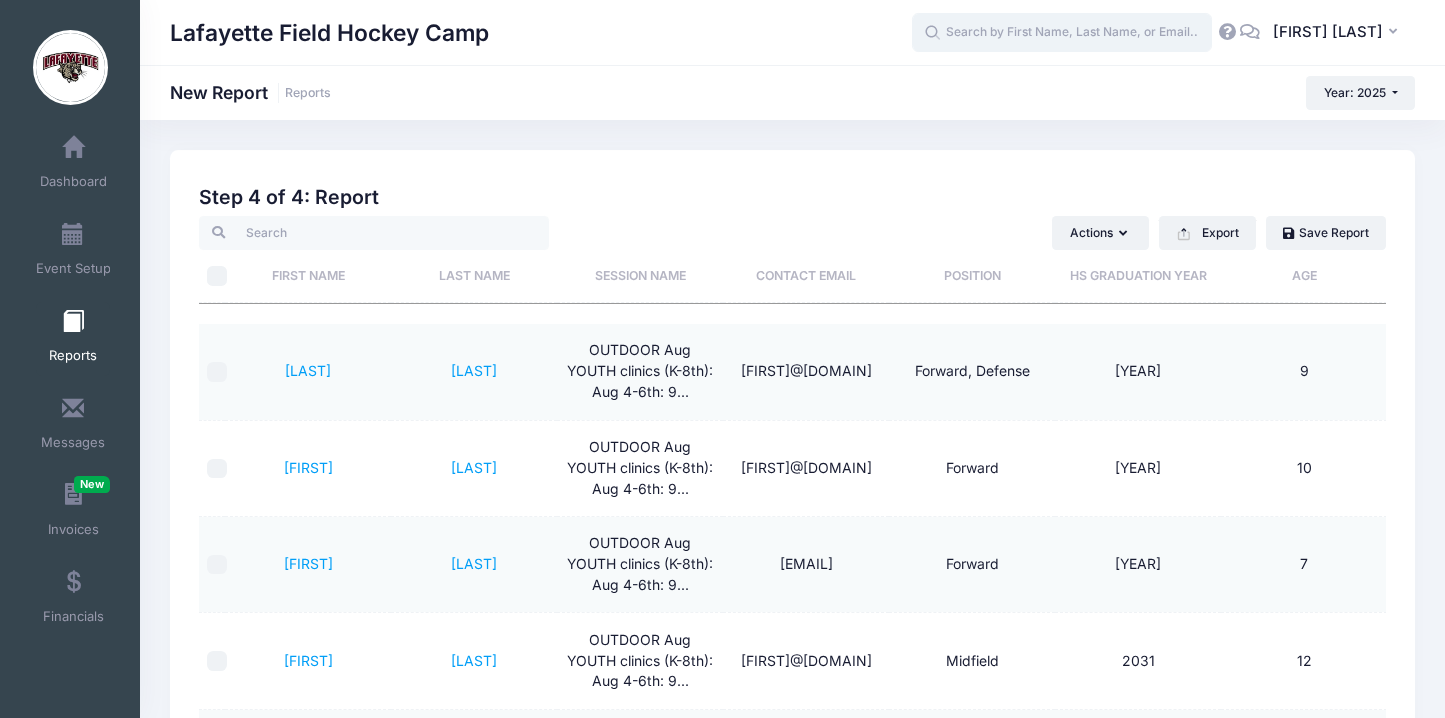 click at bounding box center (1062, 33) 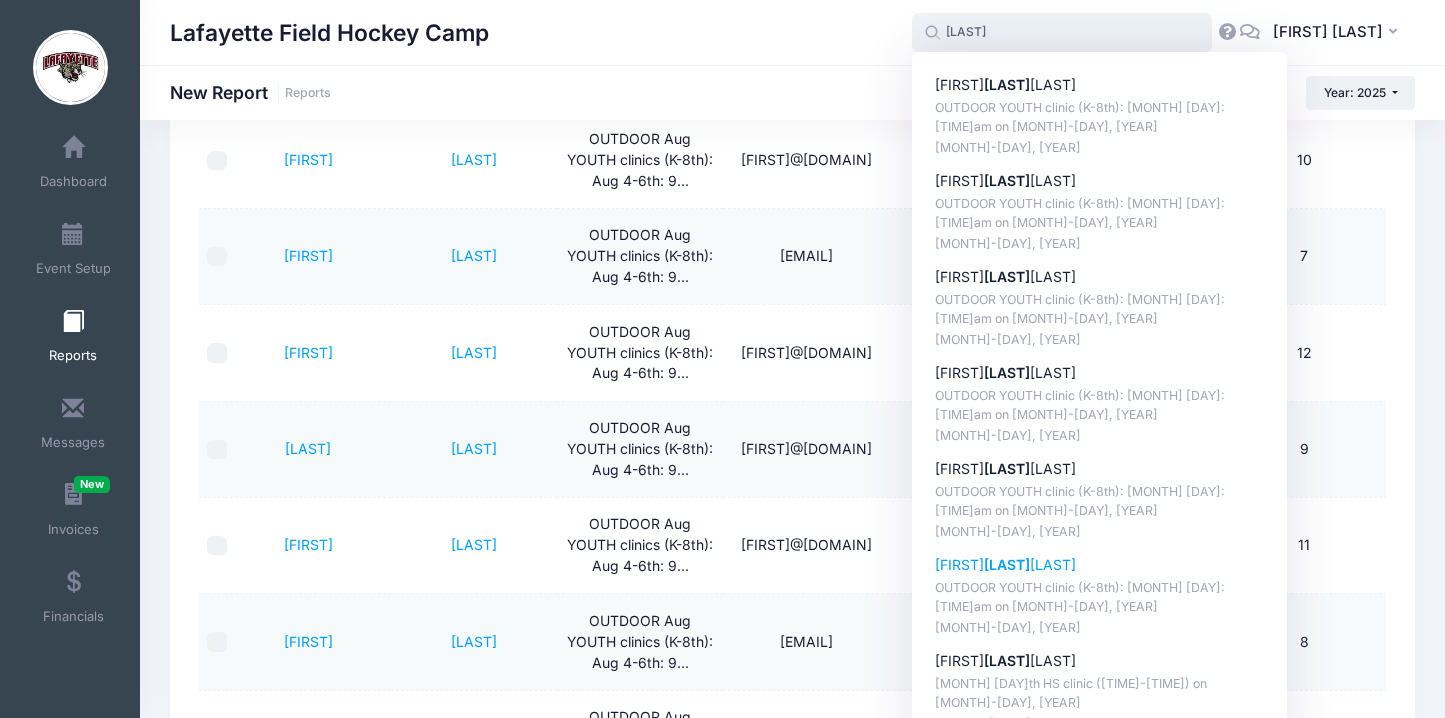 scroll, scrollTop: 0, scrollLeft: 0, axis: both 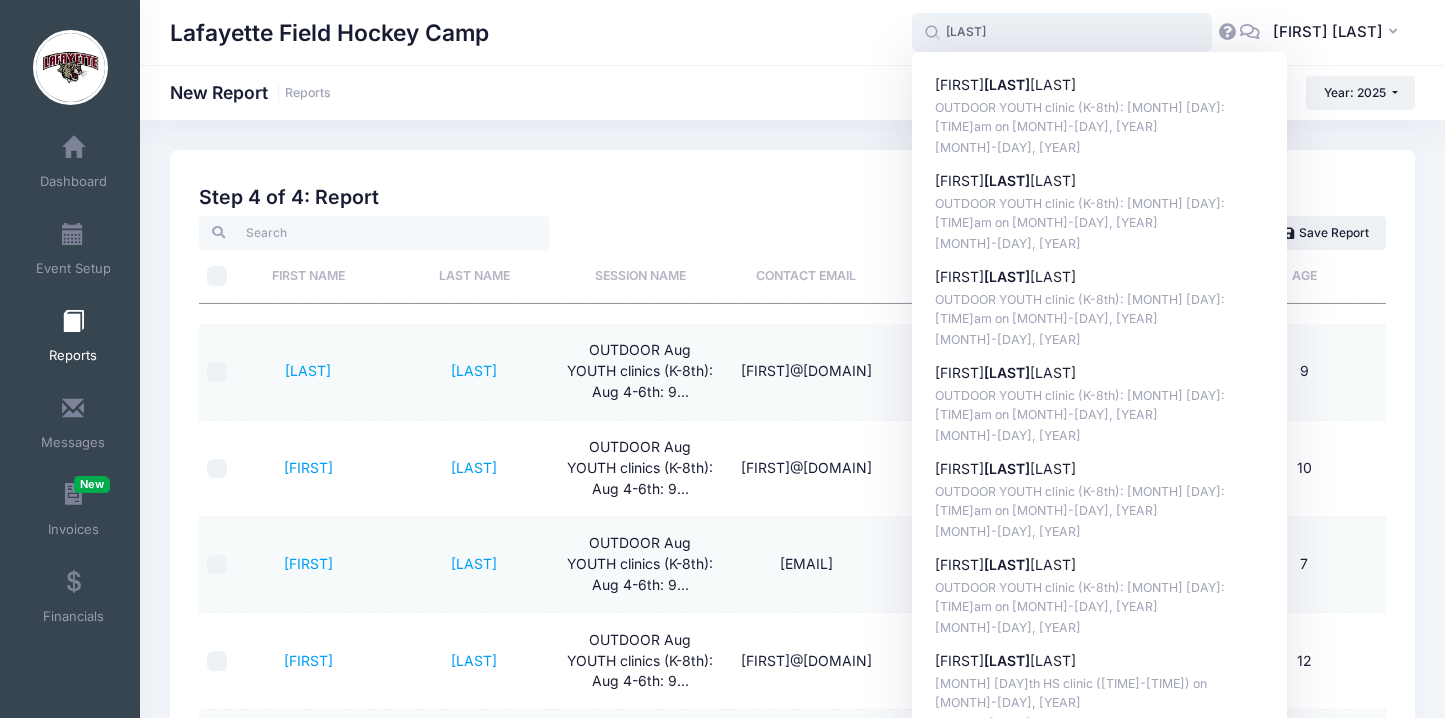 type on "mull" 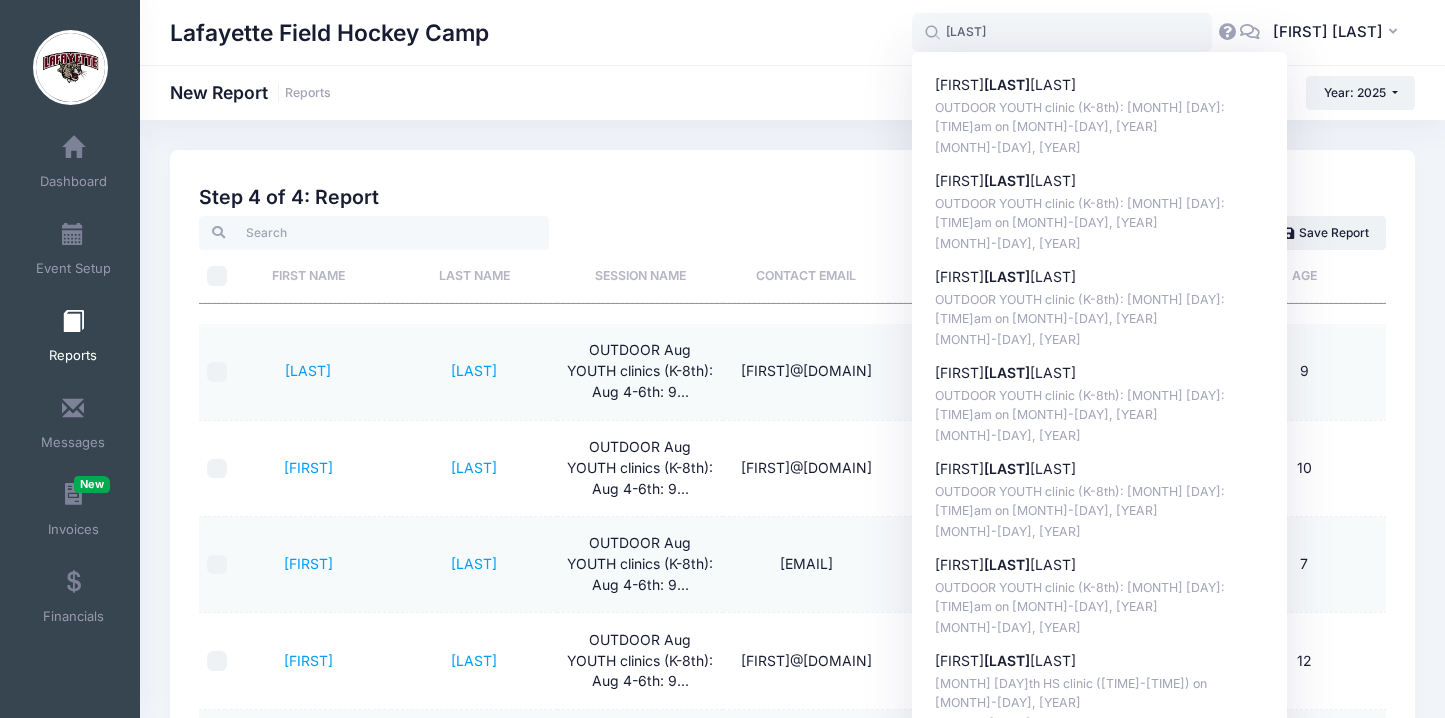 click on "Lafayette Field Hockey Camp
New Report
Reports
Year: 2025
Year: 2025
Year: 2024
Year: 2023" at bounding box center [792, 93] 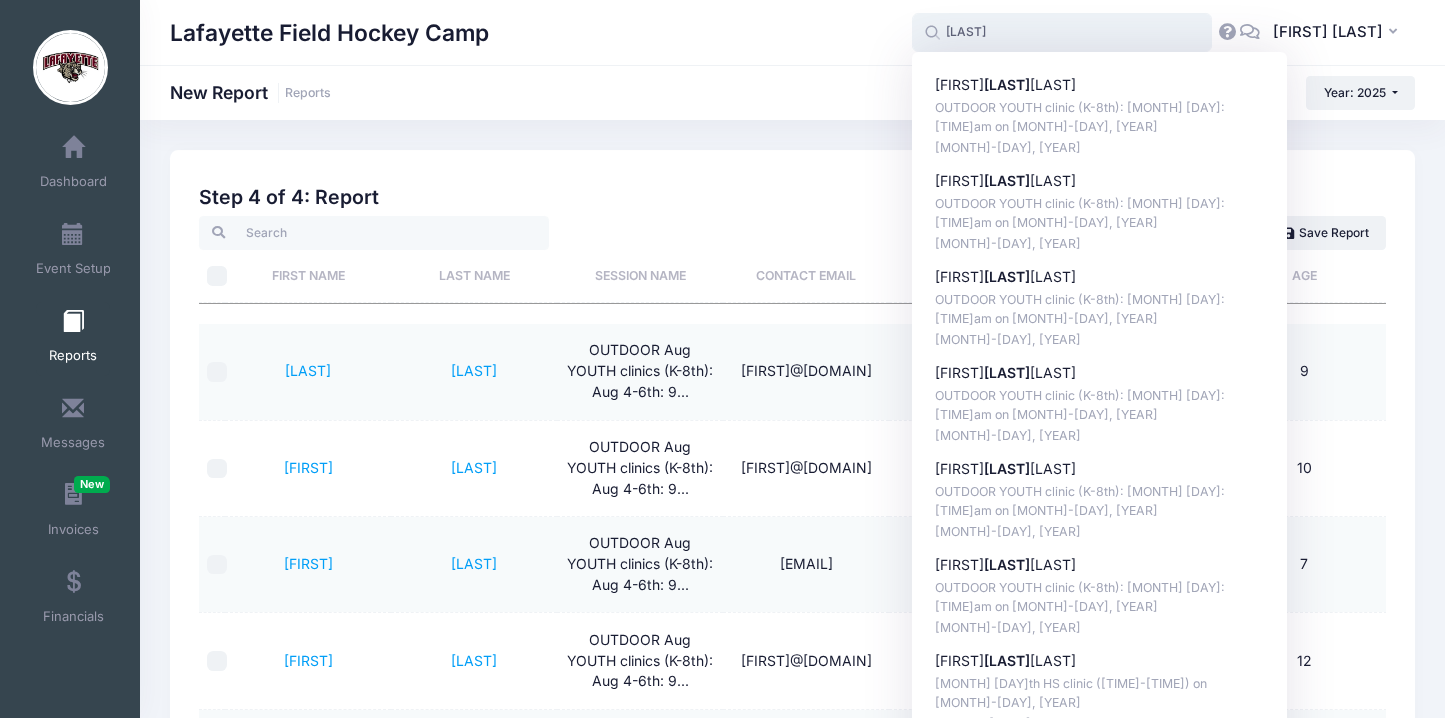 drag, startPoint x: 998, startPoint y: 37, endPoint x: 842, endPoint y: 37, distance: 156 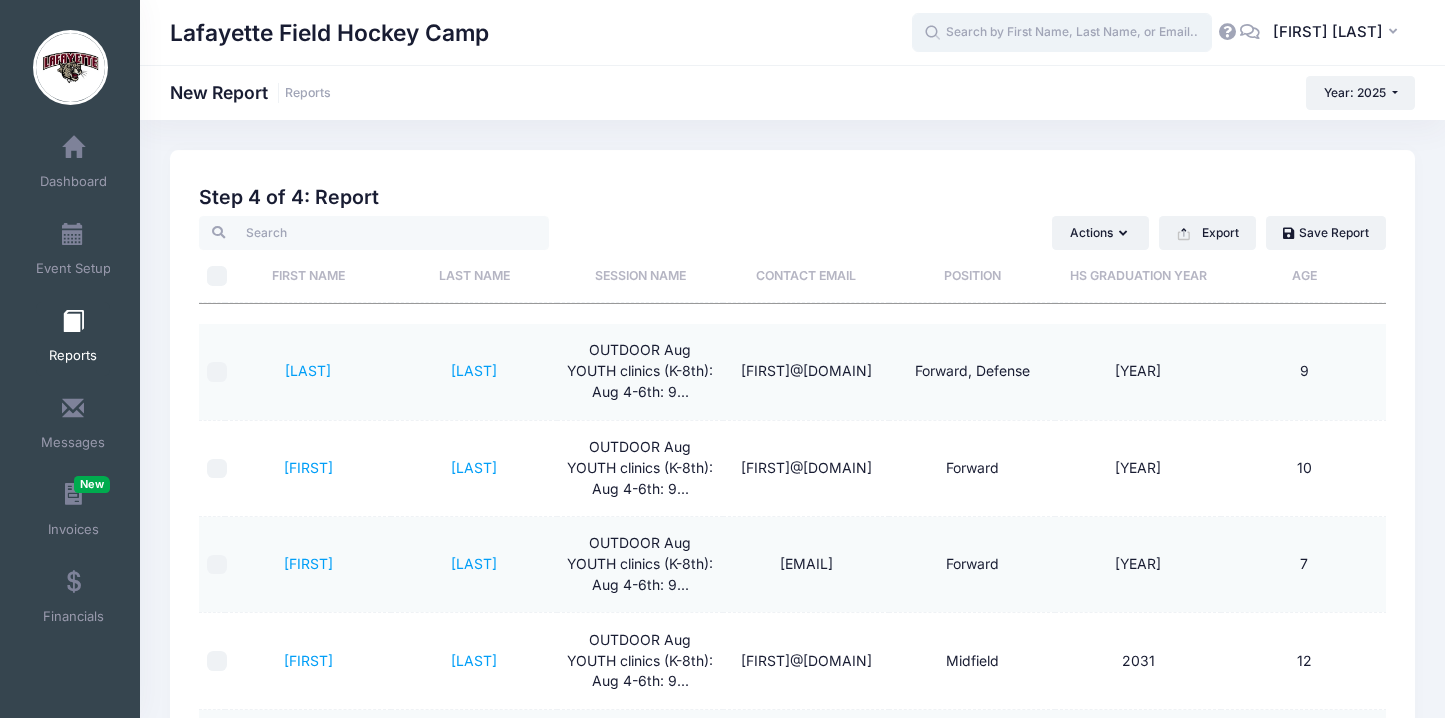 type 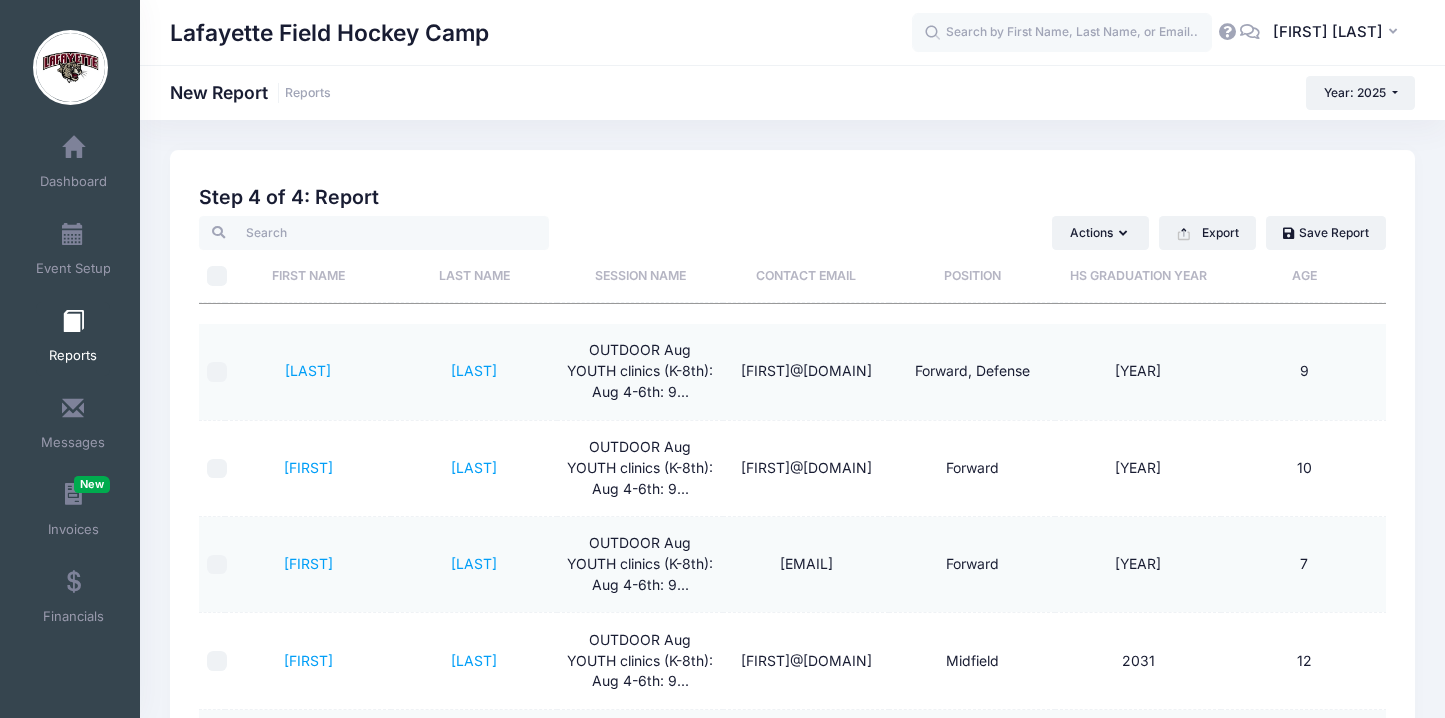 click at bounding box center (73, 322) 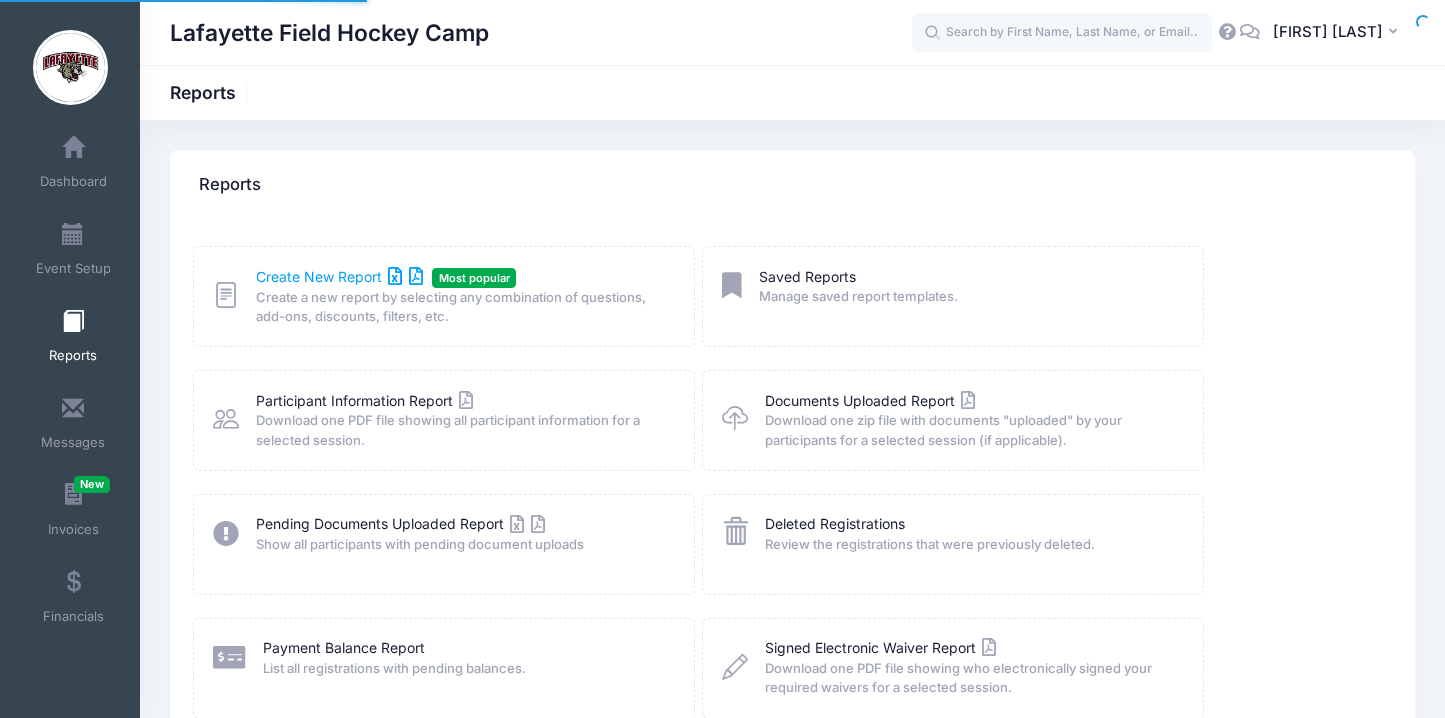 scroll, scrollTop: 0, scrollLeft: 0, axis: both 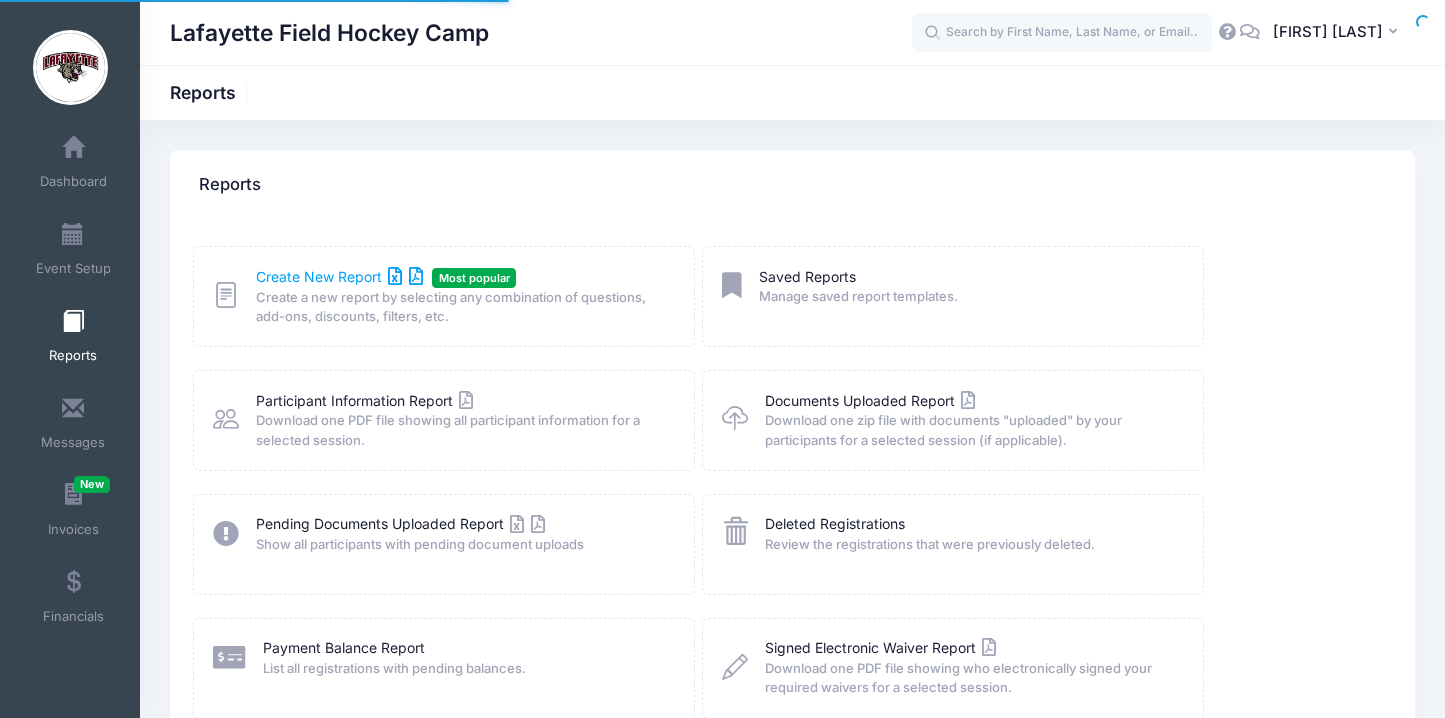 click on "Create New Report" at bounding box center [339, 276] 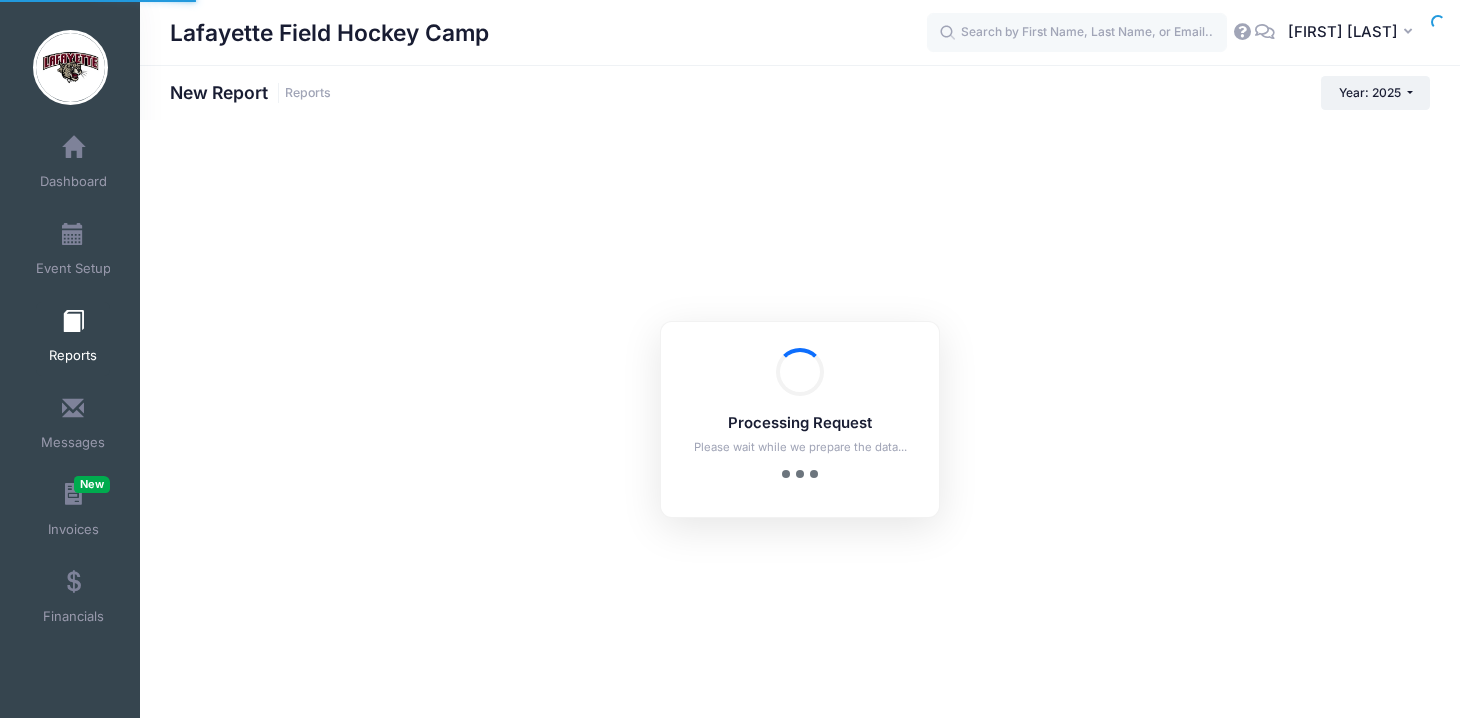 scroll, scrollTop: 0, scrollLeft: 0, axis: both 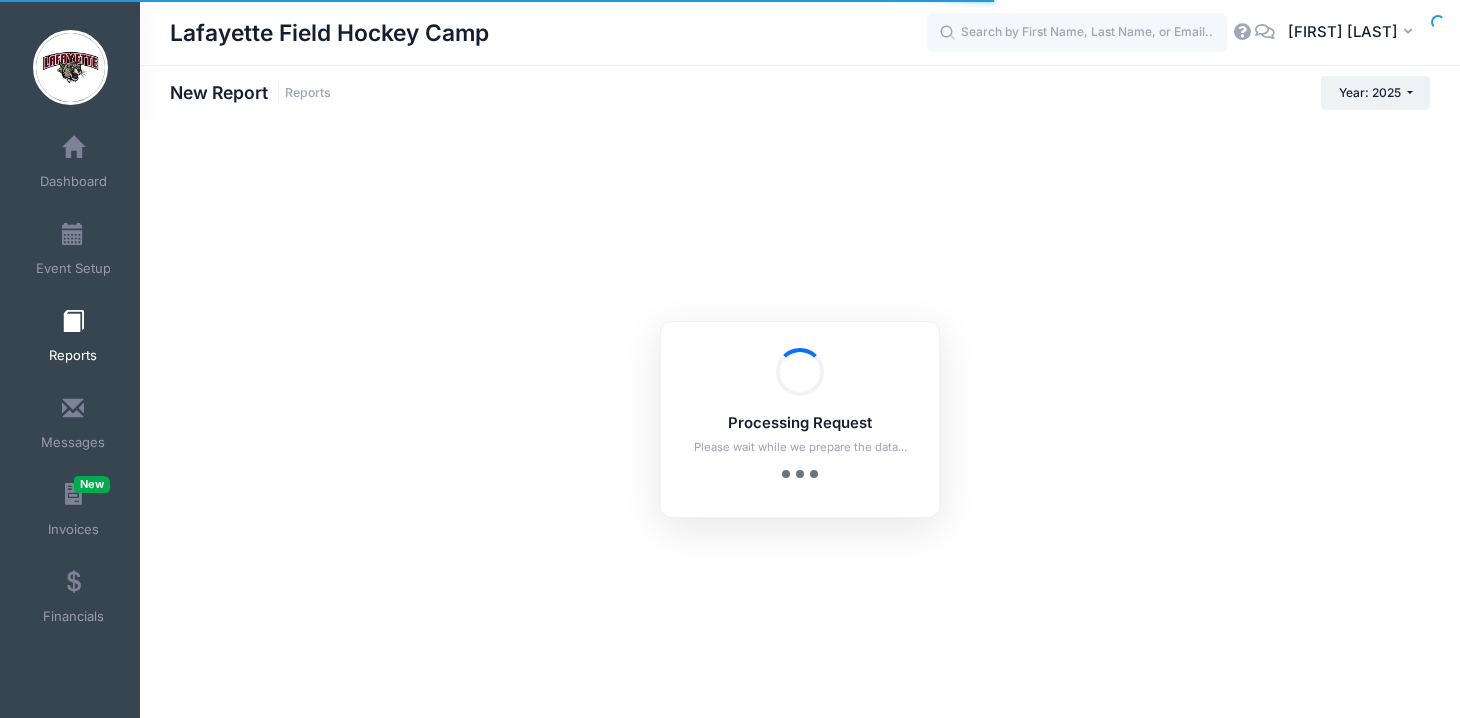 checkbox on "true" 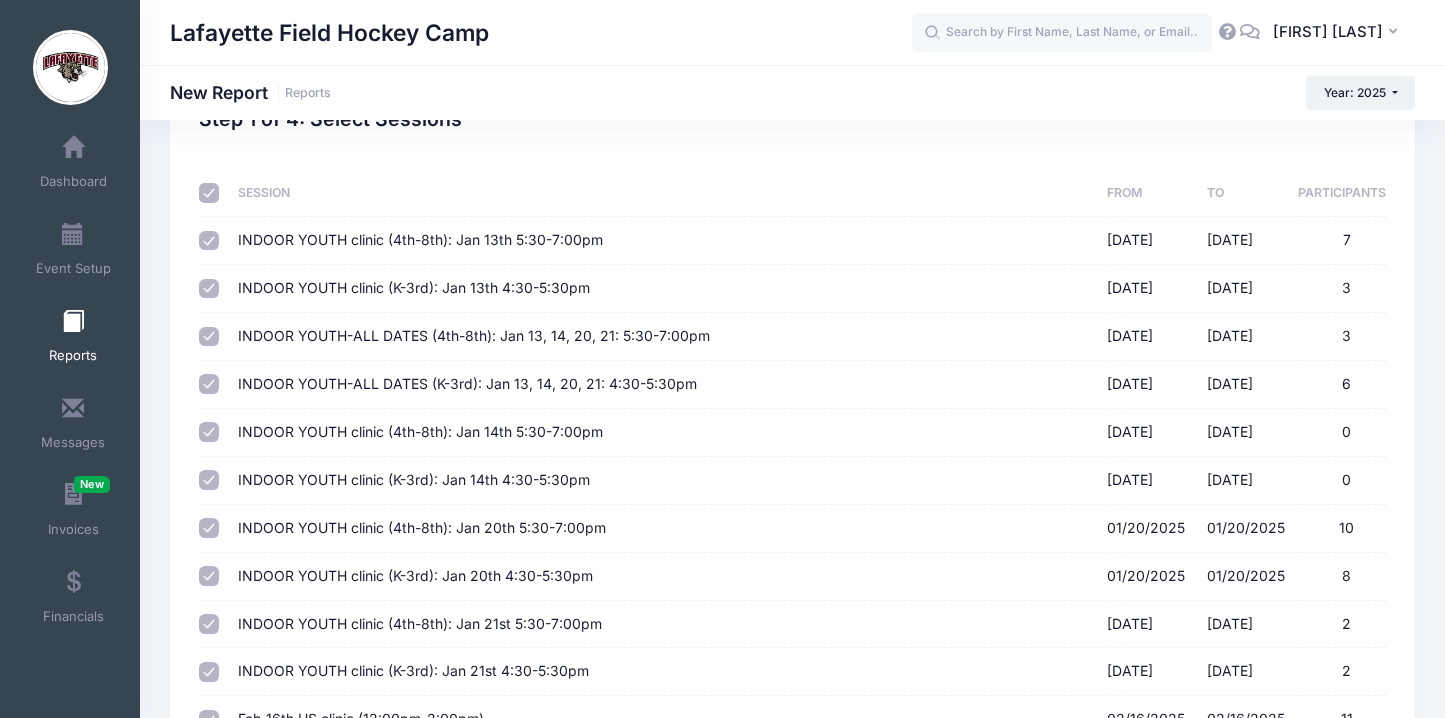 scroll, scrollTop: 79, scrollLeft: 0, axis: vertical 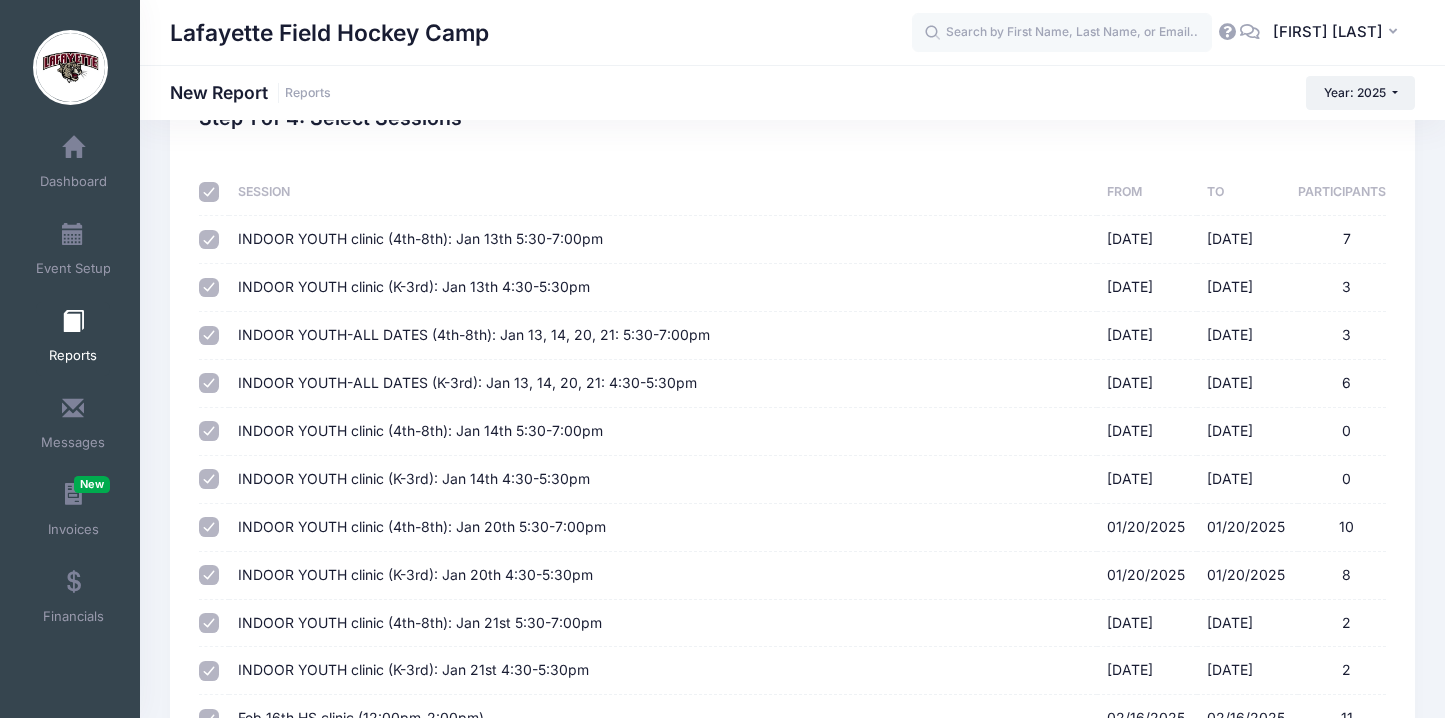 click at bounding box center (209, 192) 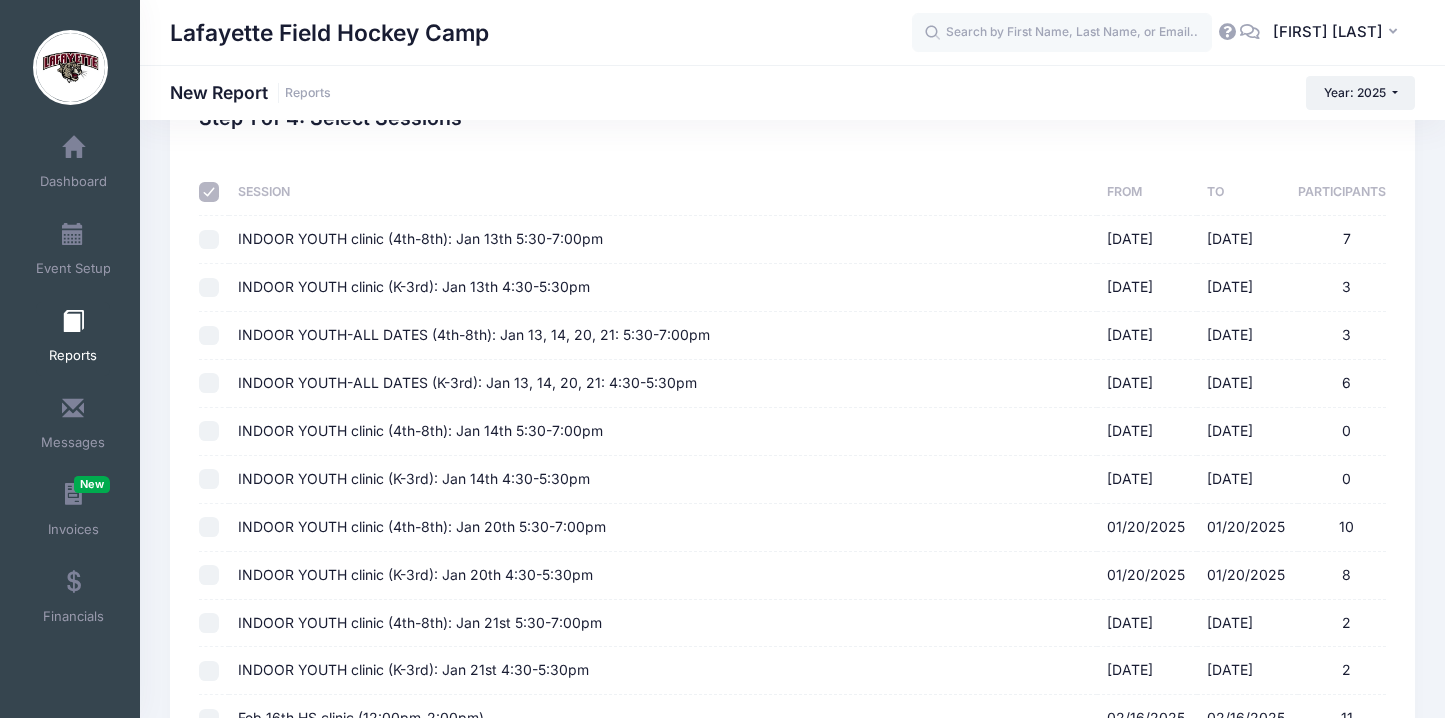checkbox on "false" 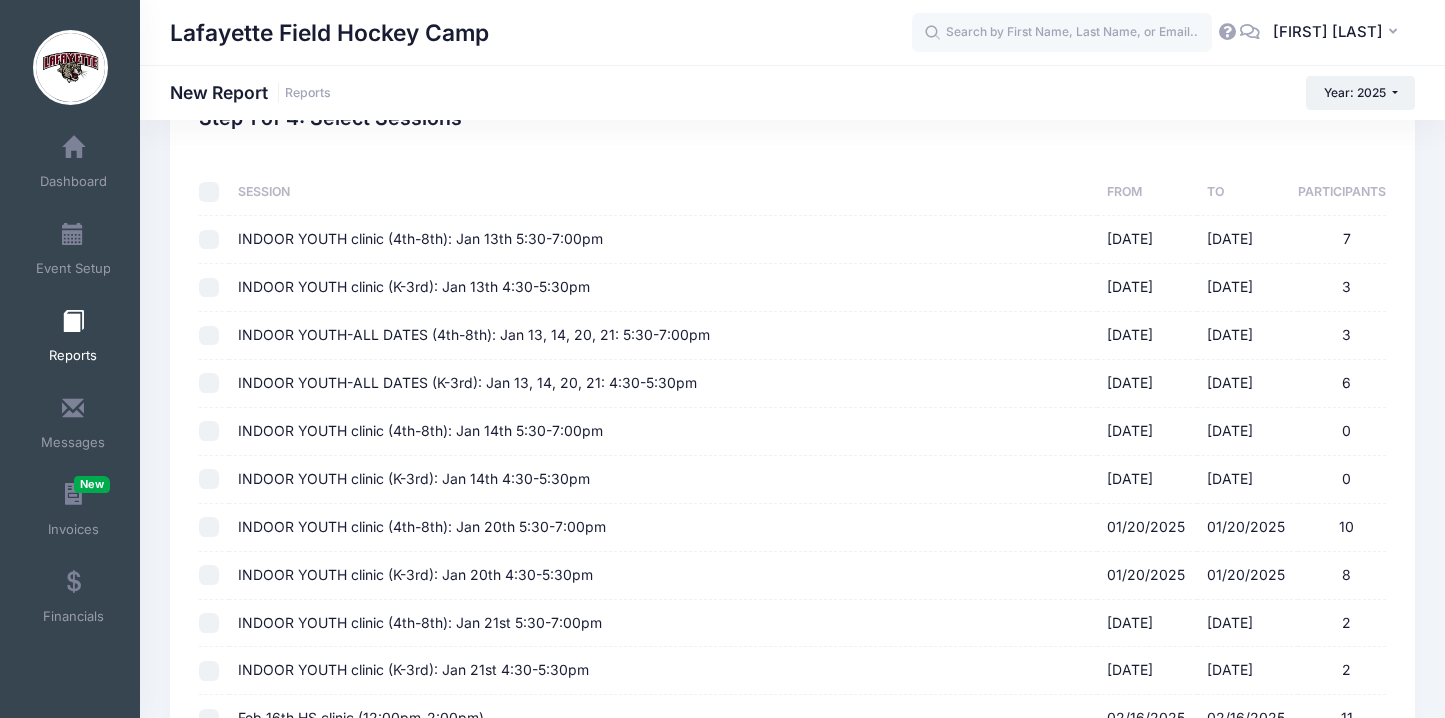checkbox on "false" 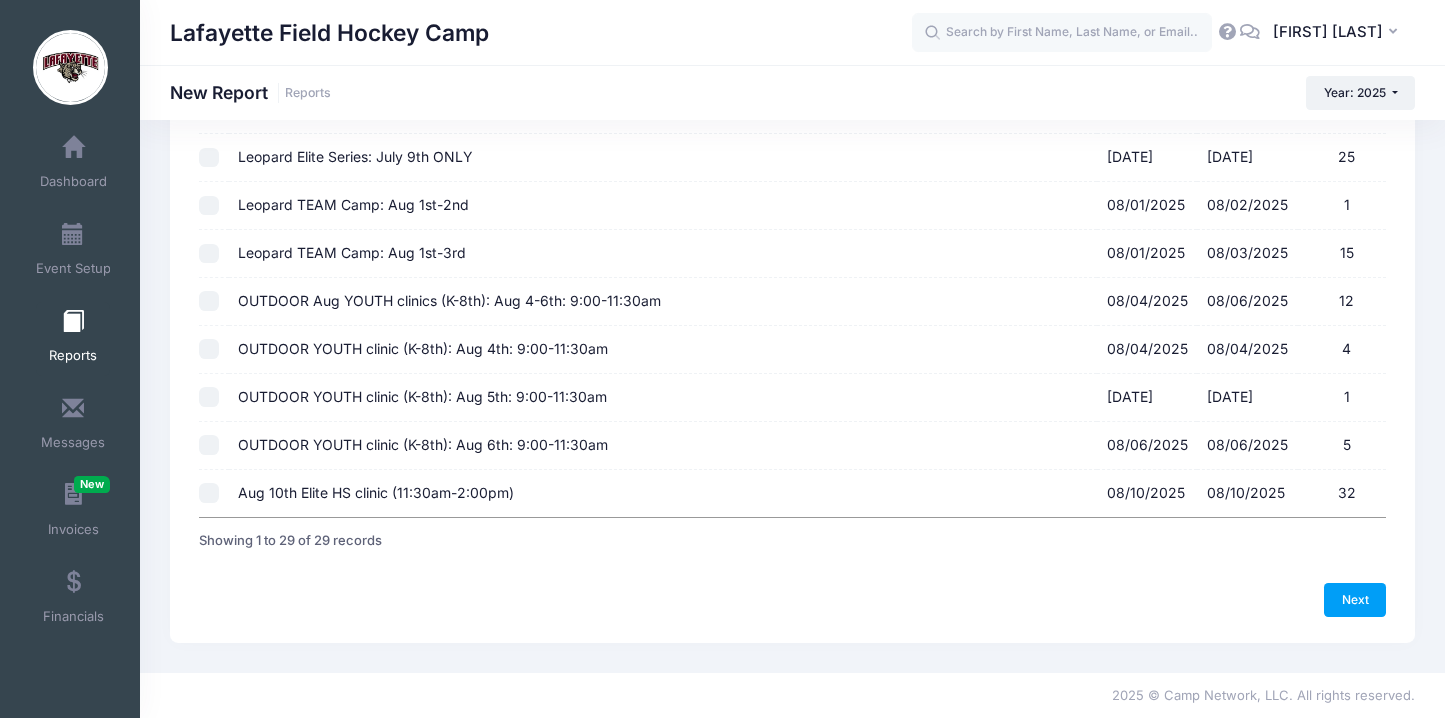 scroll, scrollTop: 1168, scrollLeft: 0, axis: vertical 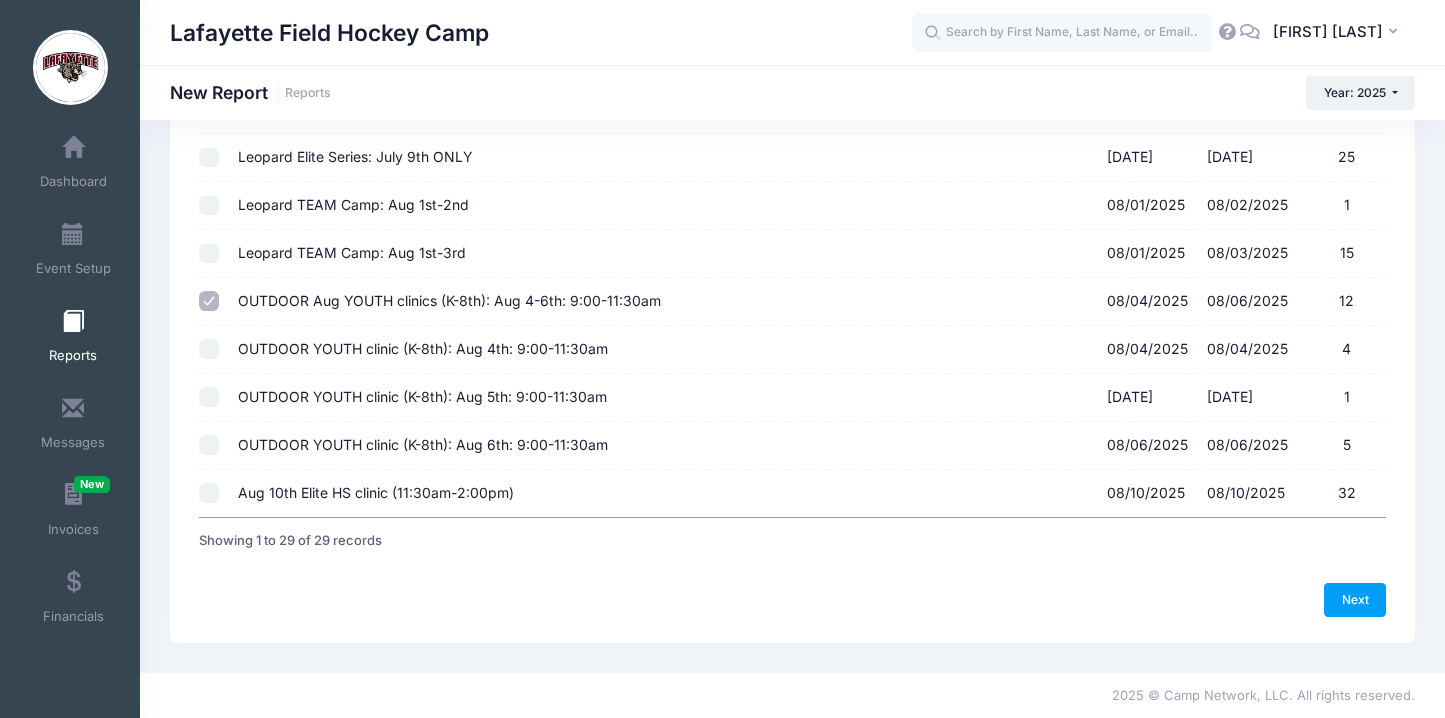click on "OUTDOOR YOUTH clinic (K-8th): Aug 4th: 9:00-11:30am 08/04/2025 - 08/04/2025  4" at bounding box center [209, 349] 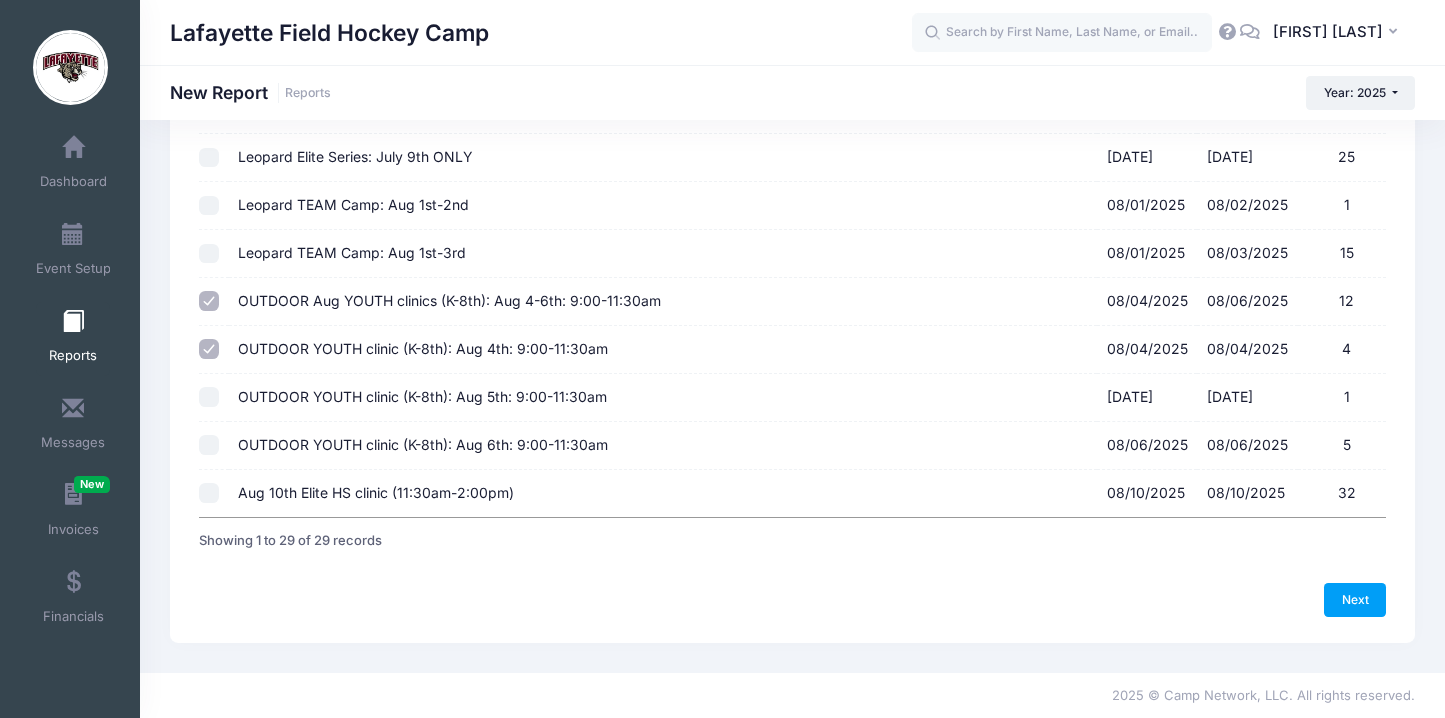 click on "OUTDOOR YOUTH clinic (K-8th): Aug 5th: 9:00-11:30am [DATE] - [DATE]  [NUMBER]" at bounding box center [209, 397] 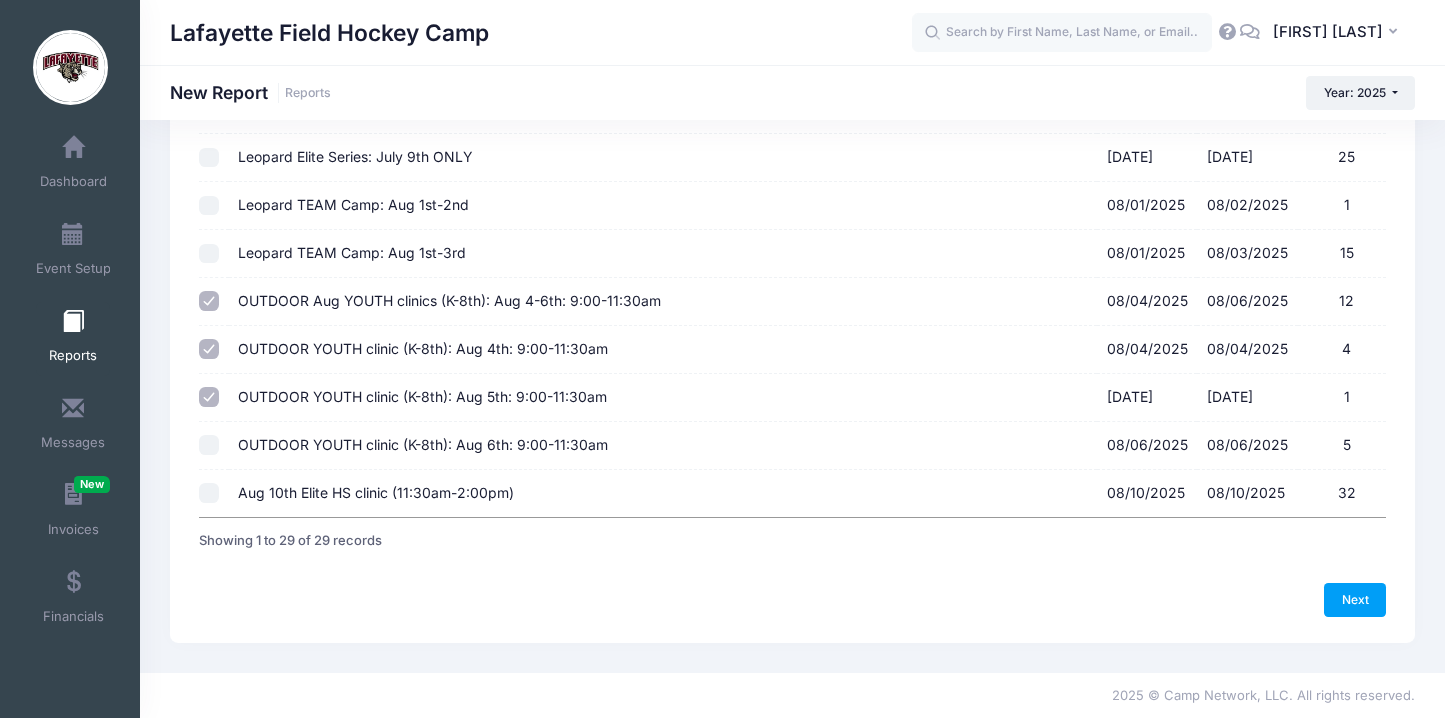 click on "OUTDOOR YOUTH clinic (K-8th): Aug 6th: 9:00-11:30am [DATE] - [DATE]  [NUMBER]" at bounding box center (209, 445) 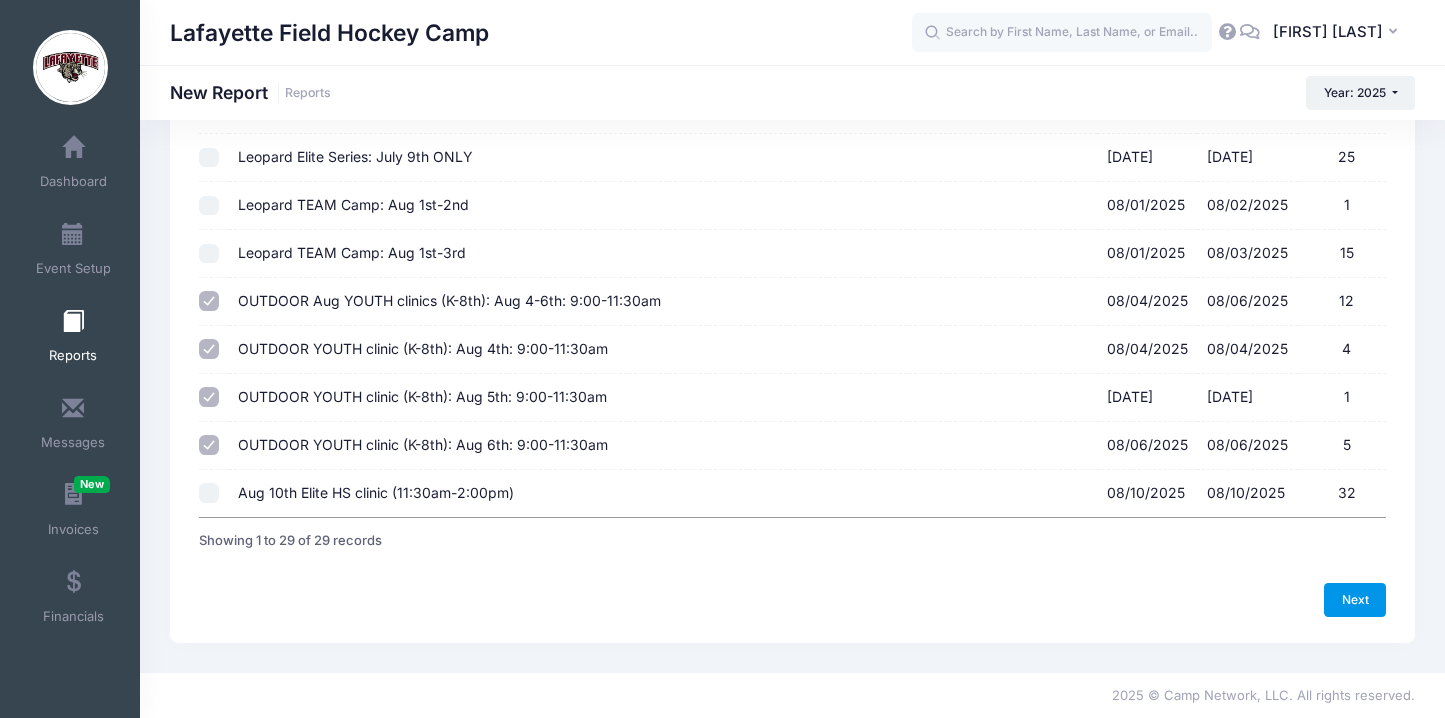 click on "Next" at bounding box center (1355, 600) 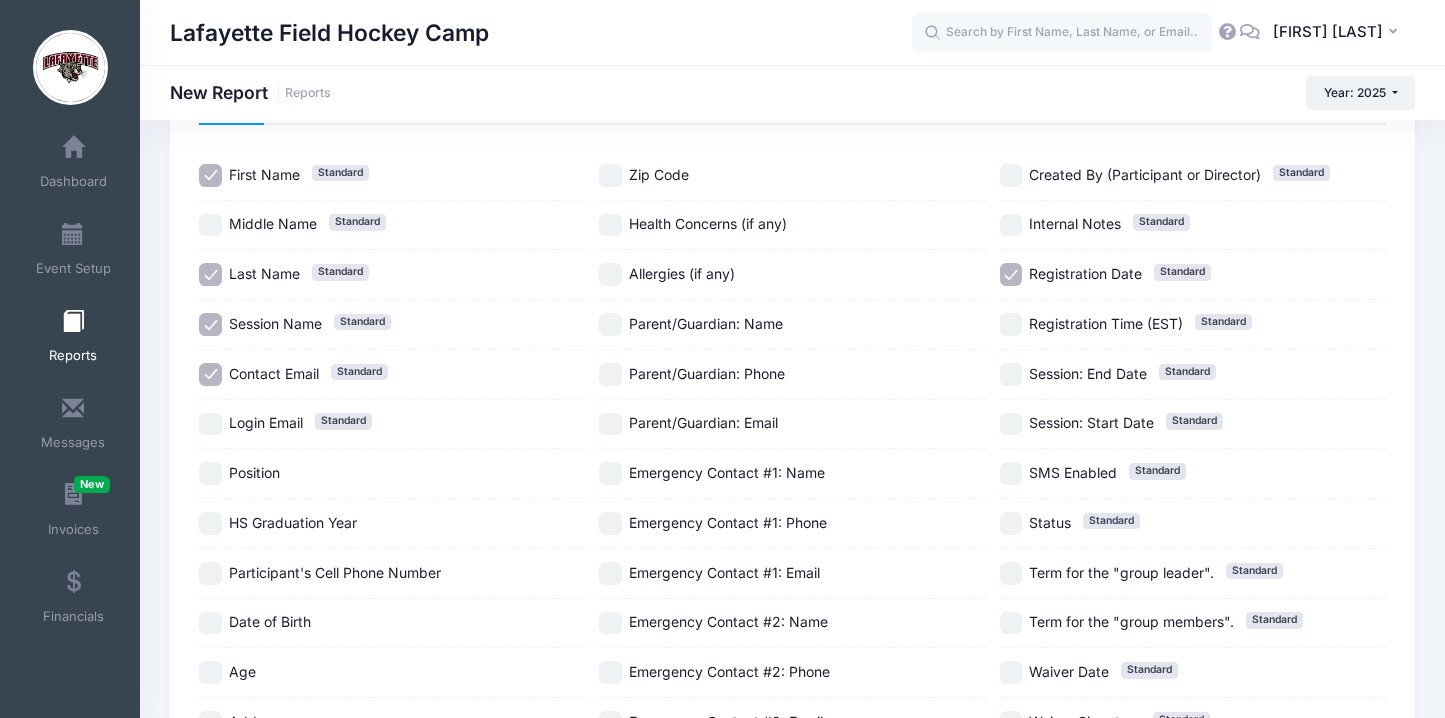 scroll, scrollTop: 133, scrollLeft: 0, axis: vertical 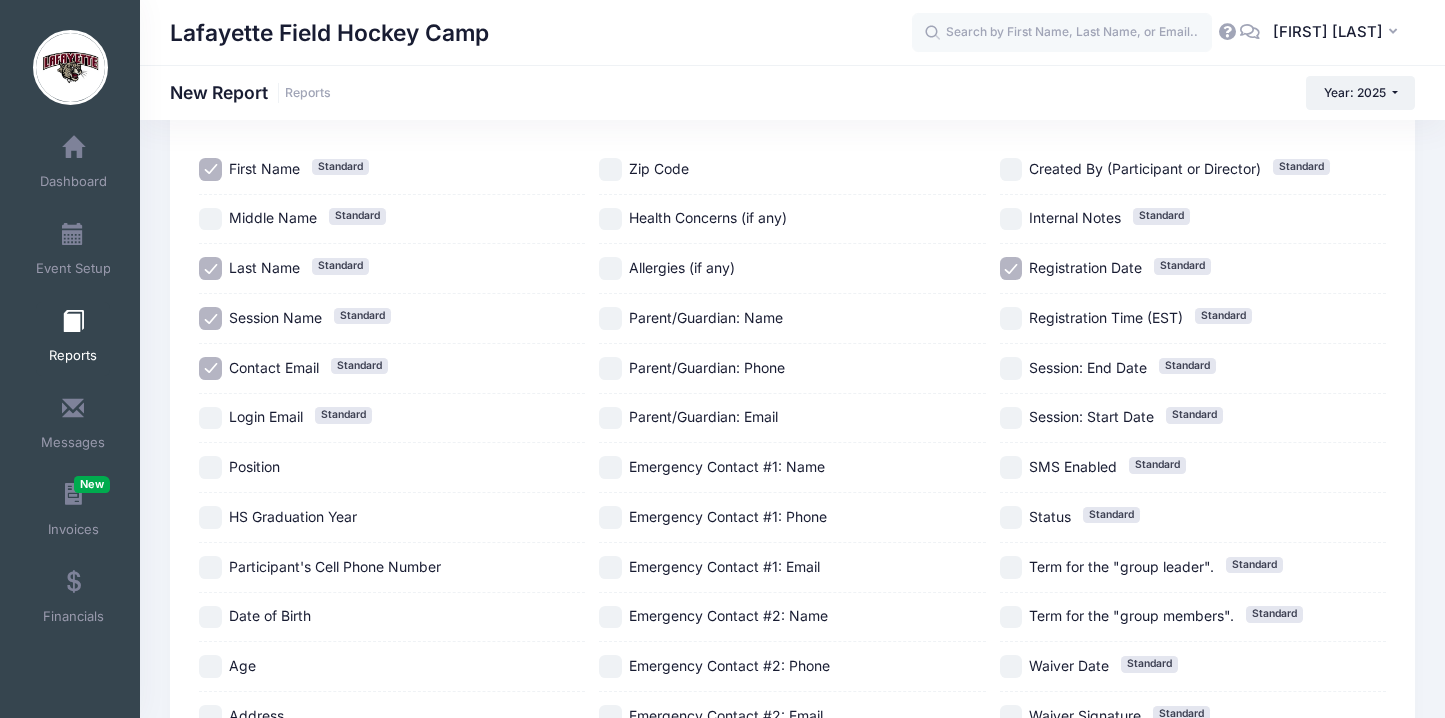 click on "Position" at bounding box center [254, 467] 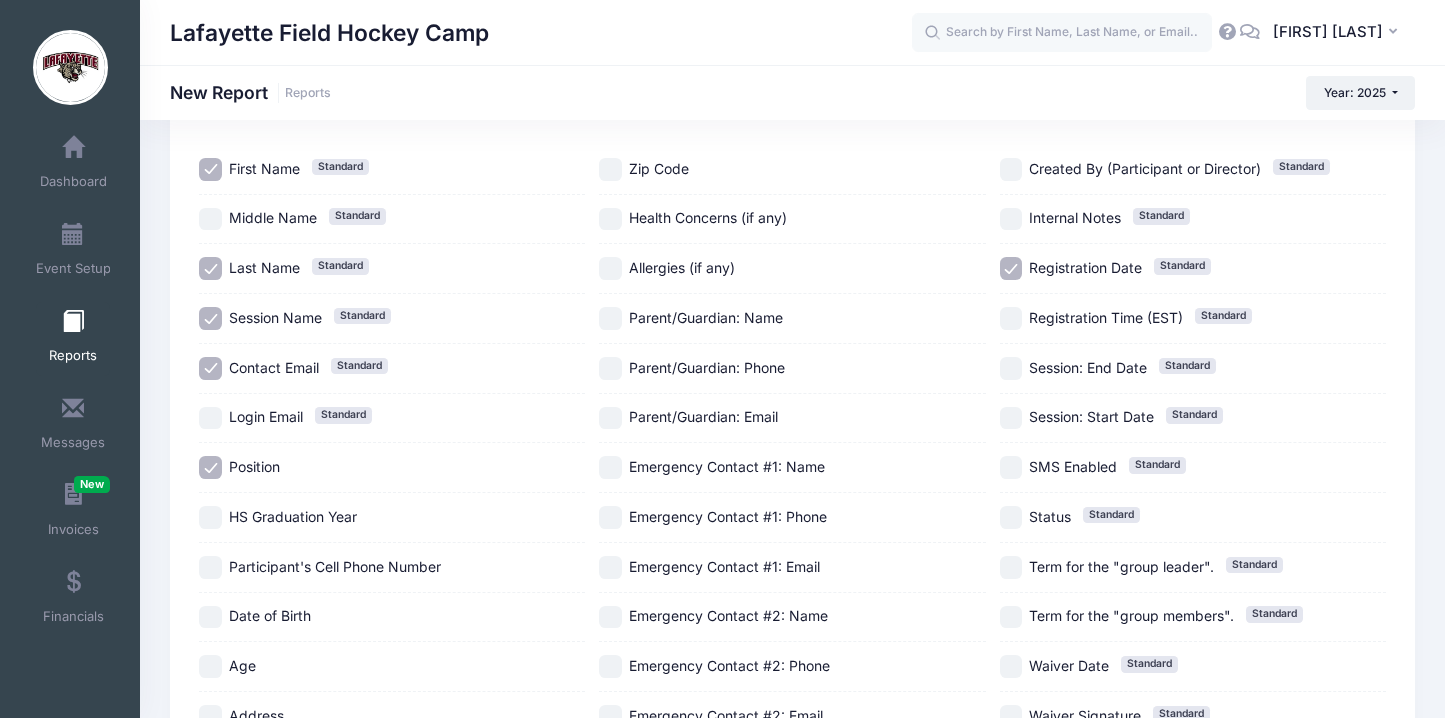 click on "HS Graduation Year" at bounding box center [293, 516] 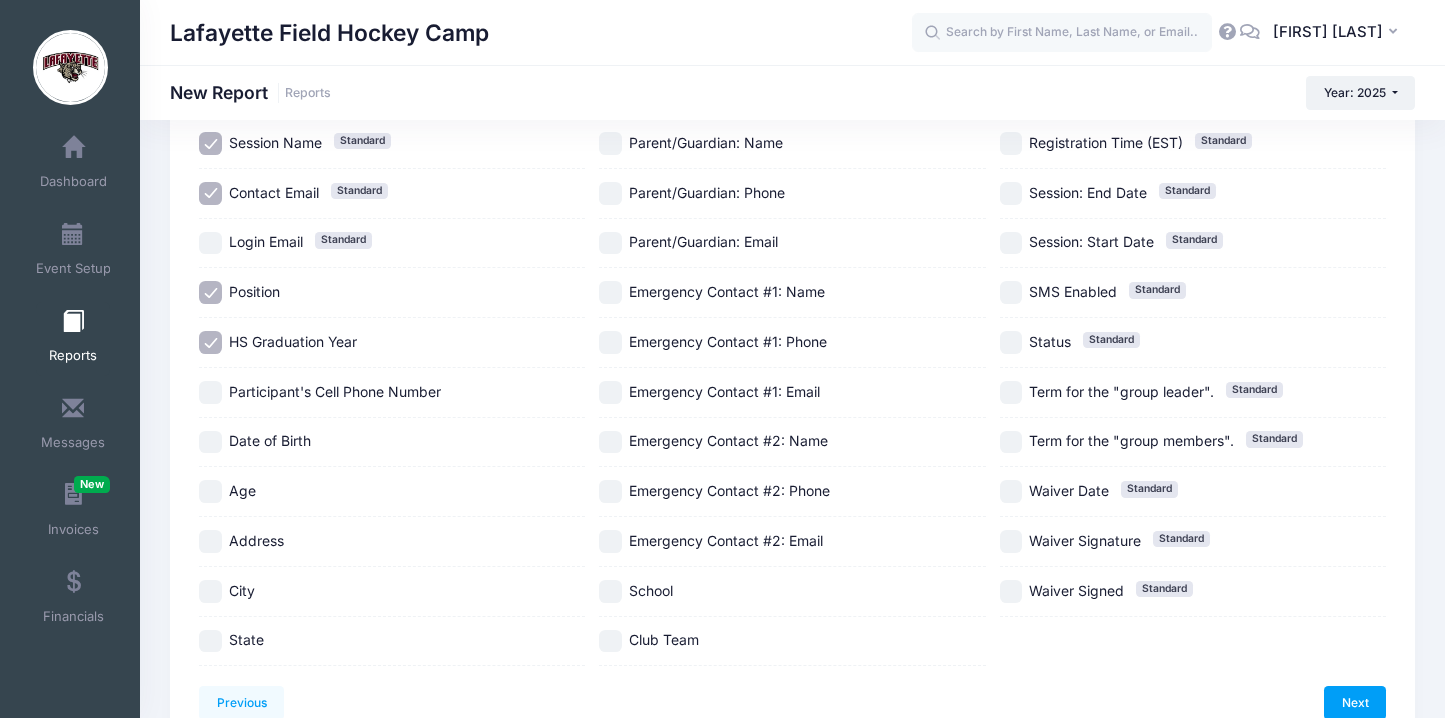 scroll, scrollTop: 338, scrollLeft: 0, axis: vertical 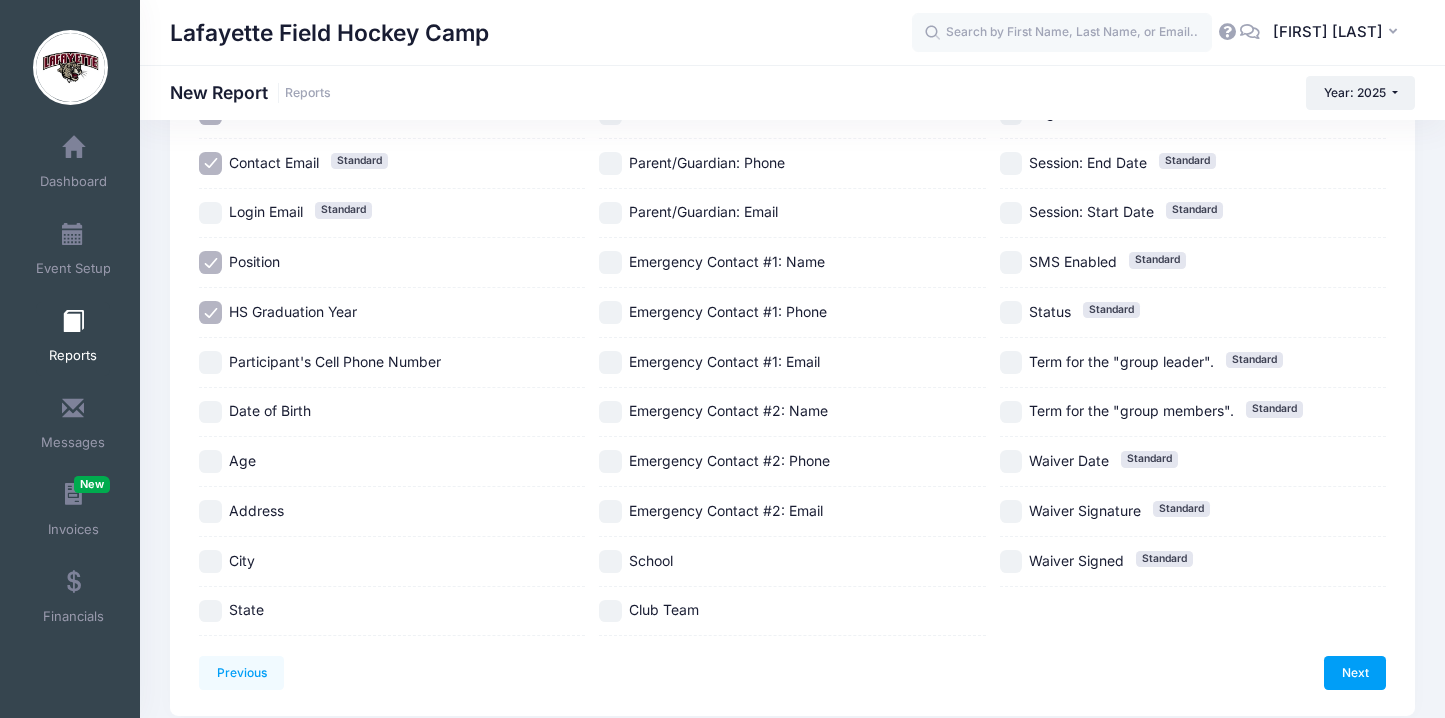 click on "Age" at bounding box center [242, 460] 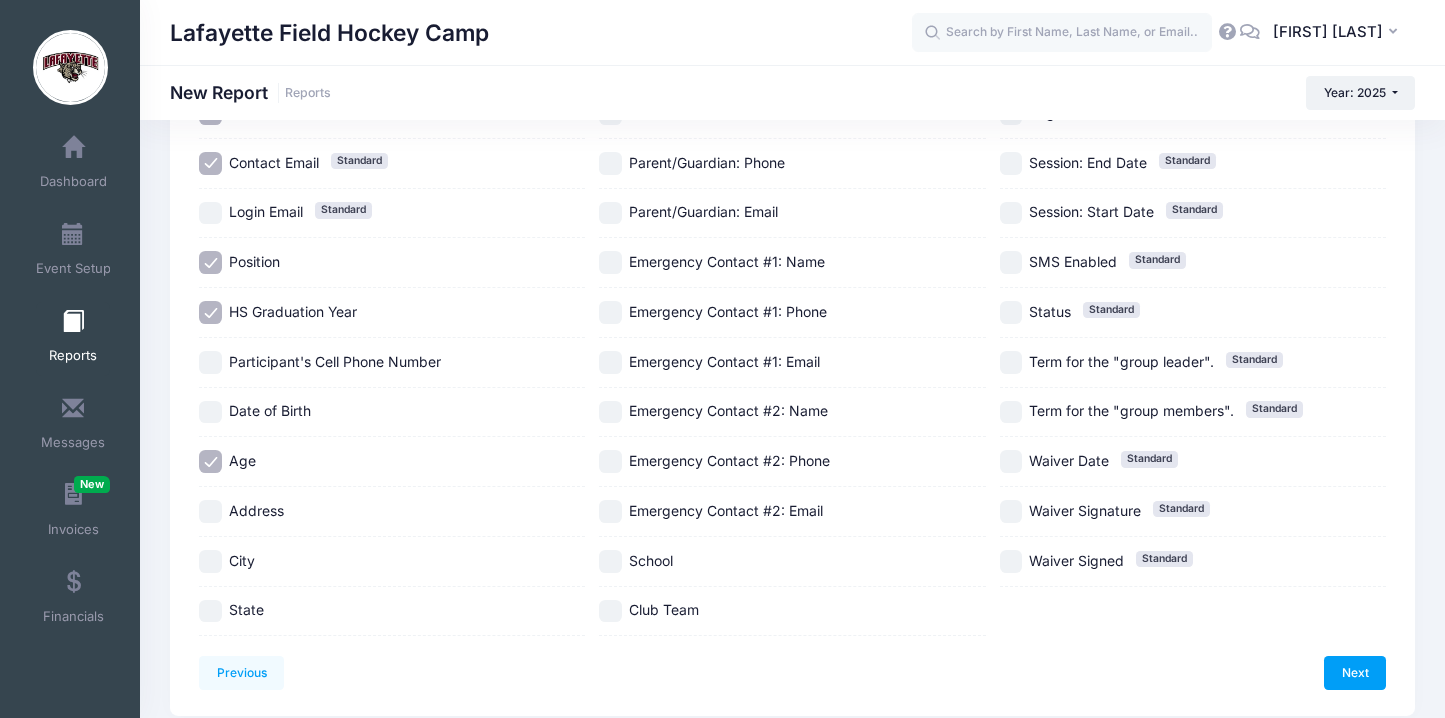 click on "State" at bounding box center [246, 609] 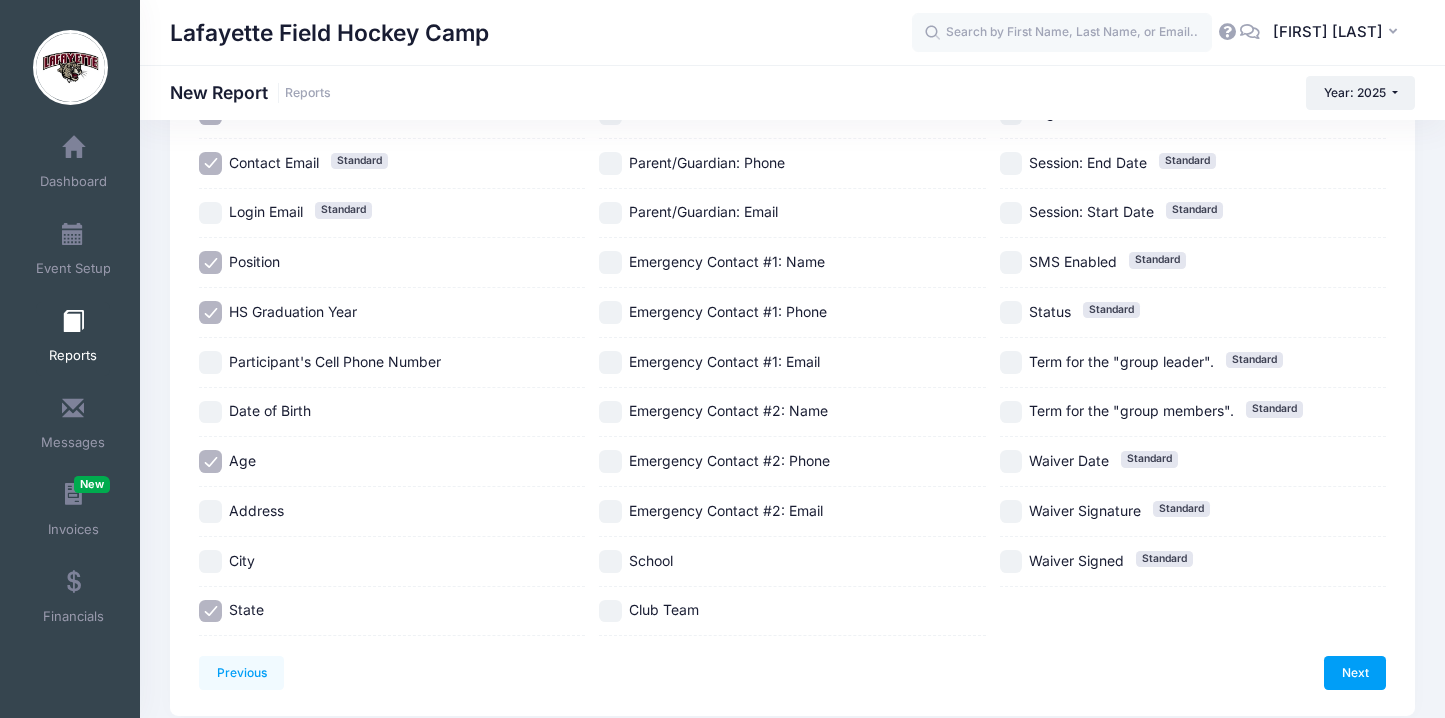 click on "School" at bounding box center [651, 560] 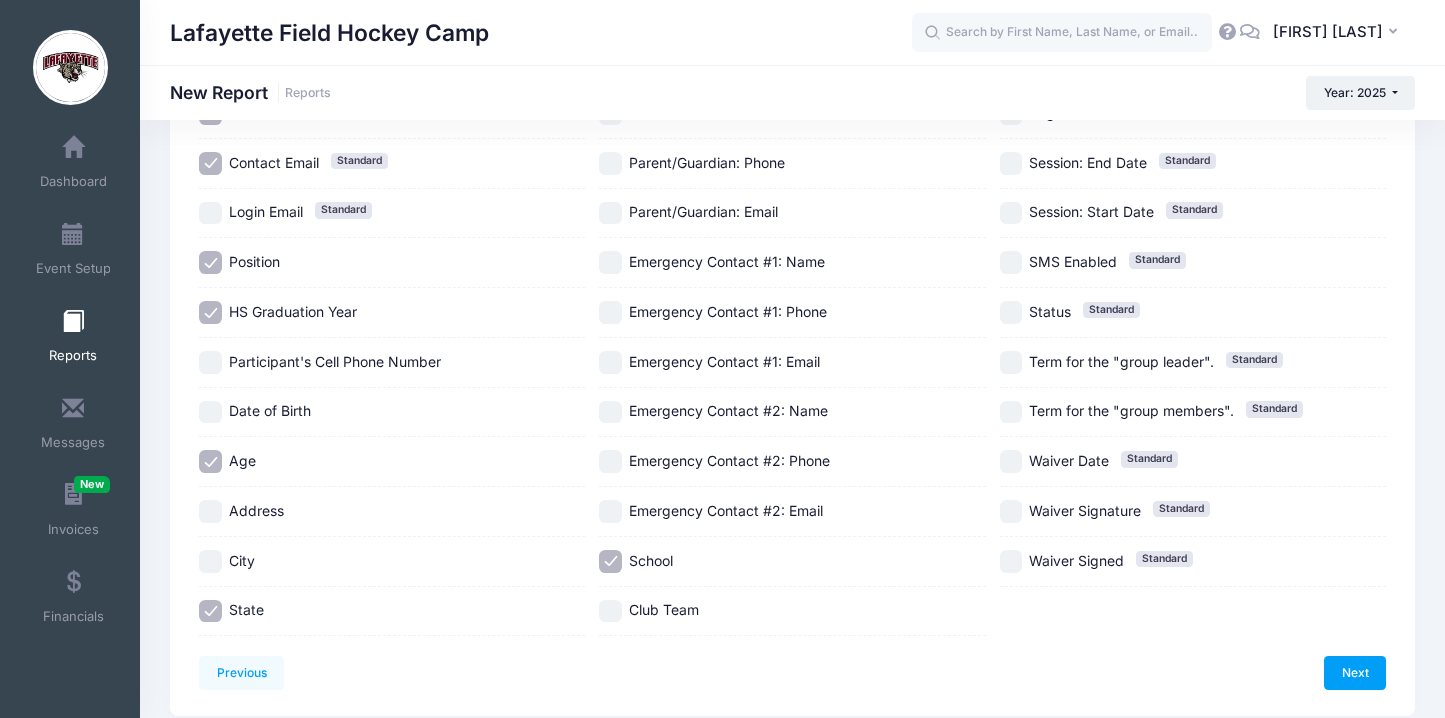 click on "Club Team" at bounding box center [664, 609] 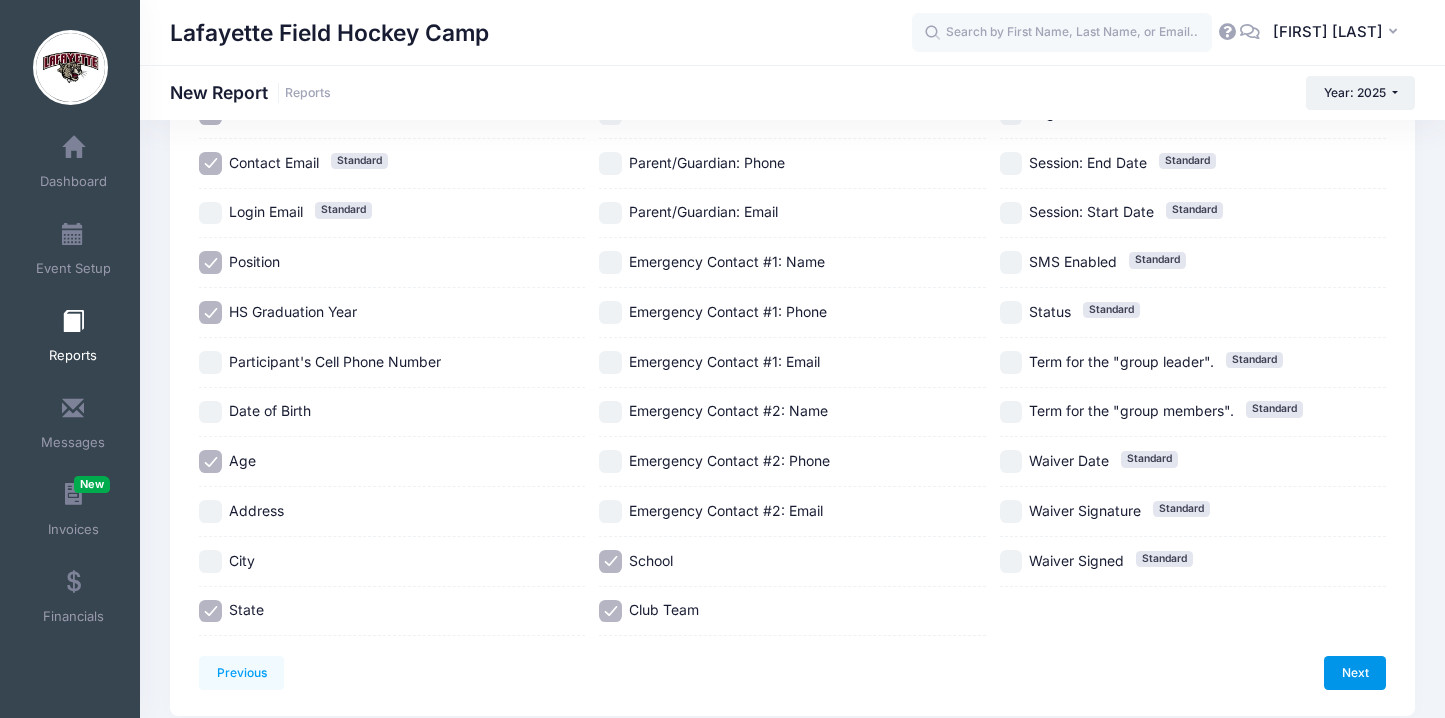 click on "Next" at bounding box center (1355, 673) 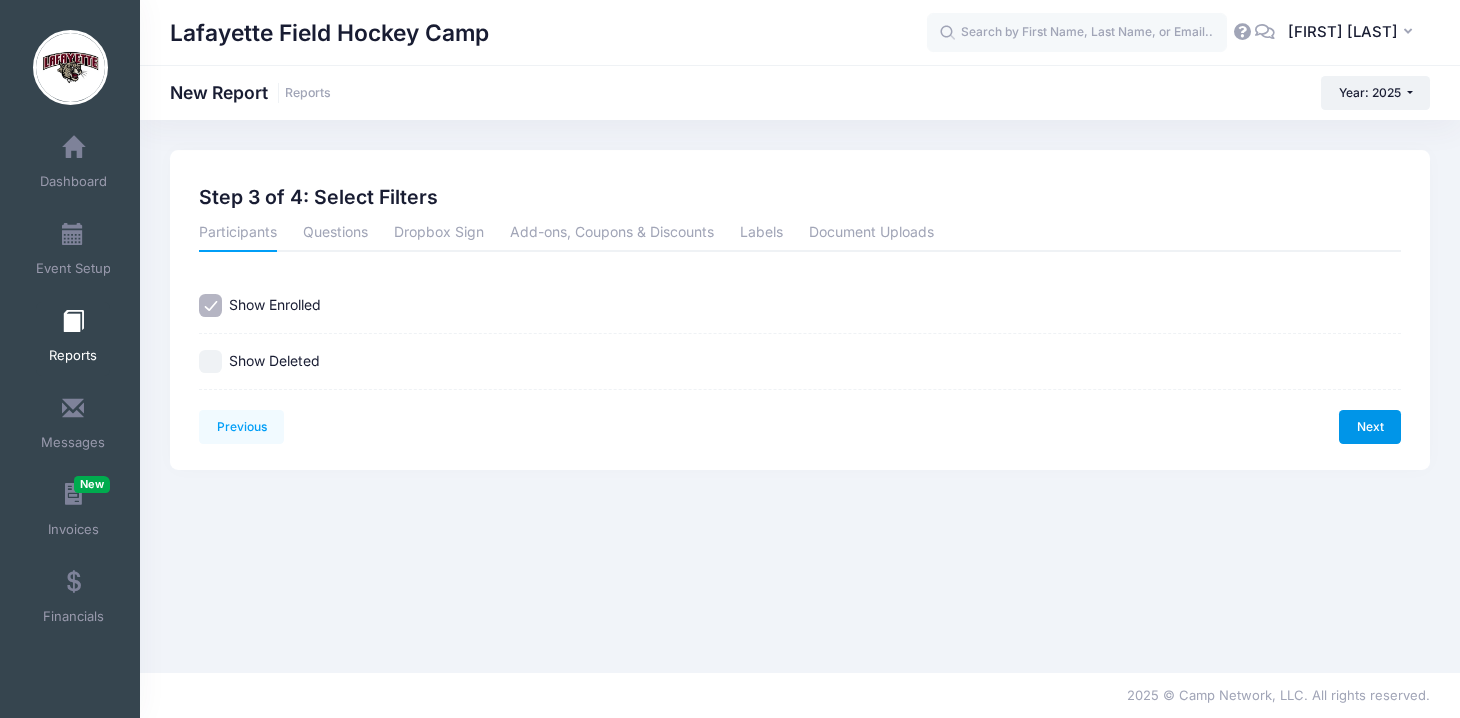 click on "Next" at bounding box center [1370, 427] 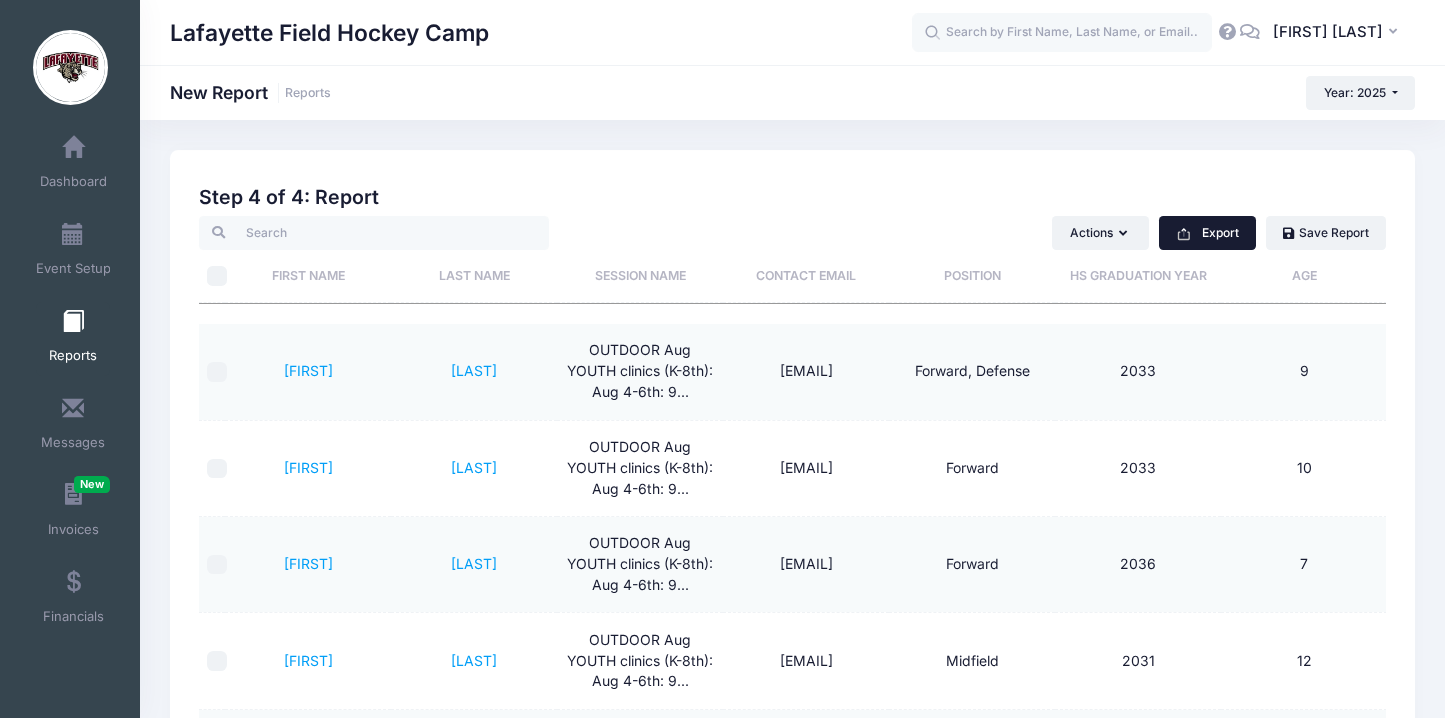 click on "Export" at bounding box center (1207, 233) 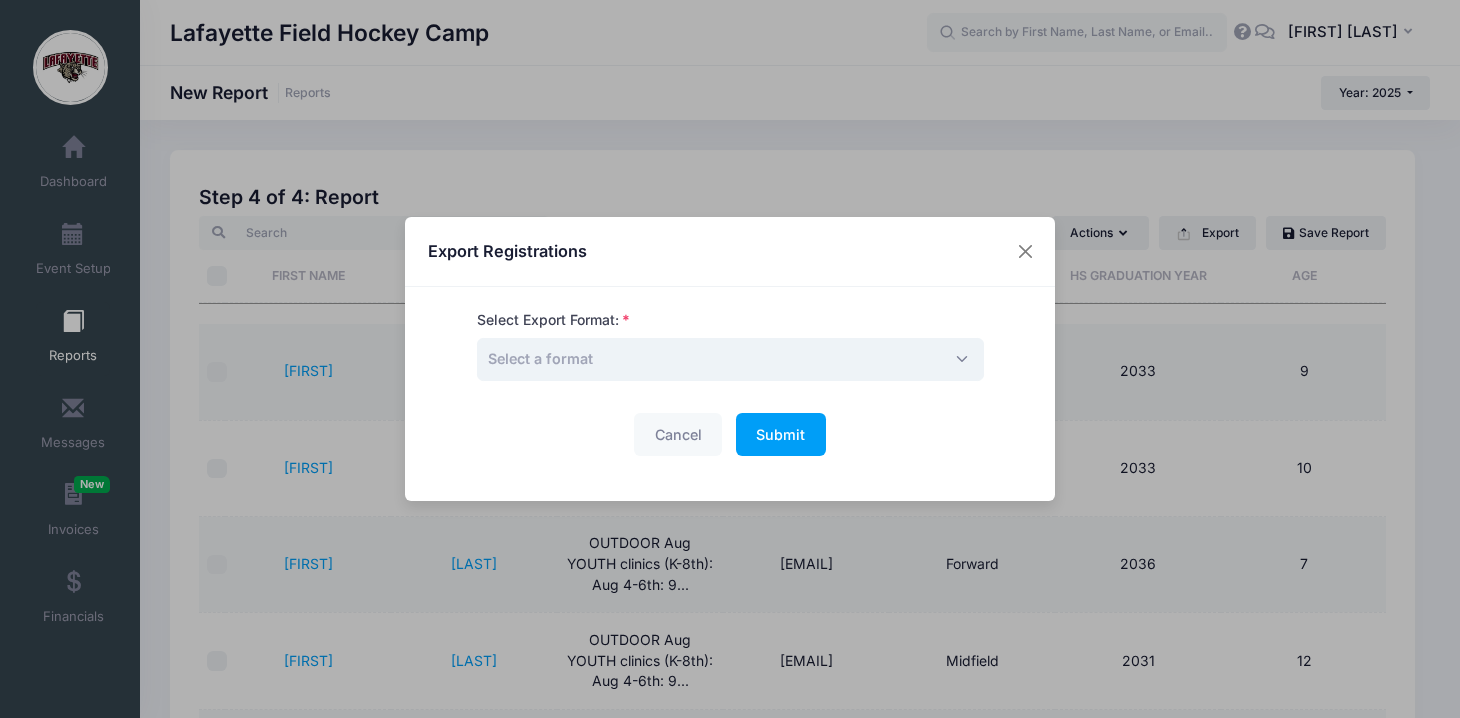 click on "Select a format" at bounding box center [730, 359] 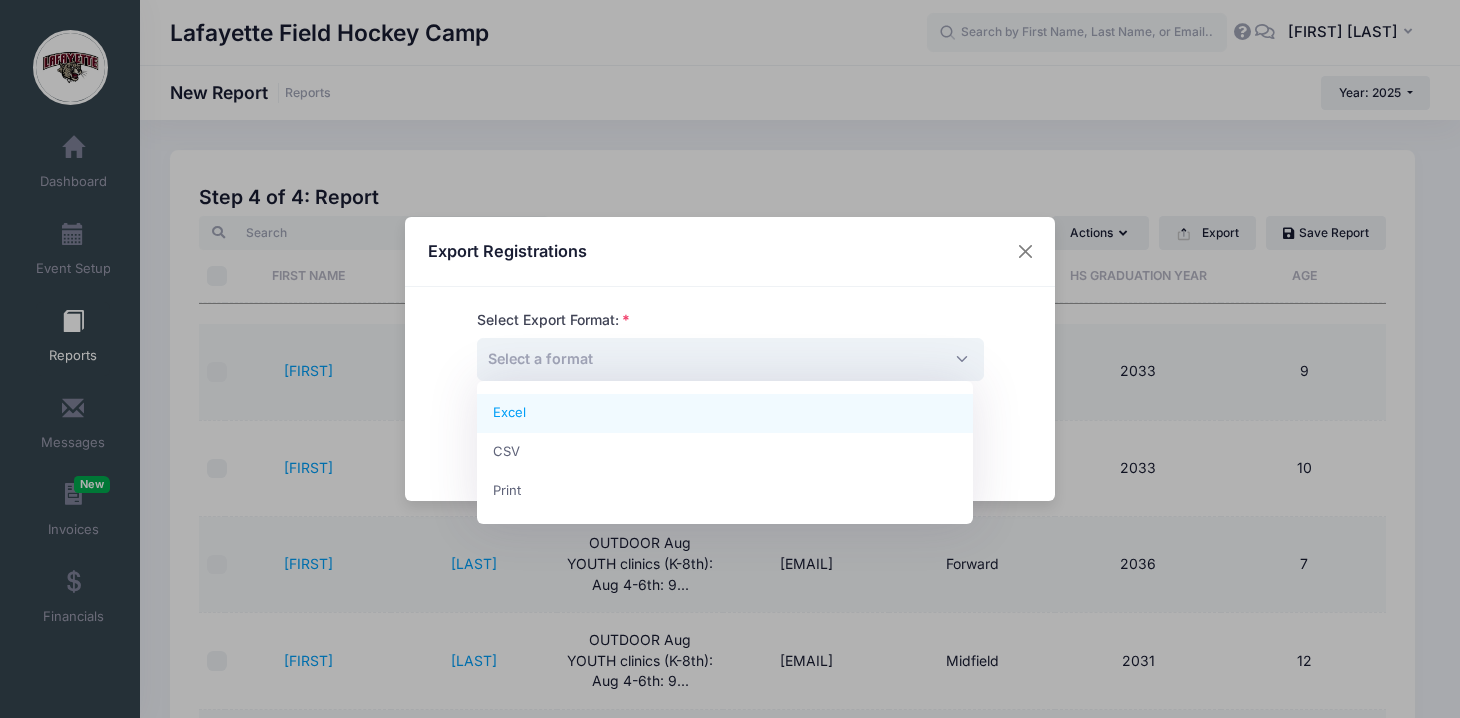select on "excel" 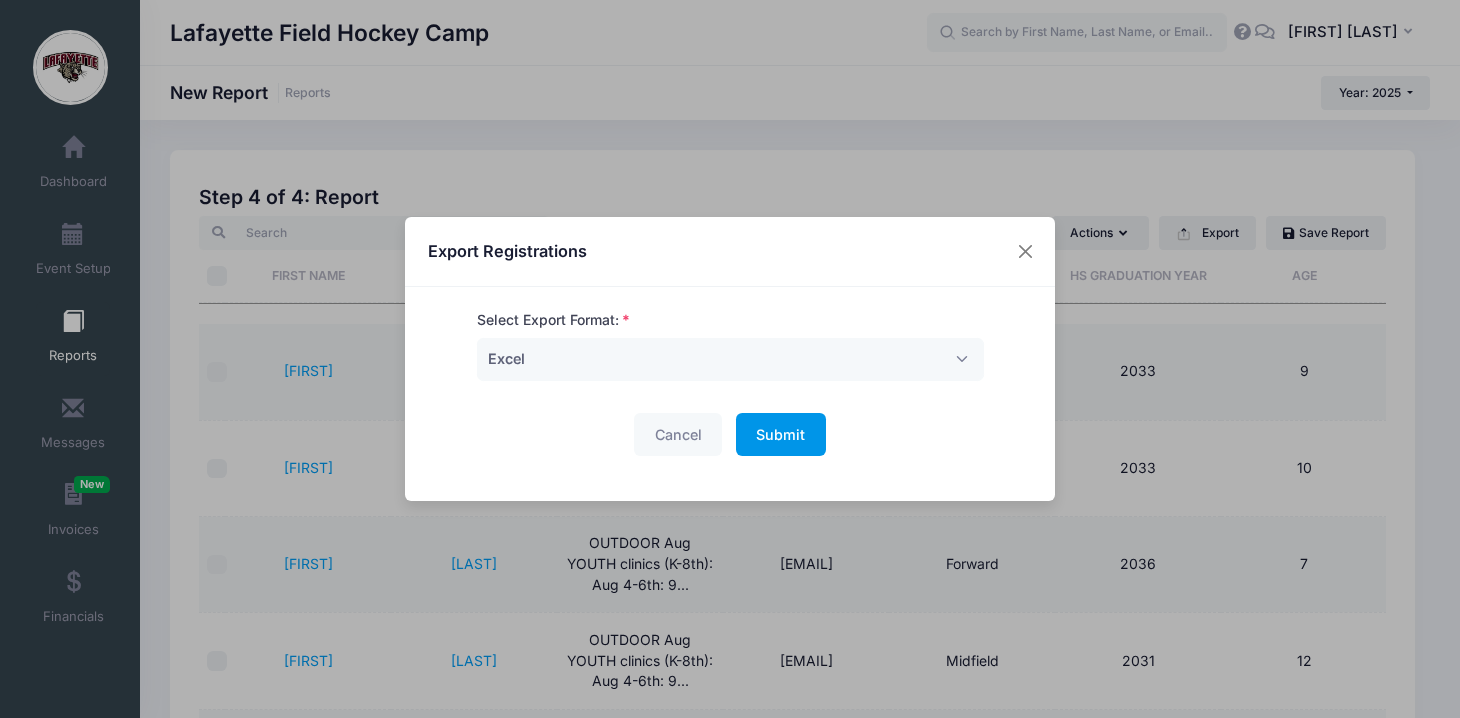 click on "Submit" at bounding box center [780, 434] 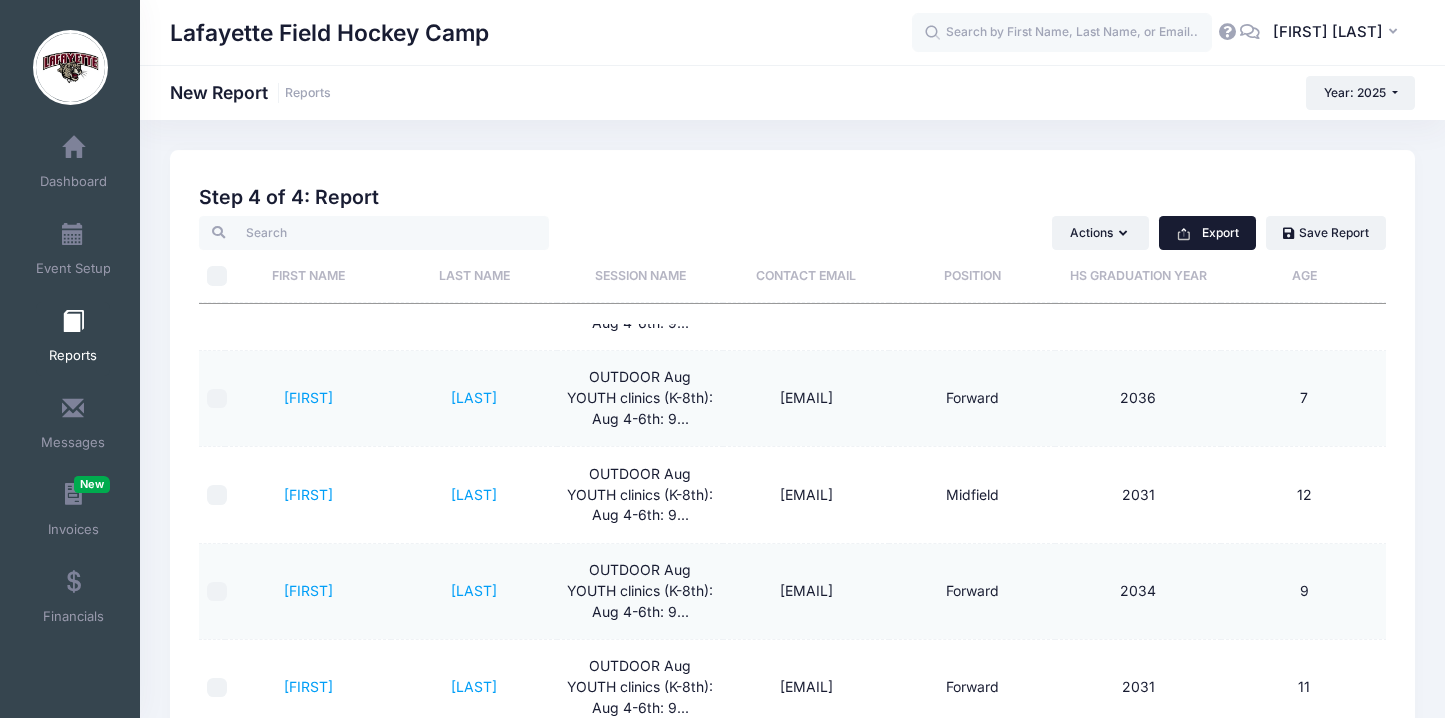 scroll, scrollTop: 0, scrollLeft: 0, axis: both 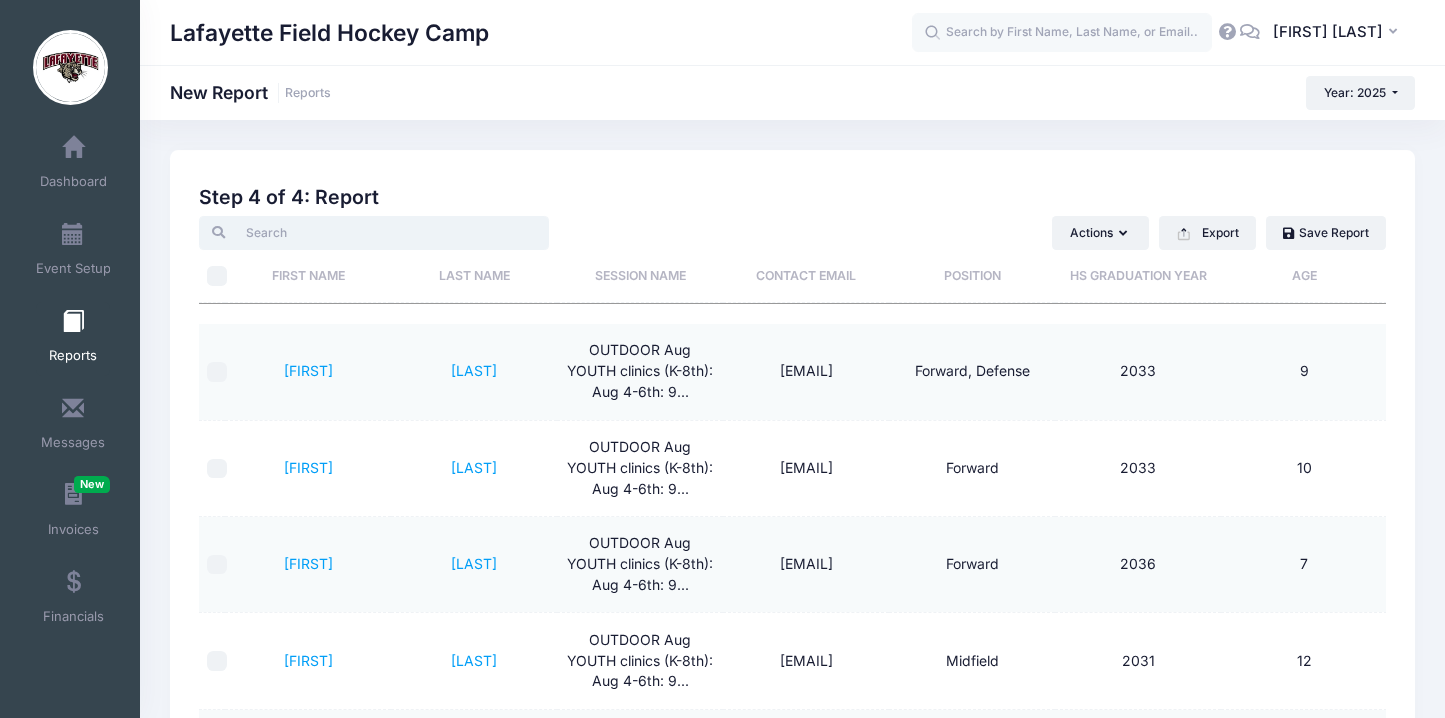click at bounding box center (374, 233) 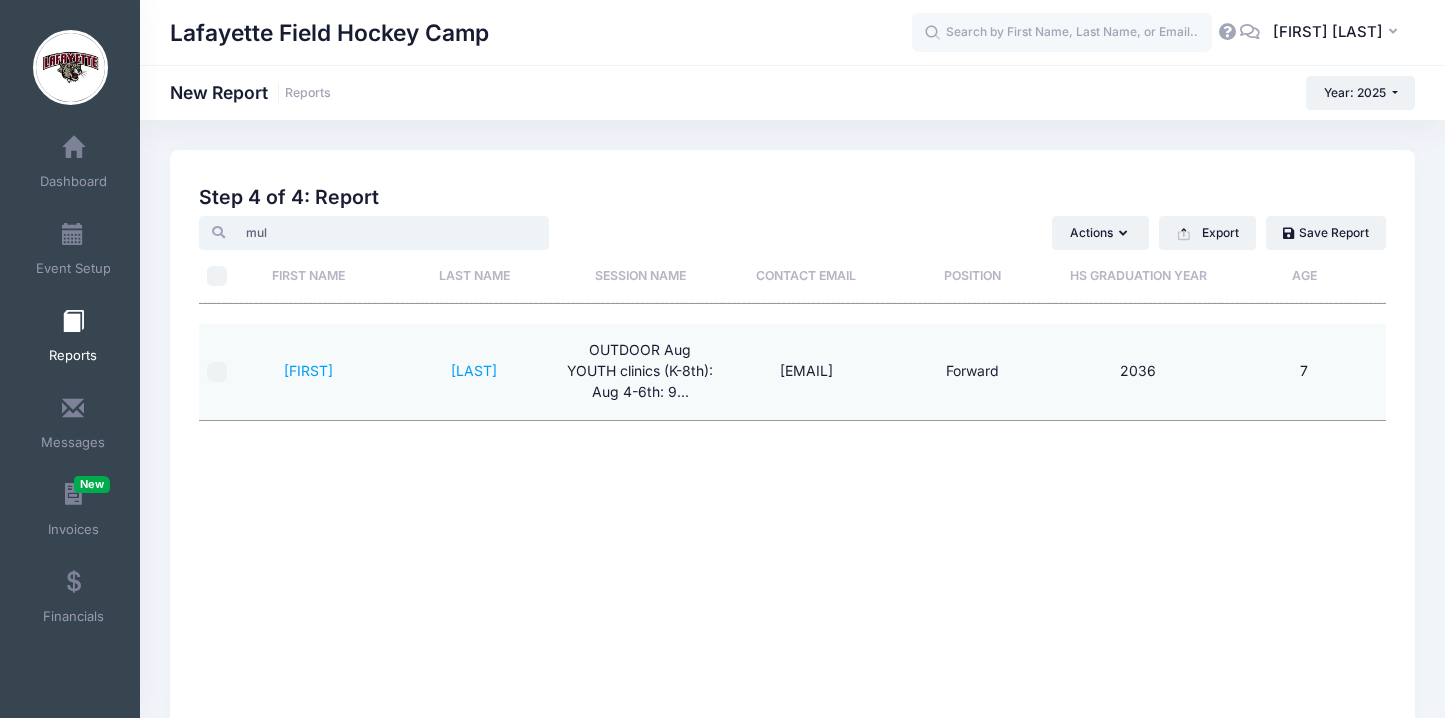 type on "mull" 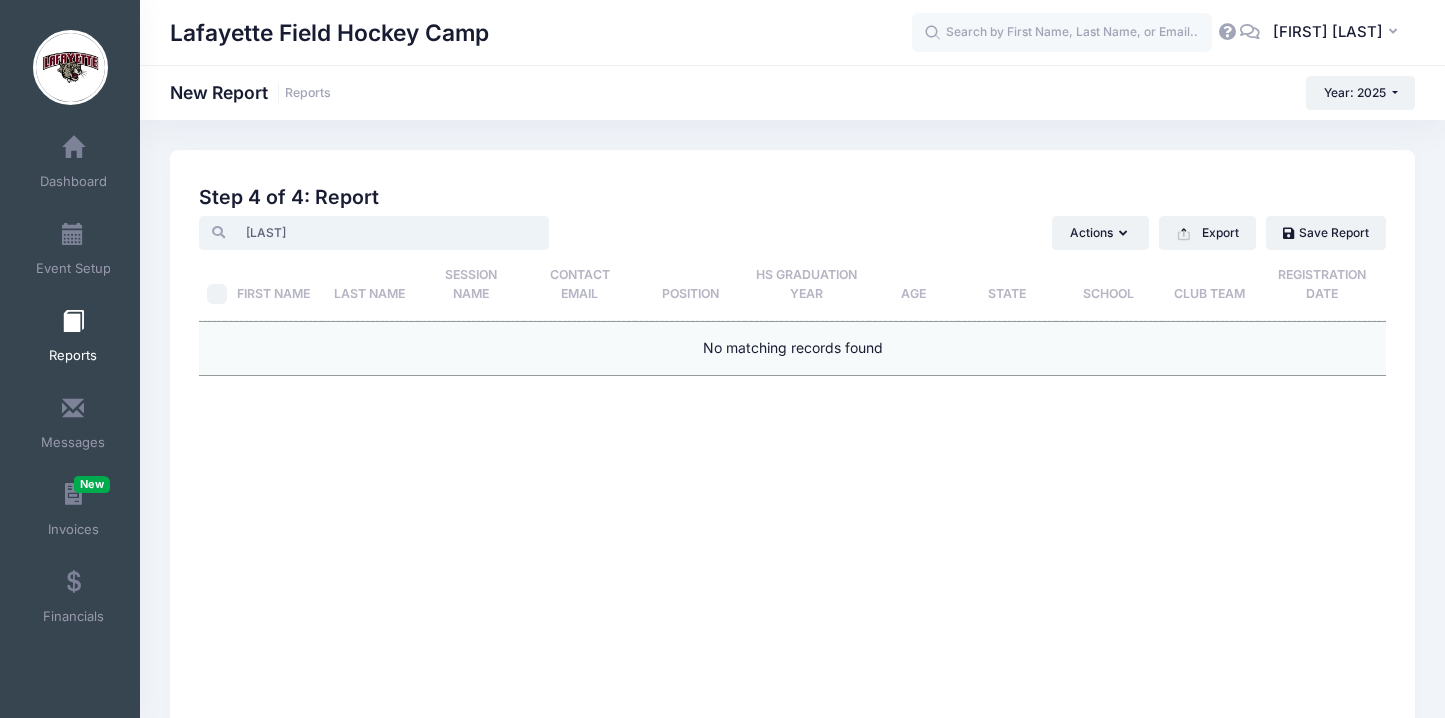 drag, startPoint x: 300, startPoint y: 238, endPoint x: 200, endPoint y: 238, distance: 100 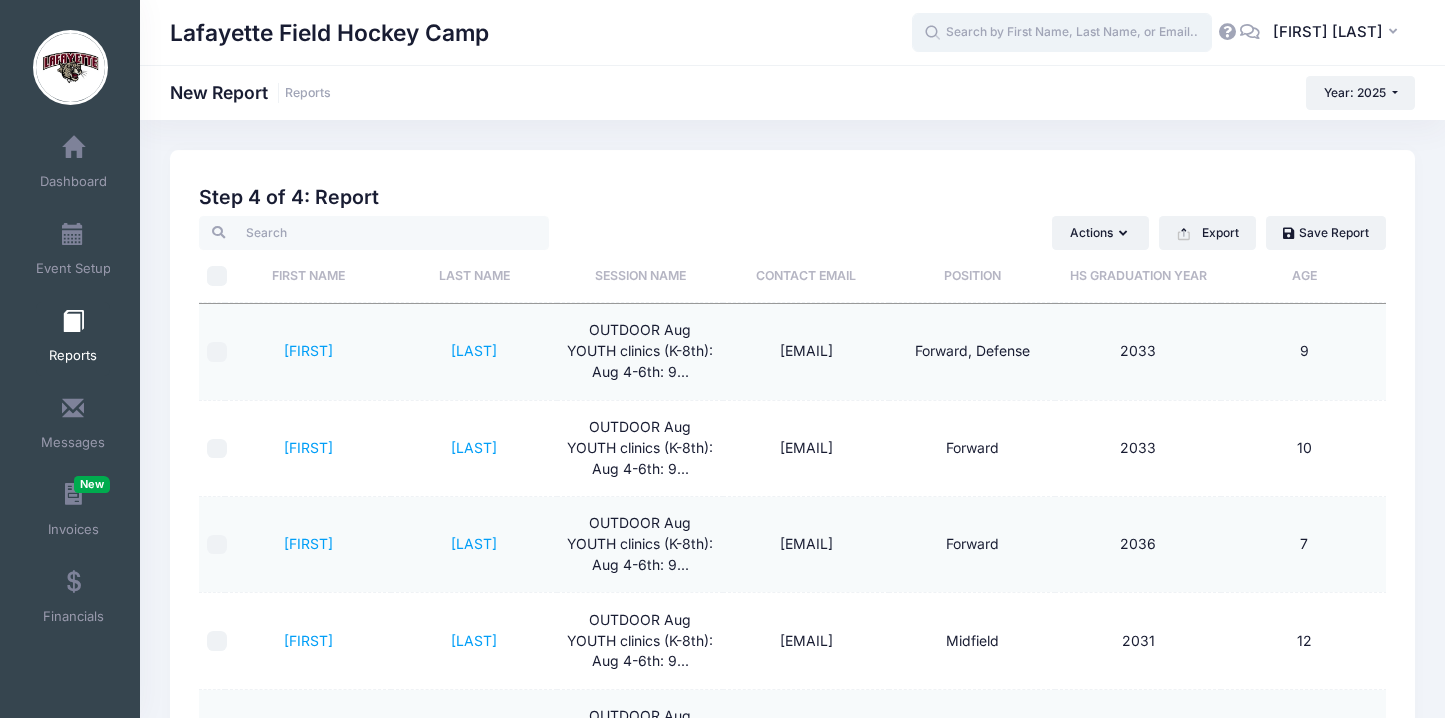 click at bounding box center (1062, 33) 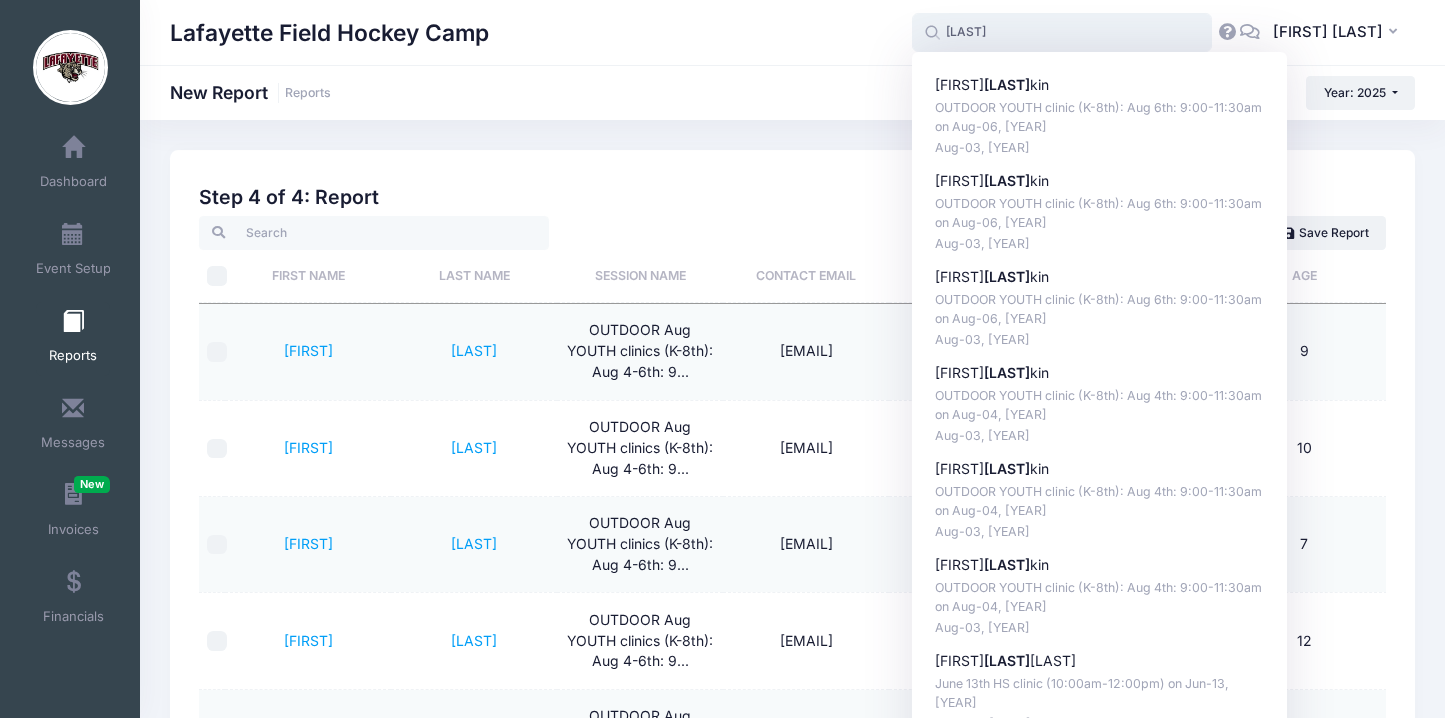 type on "mulli" 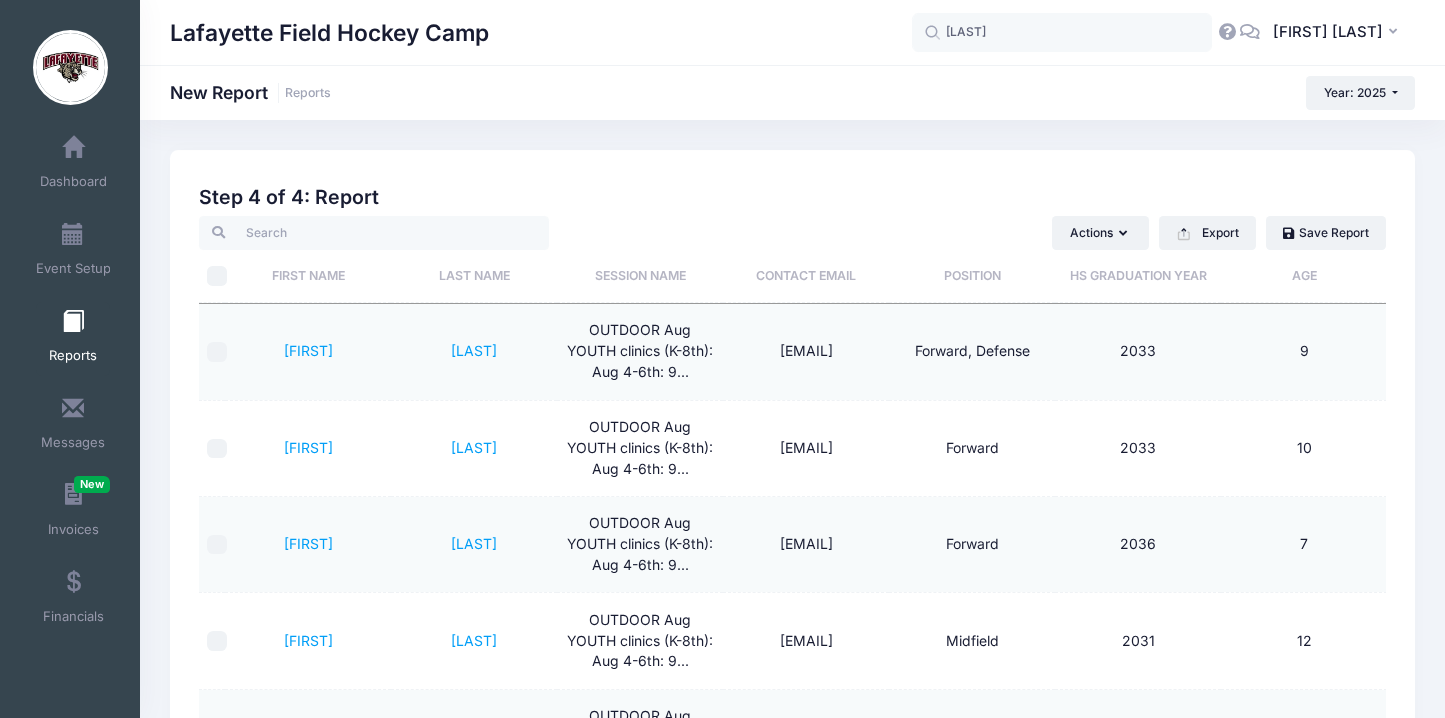 click on "Lafayette Field Hockey Camp
New Report
Reports
Year: 2025
Year: 2025
Year: 2024
Year: 2023" at bounding box center (792, 93) 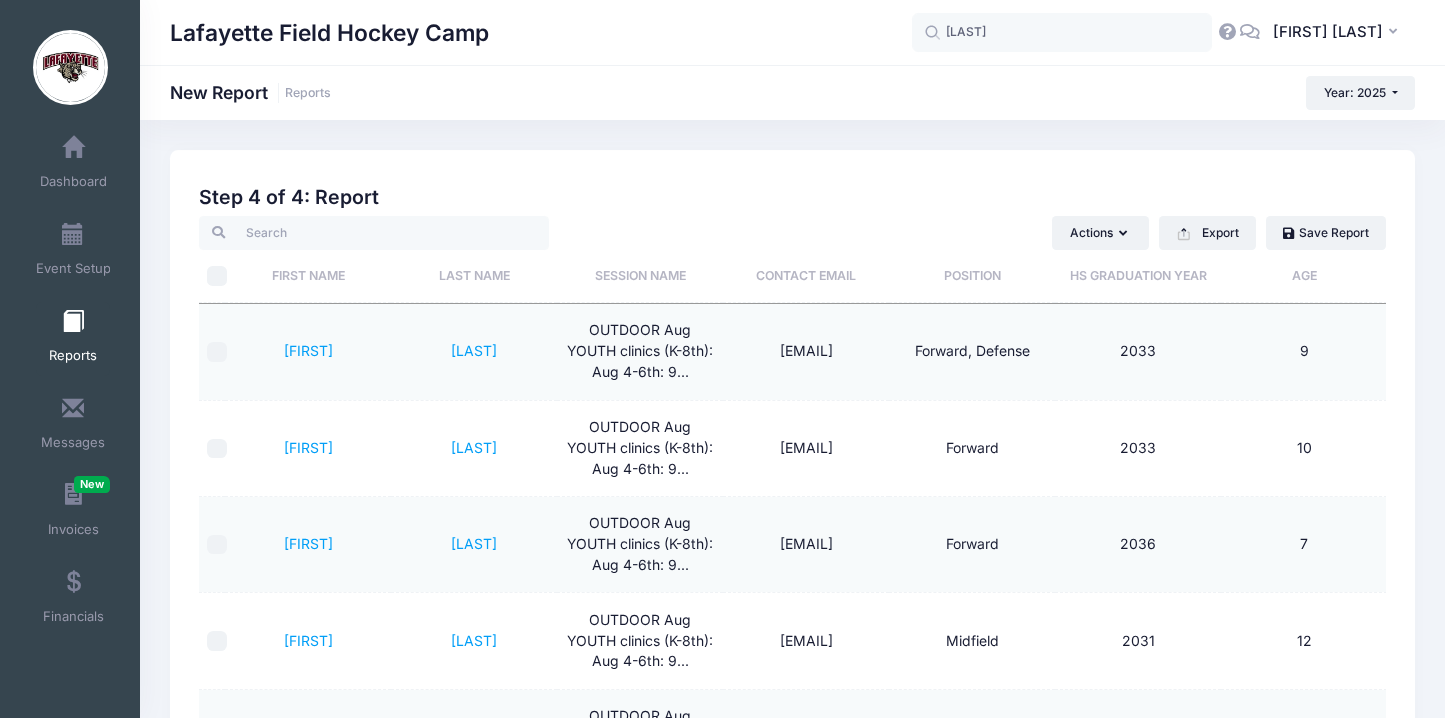 click at bounding box center (73, 322) 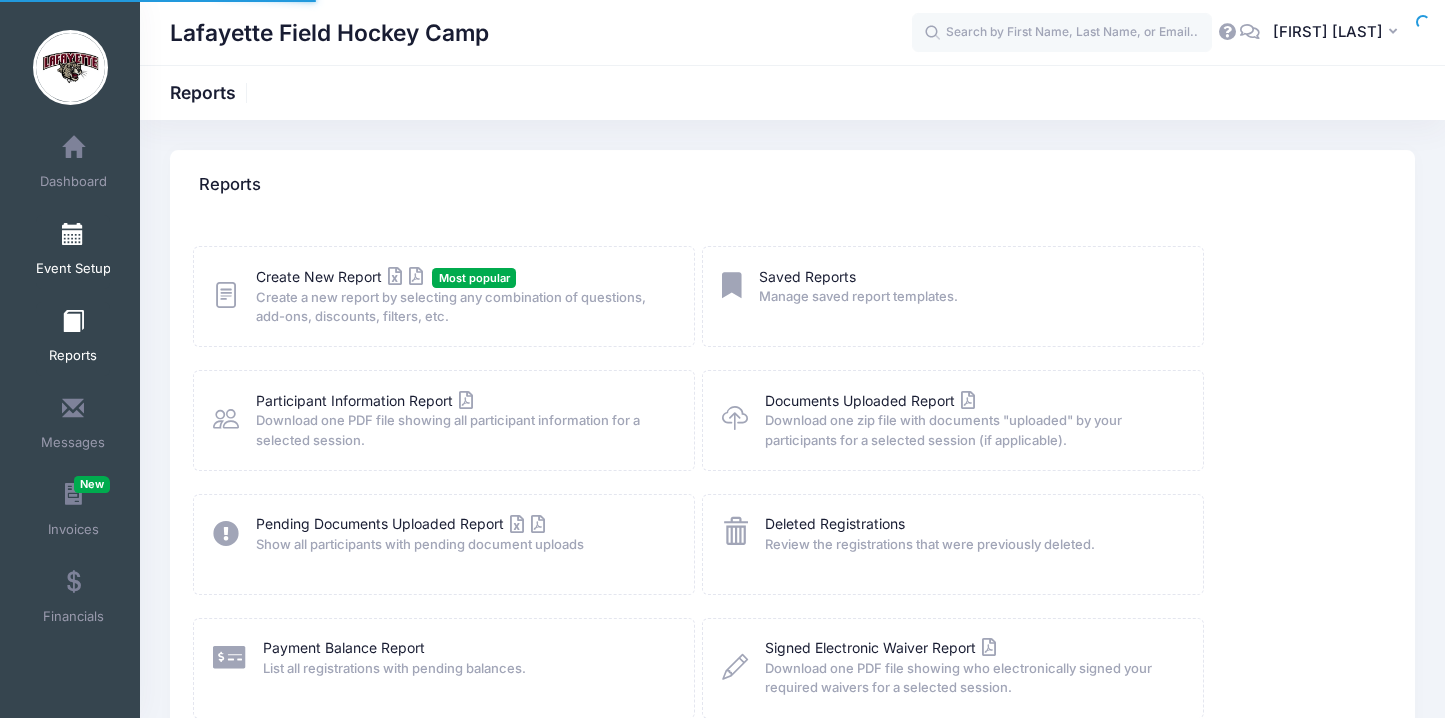 scroll, scrollTop: 0, scrollLeft: 0, axis: both 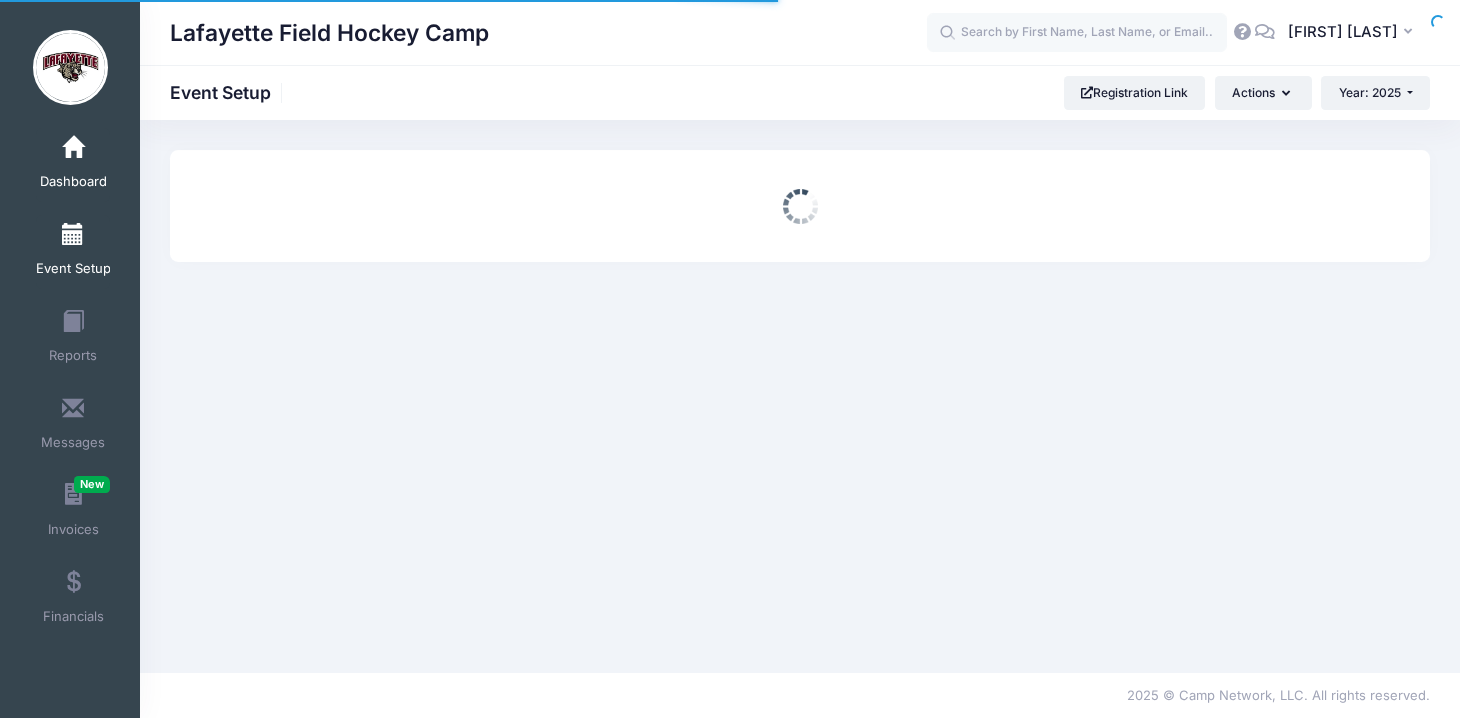 click at bounding box center [73, 148] 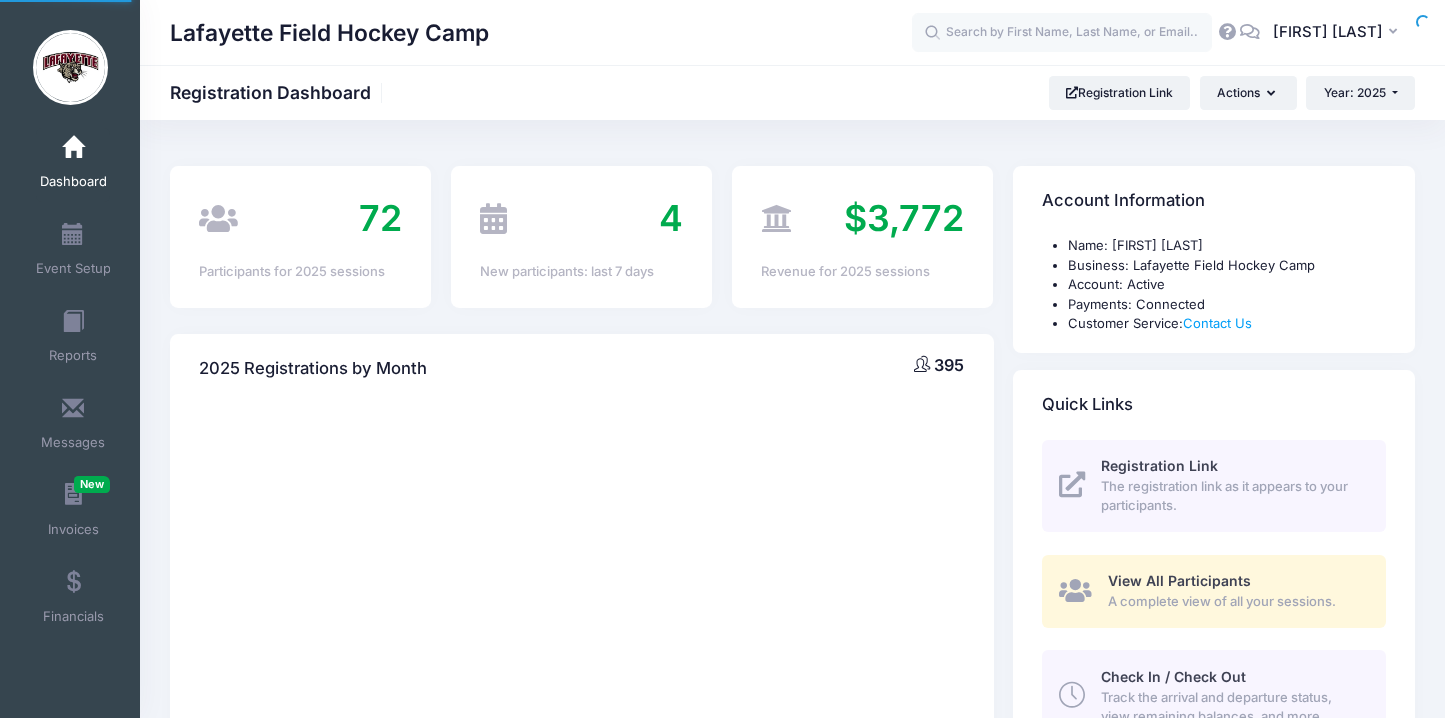 scroll, scrollTop: 0, scrollLeft: 0, axis: both 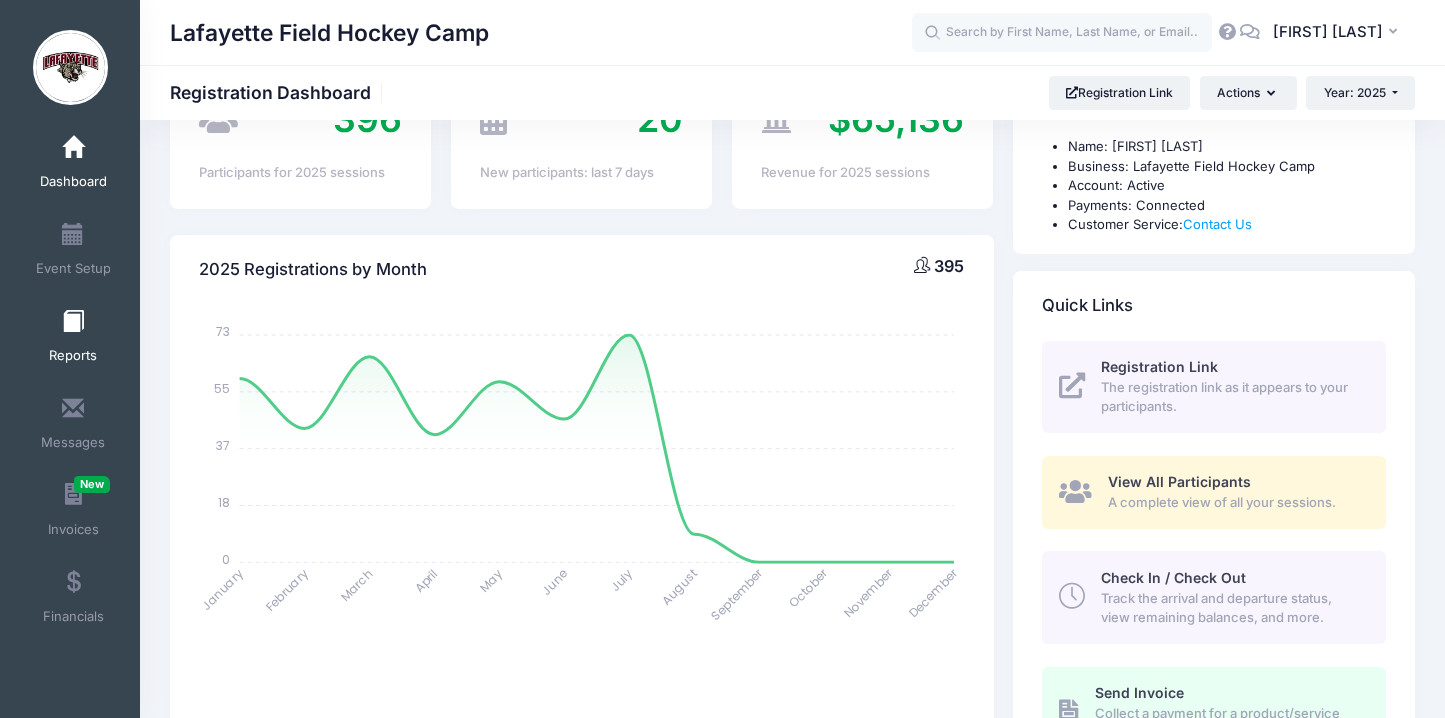 click on "Reports" at bounding box center (73, 339) 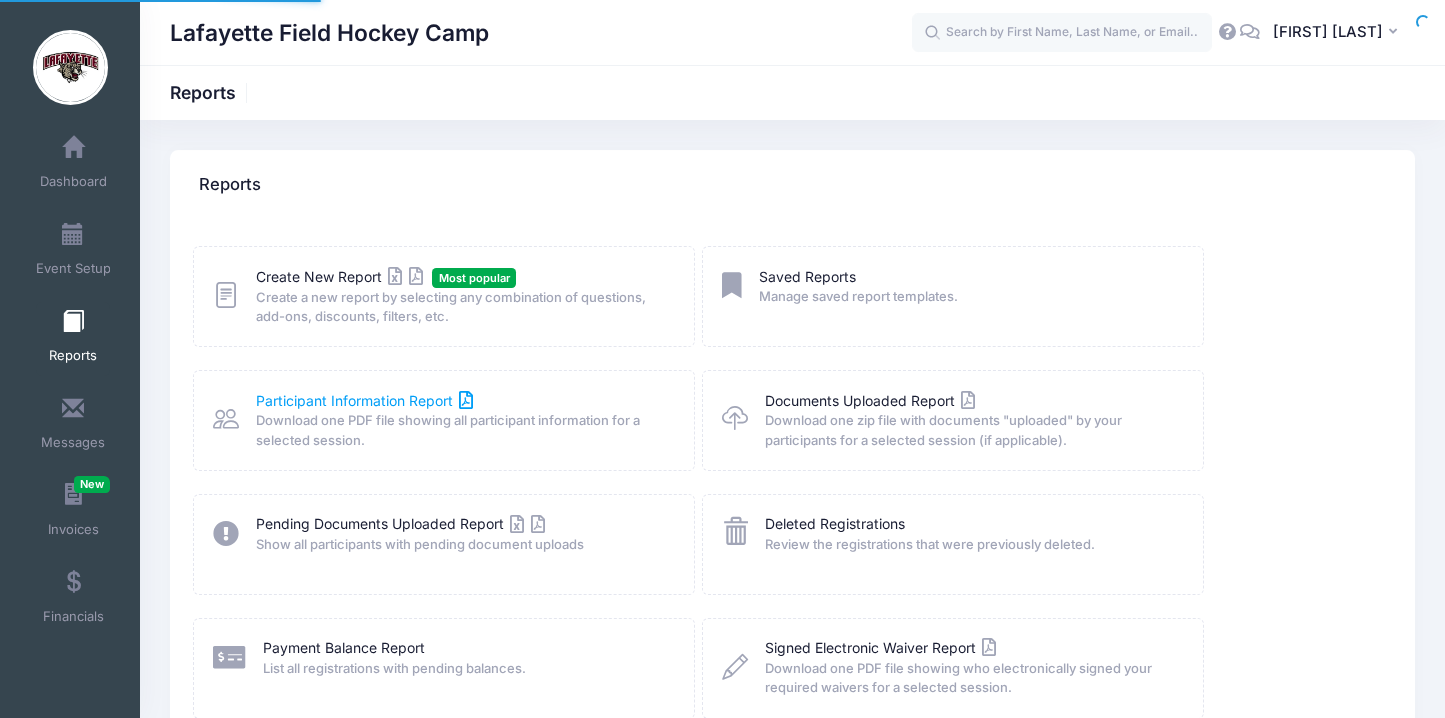 scroll, scrollTop: 0, scrollLeft: 0, axis: both 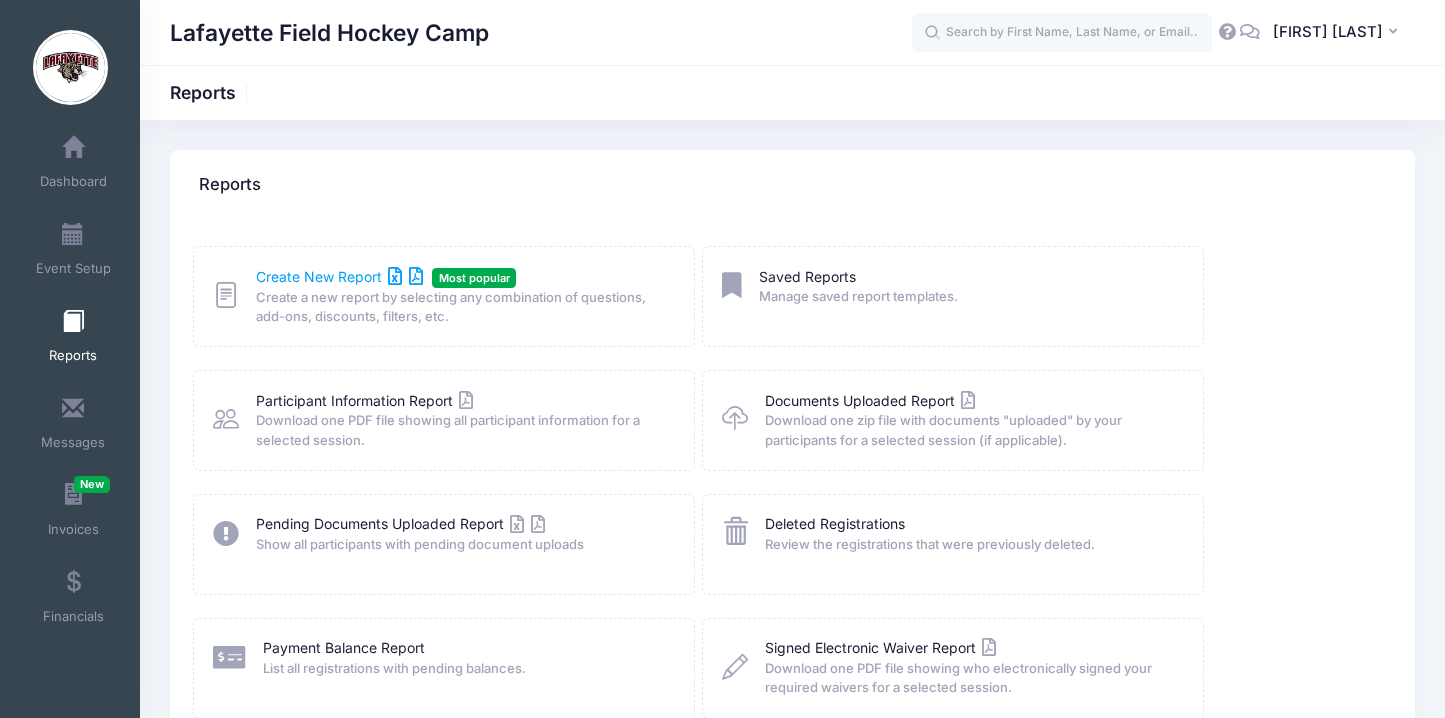 click on "Create New Report" at bounding box center (339, 276) 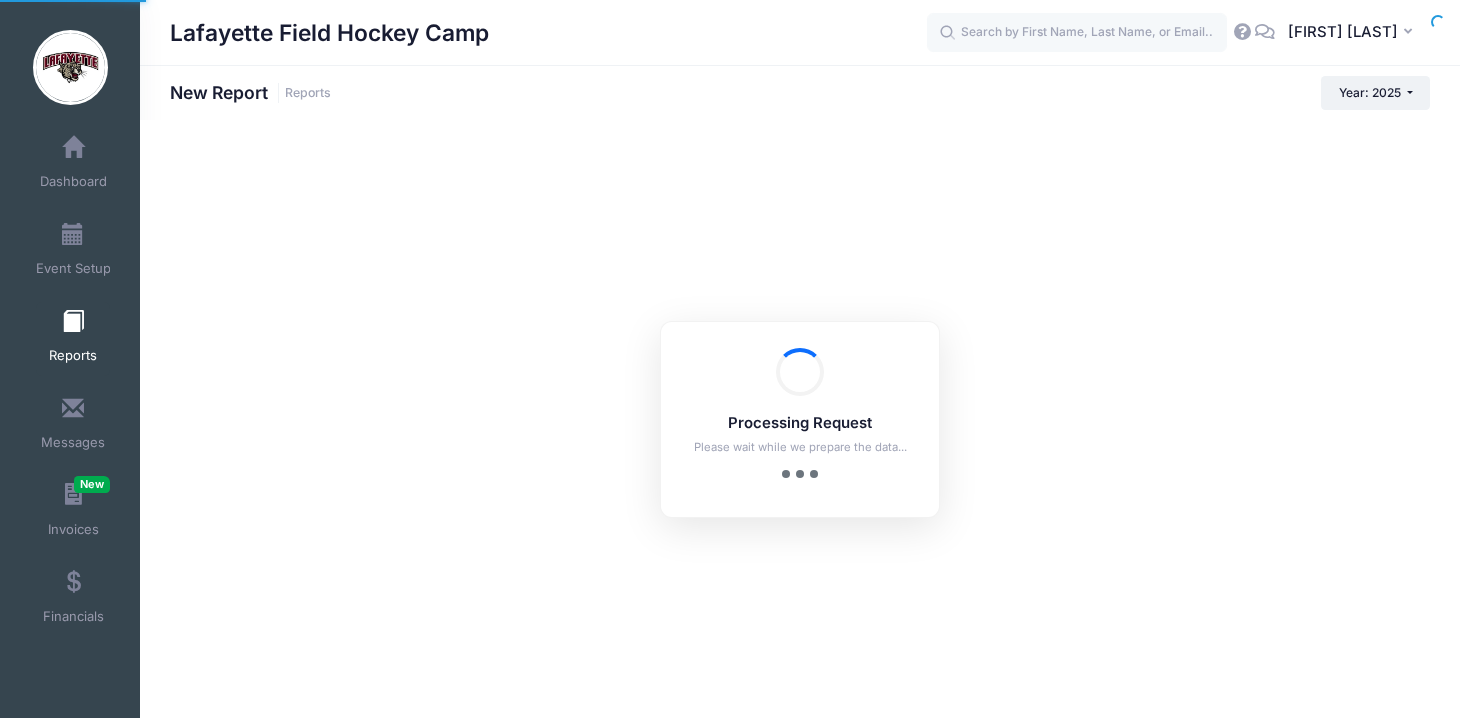 scroll, scrollTop: 0, scrollLeft: 0, axis: both 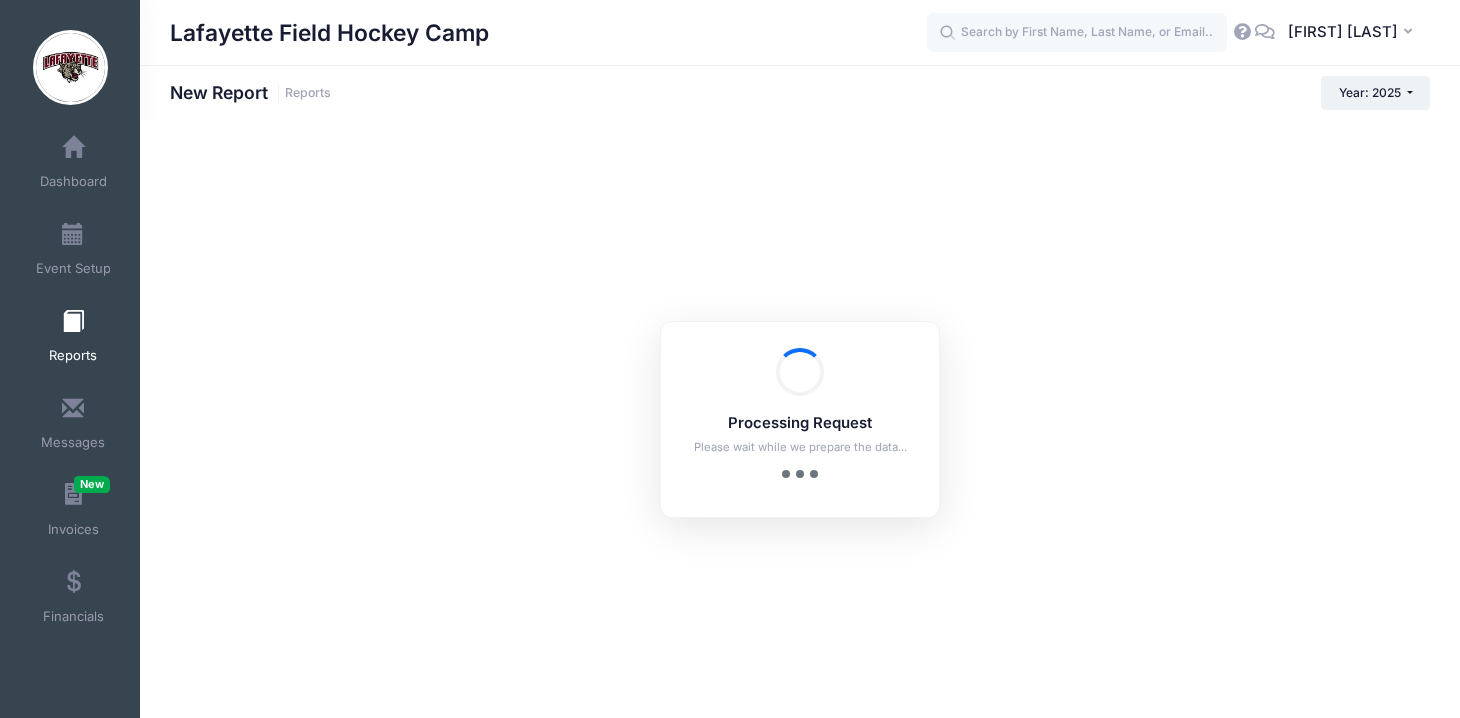 checkbox on "true" 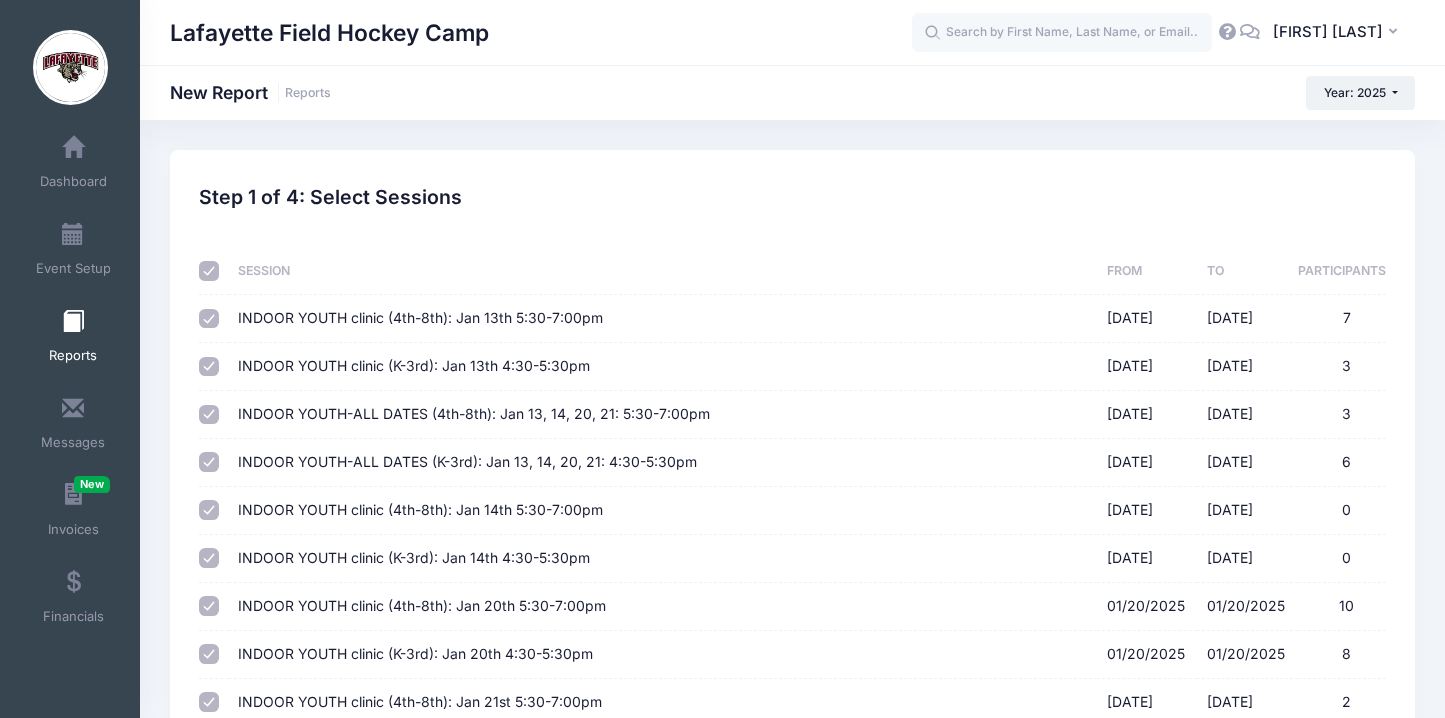 click at bounding box center (209, 271) 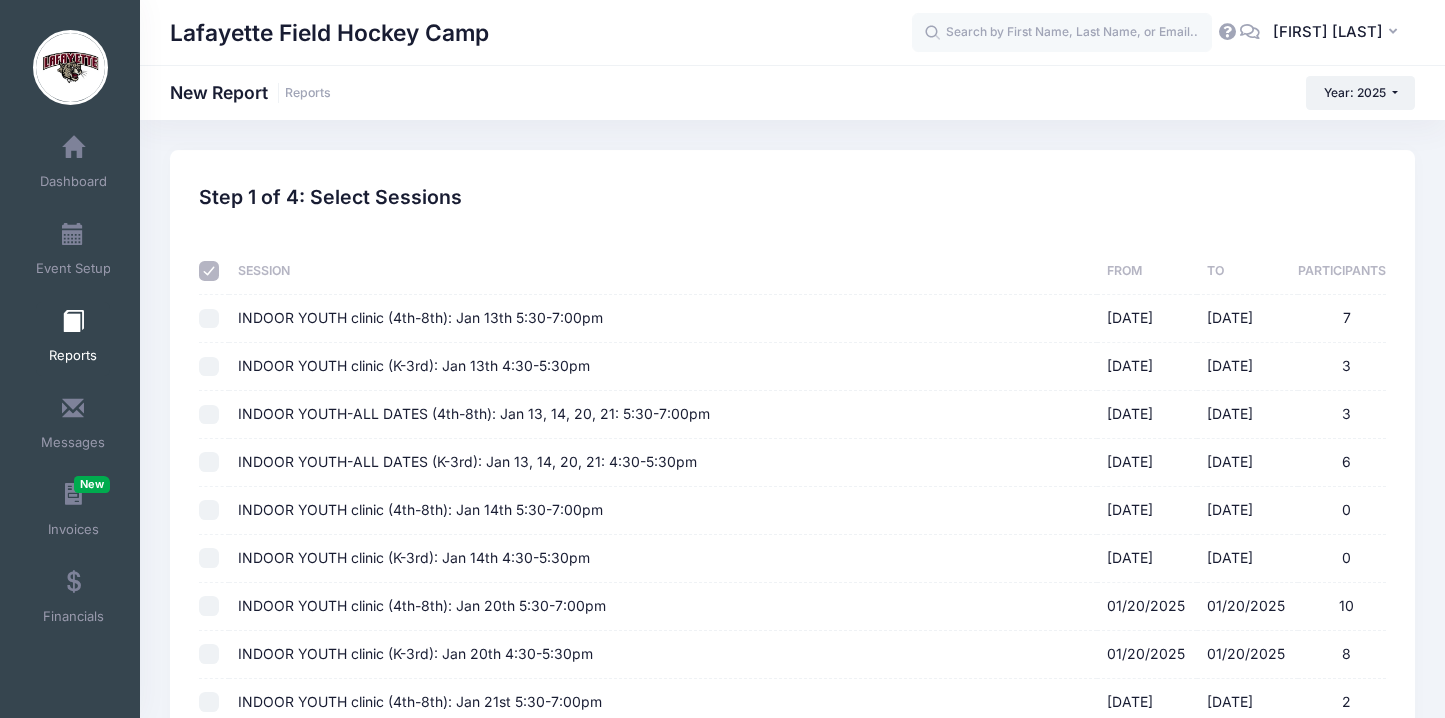checkbox on "false" 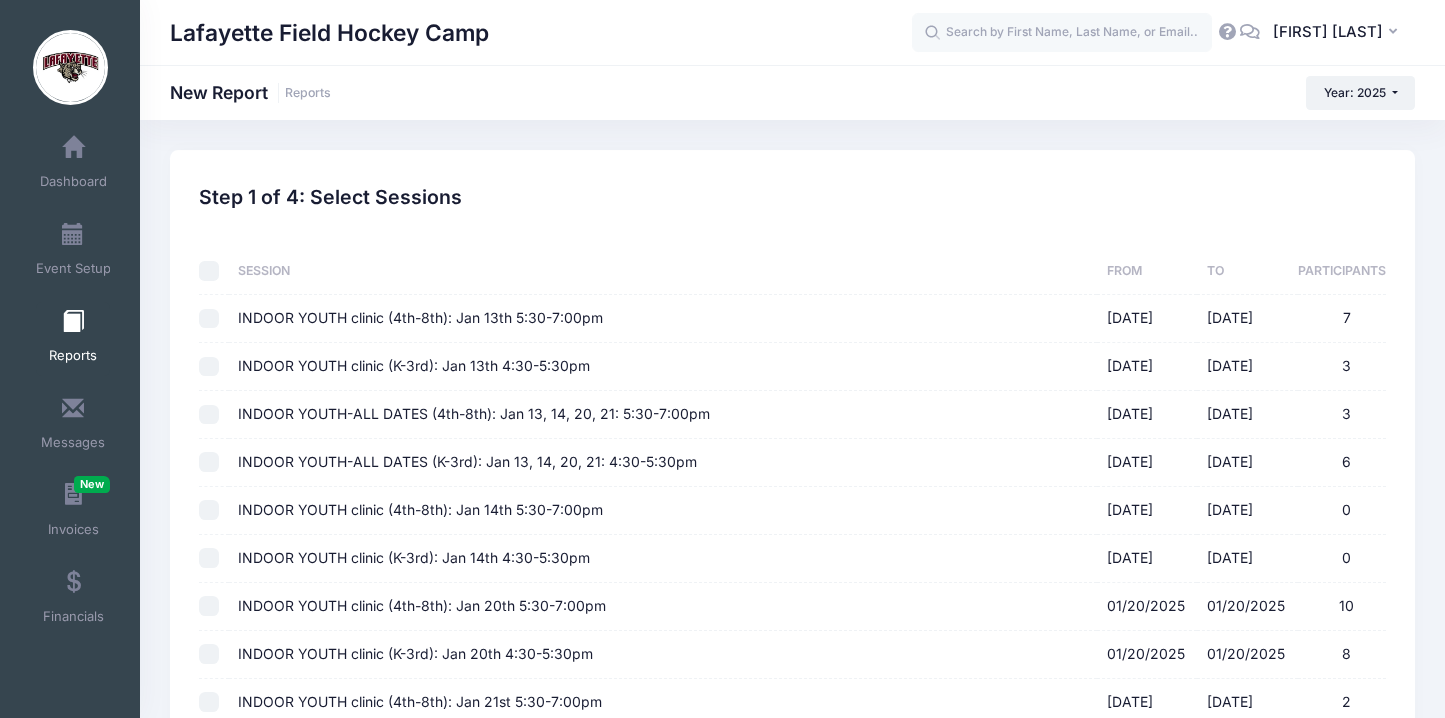 checkbox on "false" 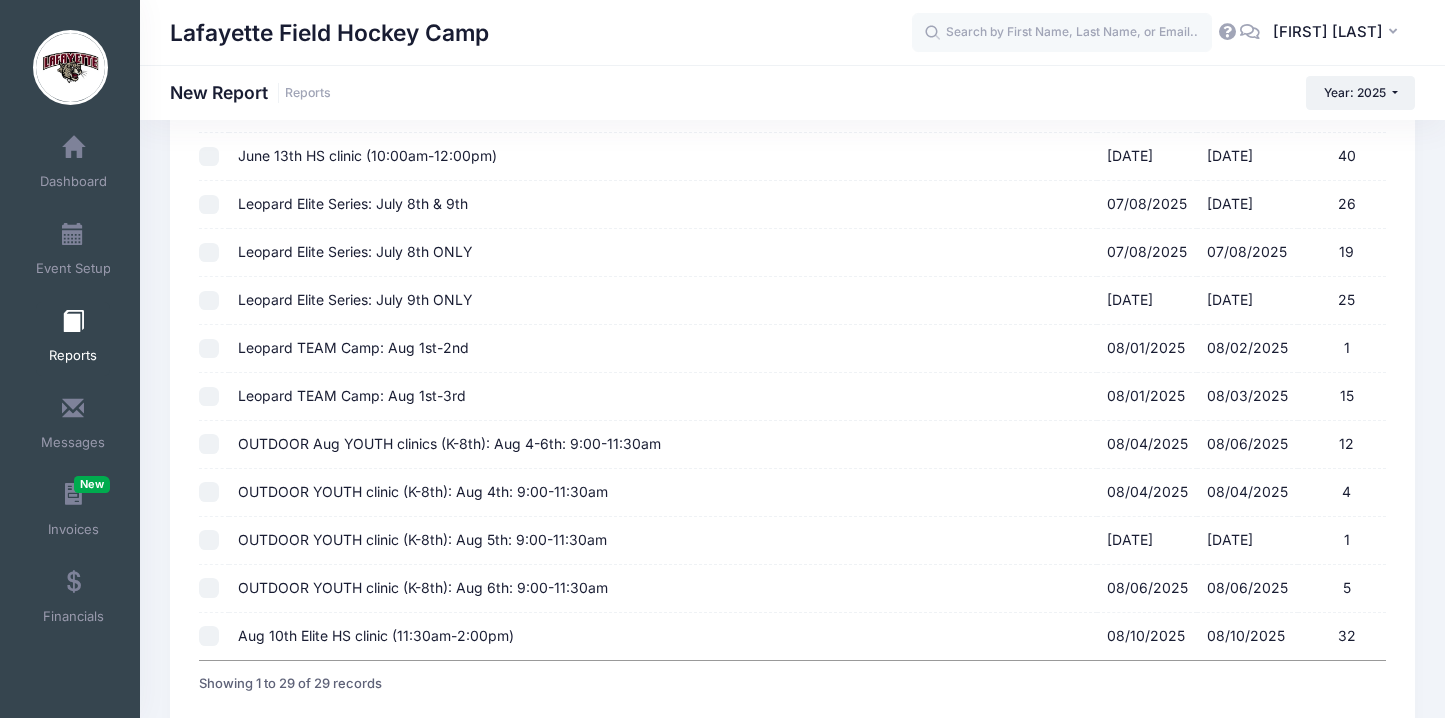 scroll, scrollTop: 1168, scrollLeft: 0, axis: vertical 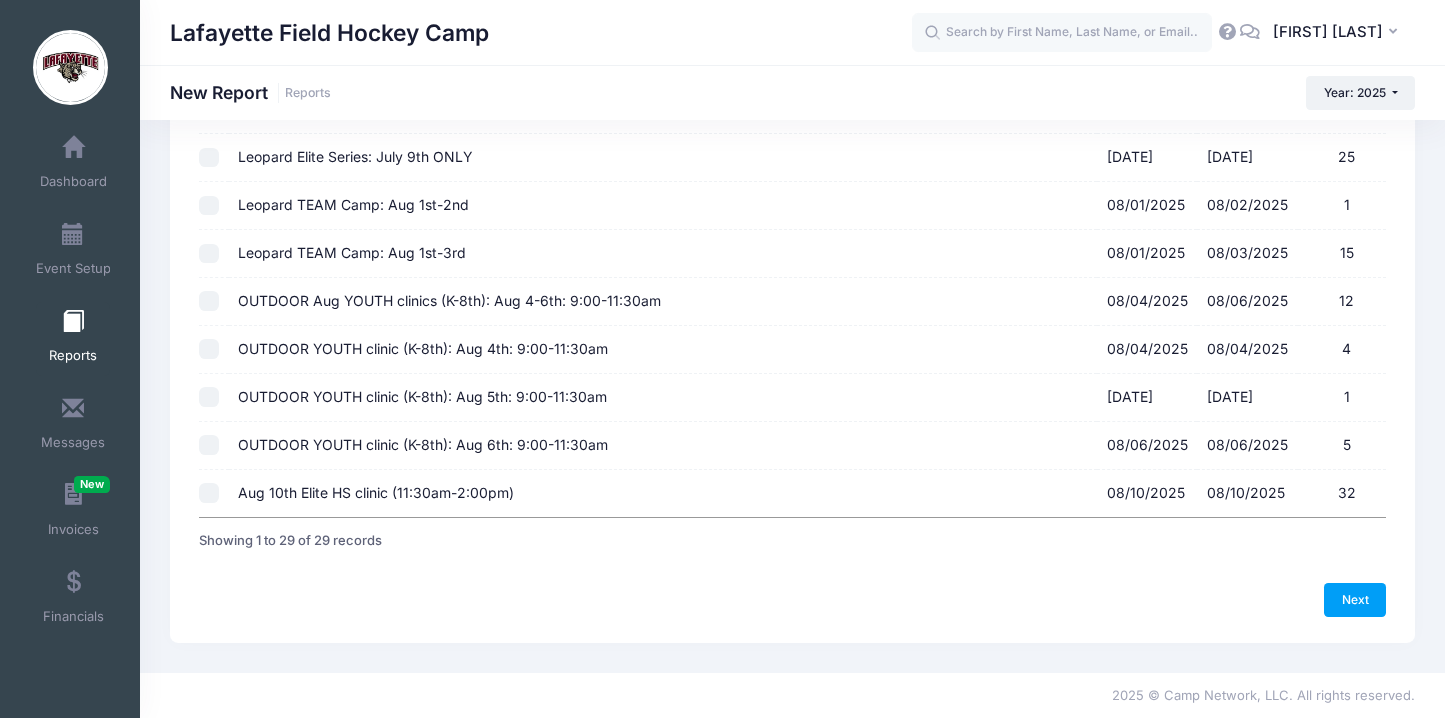 click on "OUTDOOR Aug YOUTH clinics (K-8th): Aug 4-6th: 9:00-11:30am [DATE] - [DATE]  [NUMBER]" at bounding box center (209, 301) 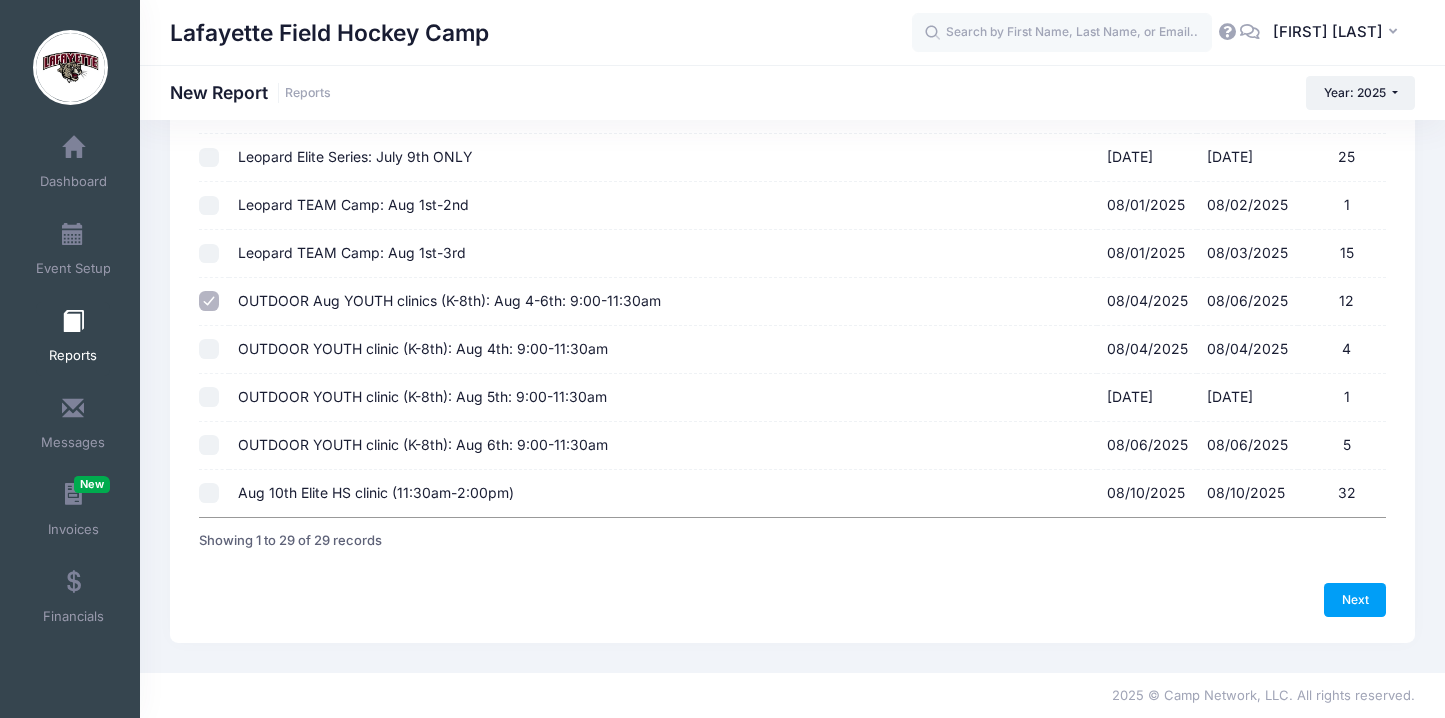 click on "OUTDOOR YOUTH clinic (K-8th): Aug 4th: 9:00-11:30am [DATE] - [DATE]  [NUMBER]" at bounding box center [209, 349] 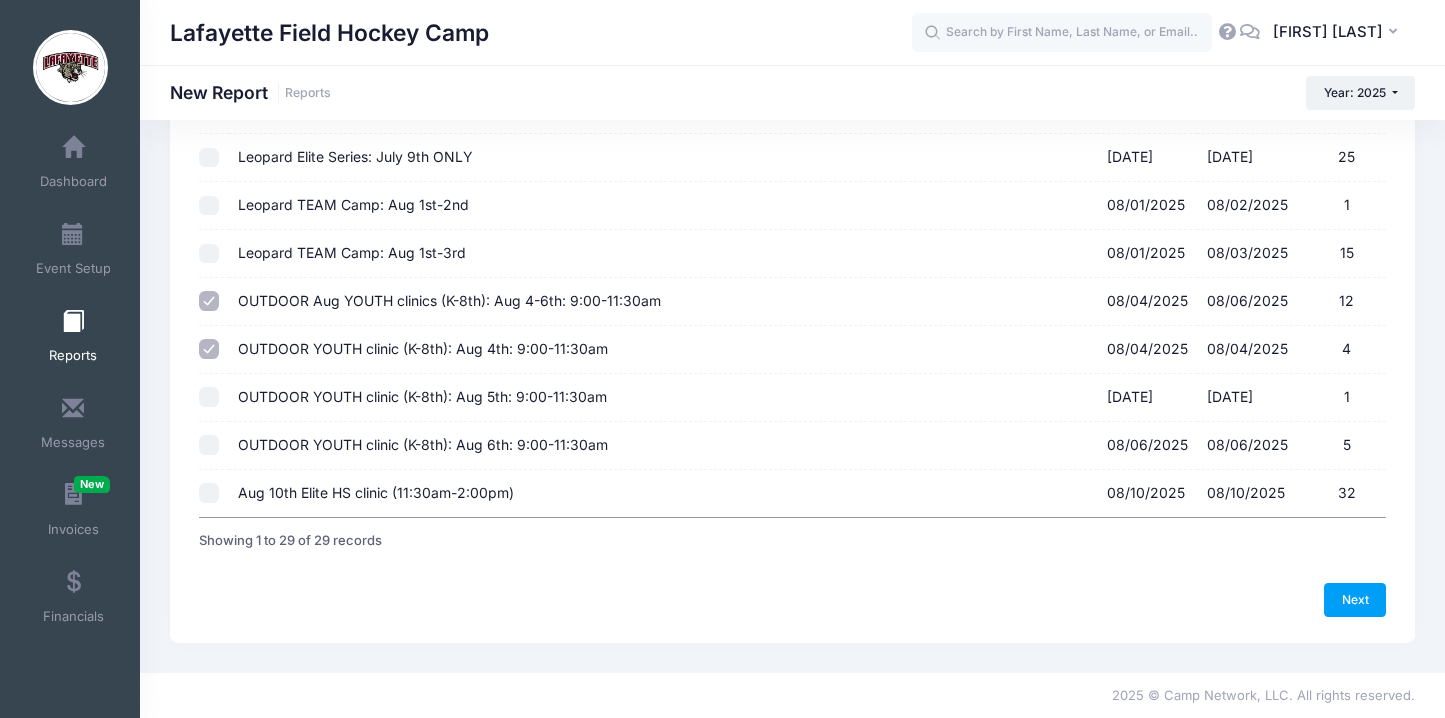 click on "OUTDOOR YOUTH clinic (K-8th): Aug 5th: 9:00-11:30am [DATE] - [DATE]  [NUMBER]" at bounding box center [209, 397] 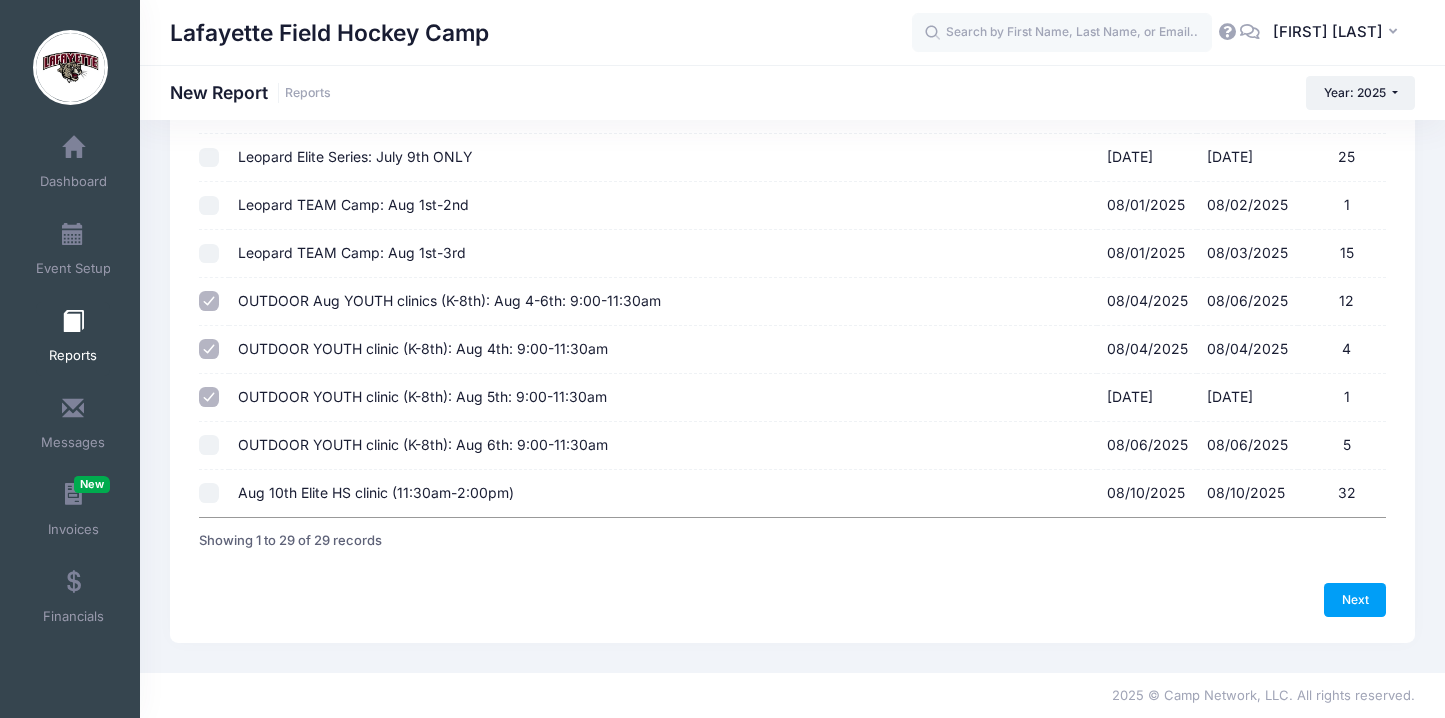 click on "OUTDOOR YOUTH clinic (K-8th): Aug 6th: 9:00-11:30am [DATE] - [DATE]  [NUMBER]" at bounding box center [209, 445] 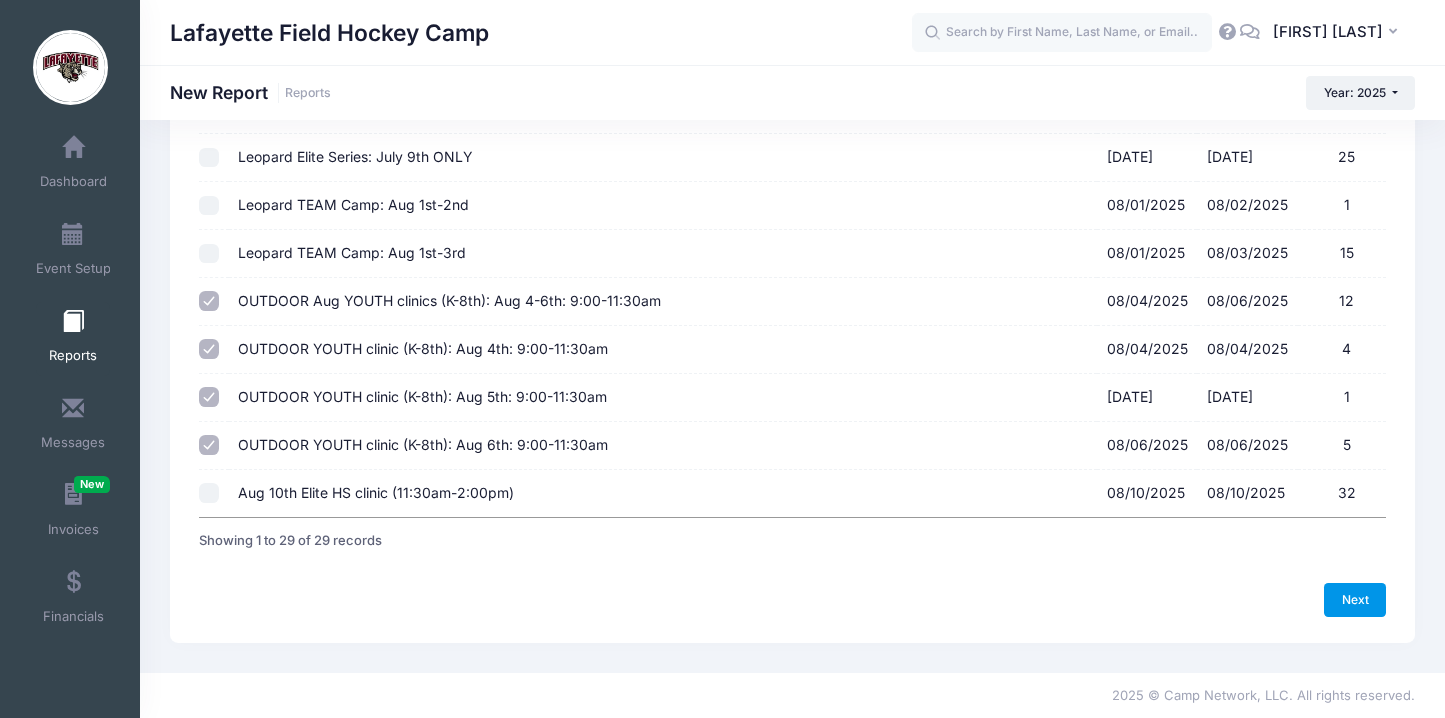 click on "Next" at bounding box center (1355, 600) 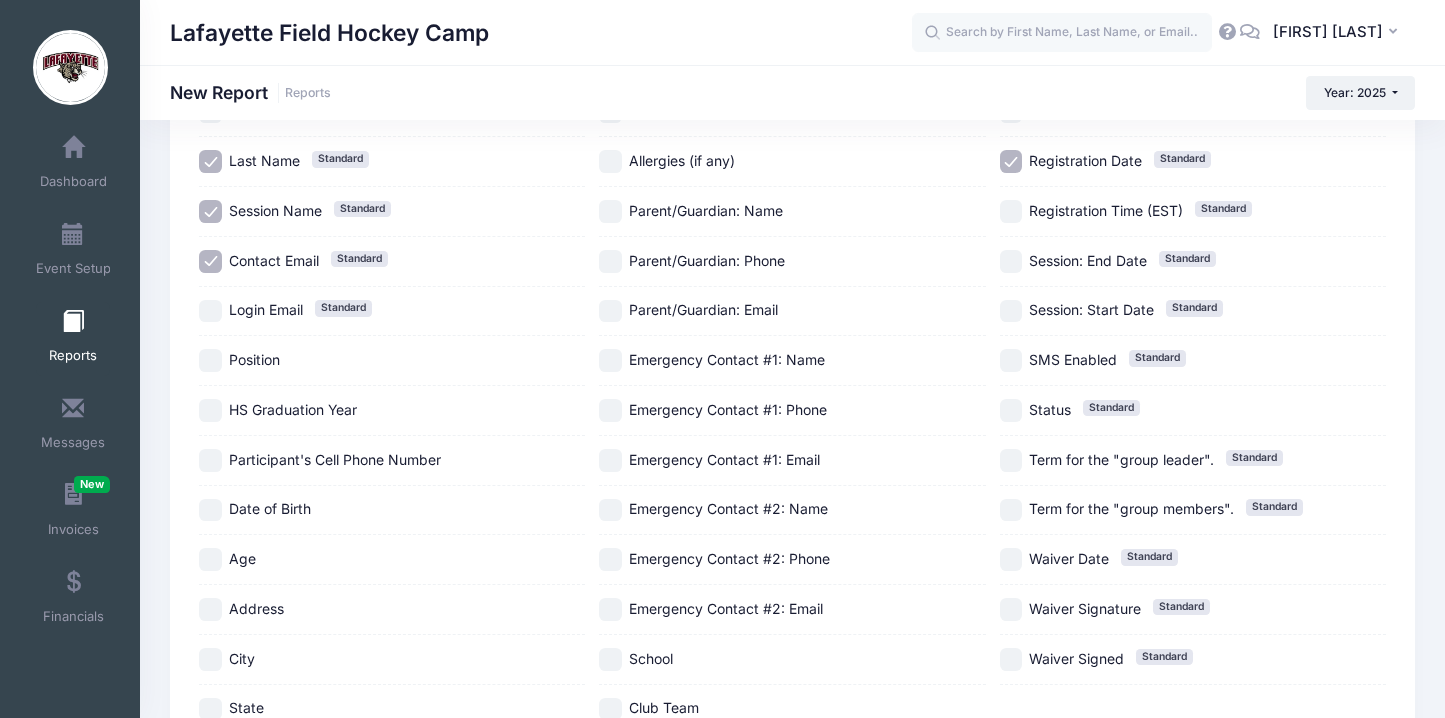 scroll, scrollTop: 254, scrollLeft: 0, axis: vertical 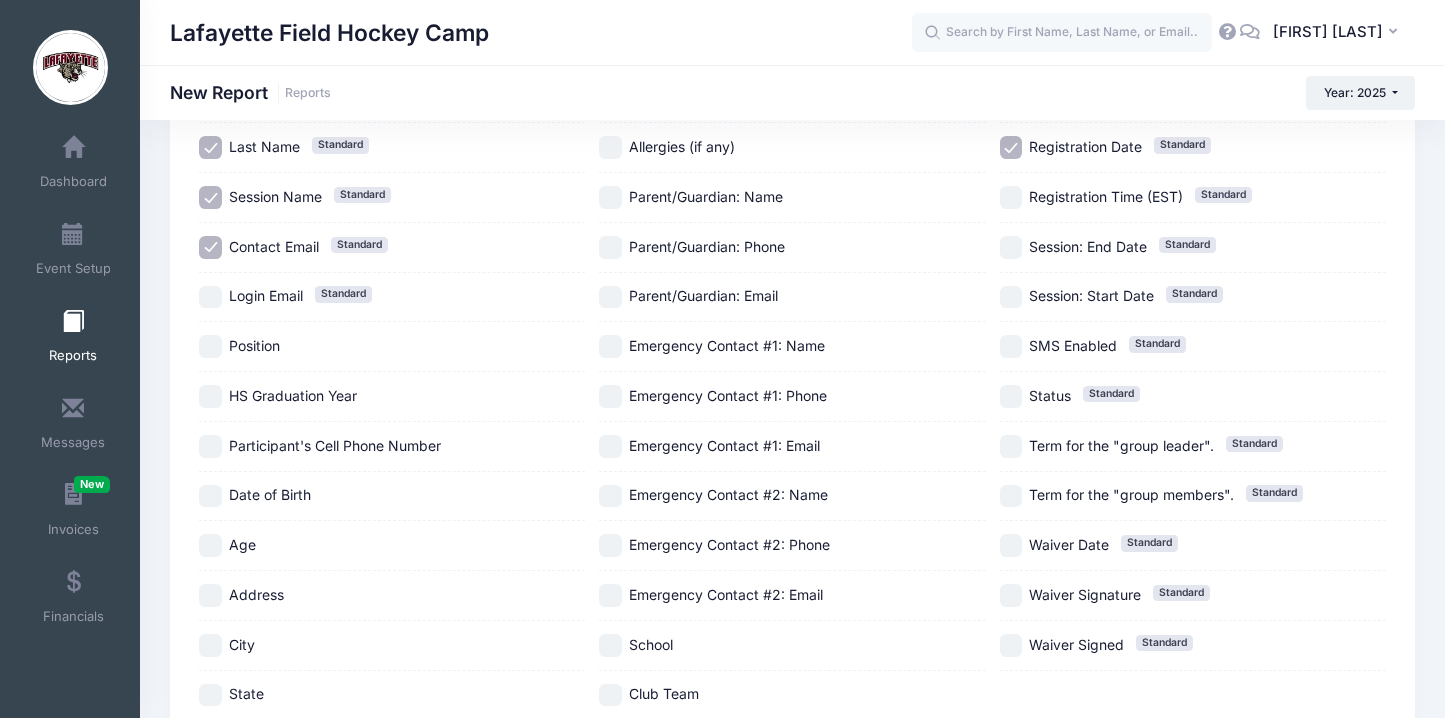 click on "Position" at bounding box center (254, 345) 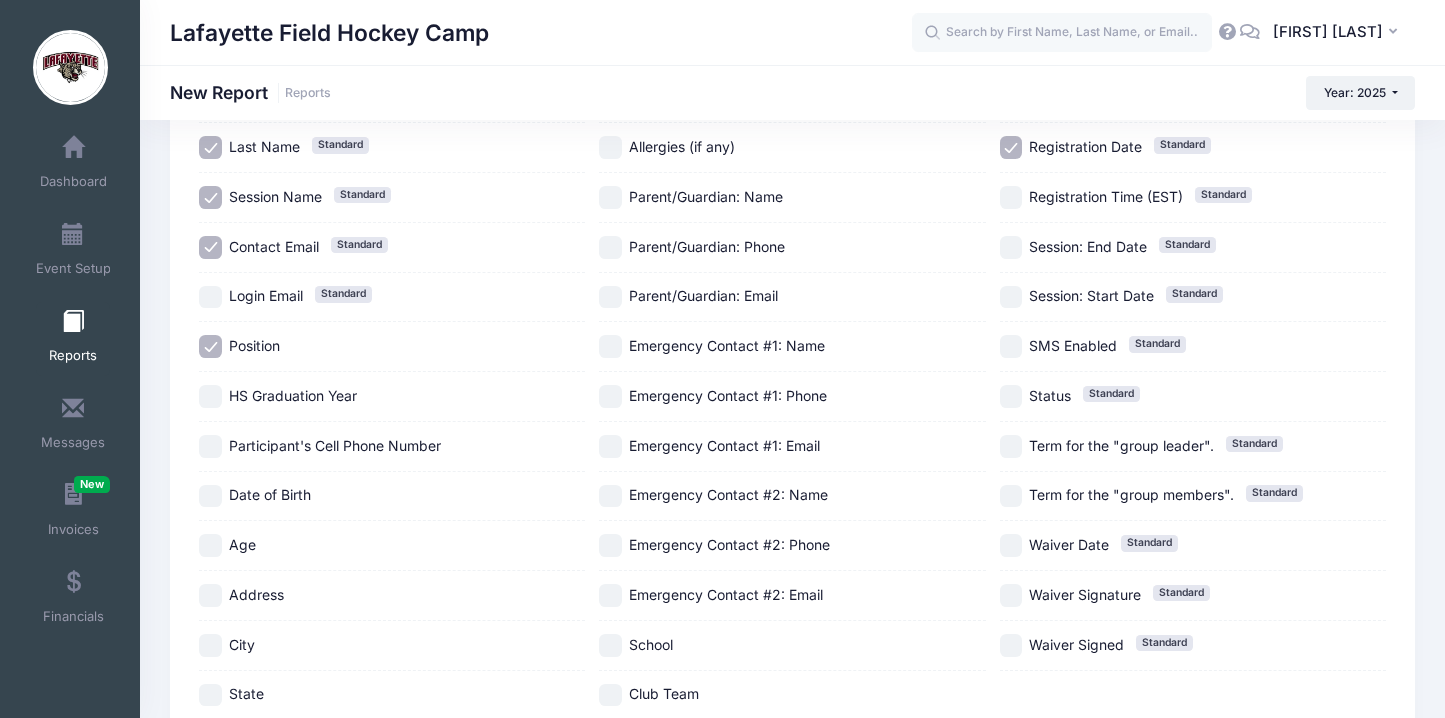 click on "HS Graduation Year" at bounding box center [392, 397] 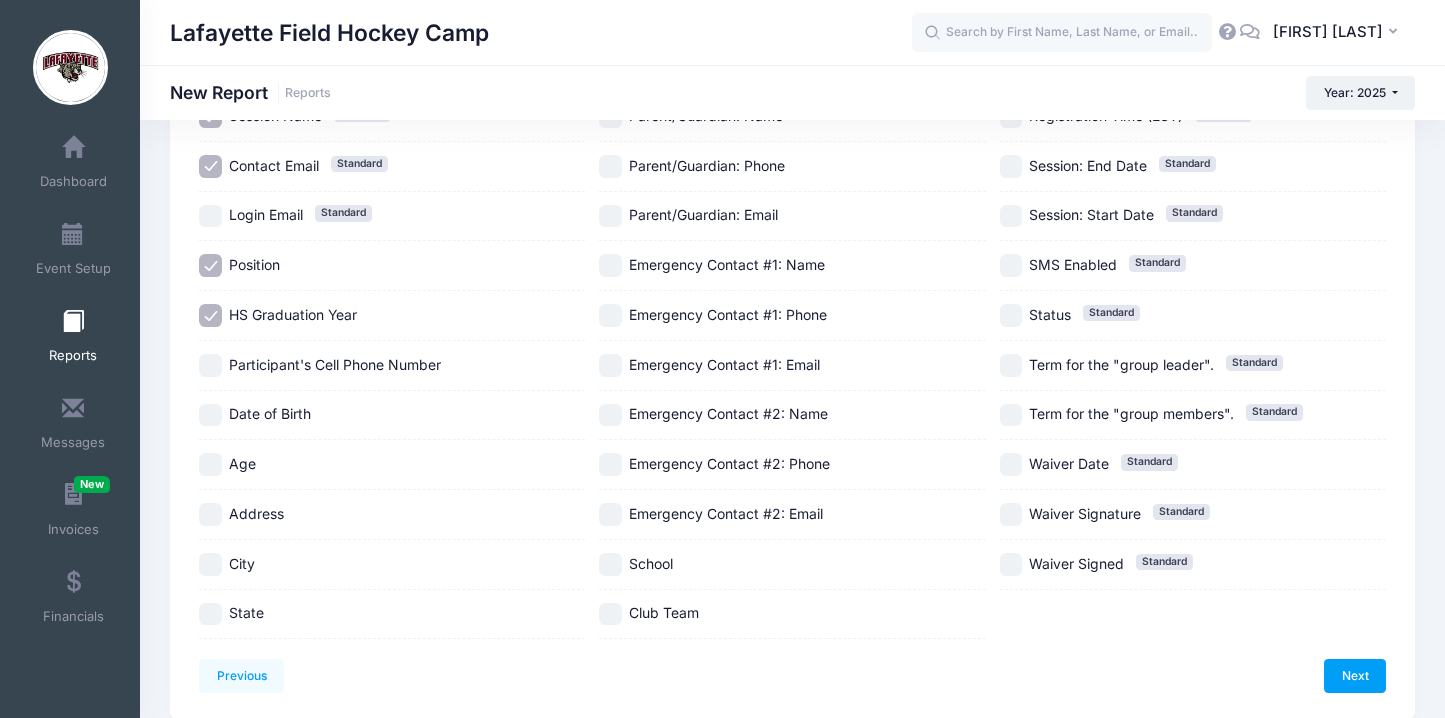 scroll, scrollTop: 344, scrollLeft: 0, axis: vertical 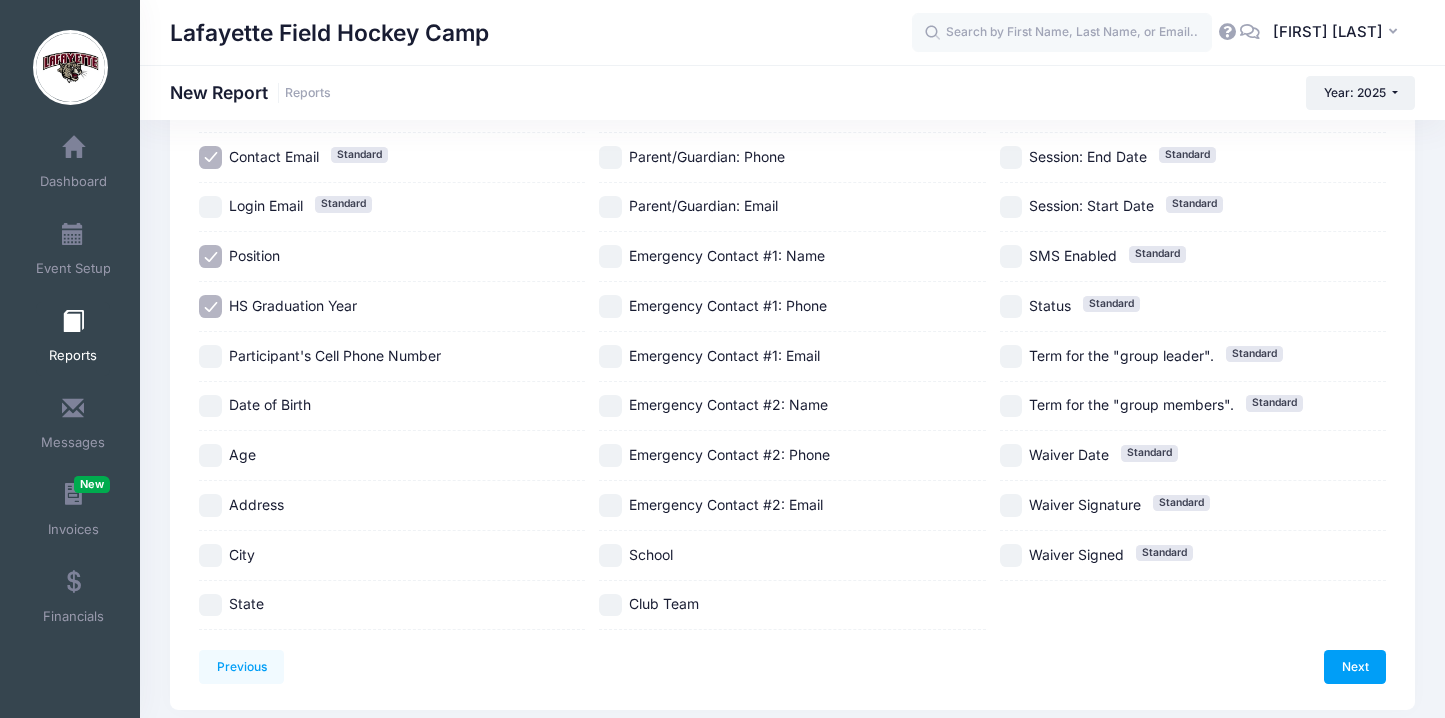 click on "Age" at bounding box center [392, 455] 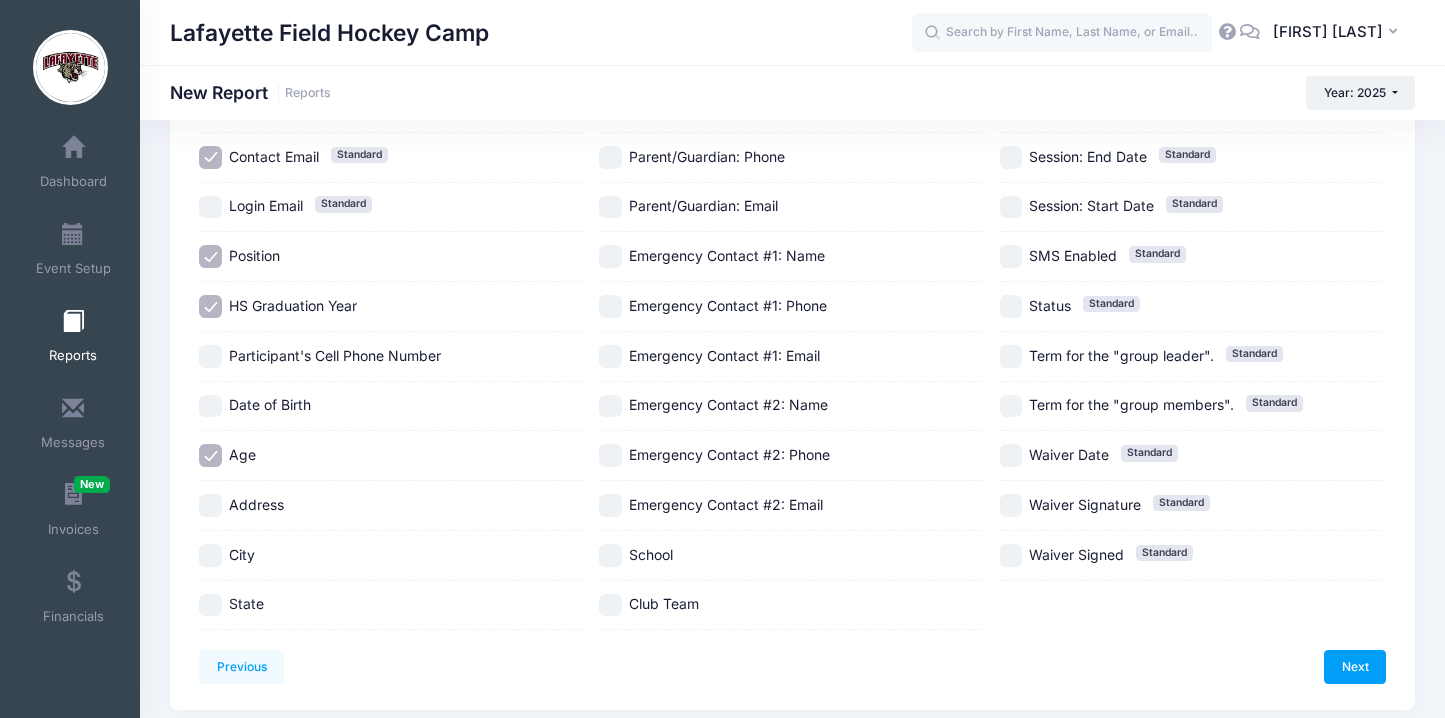 click on "State" at bounding box center (246, 603) 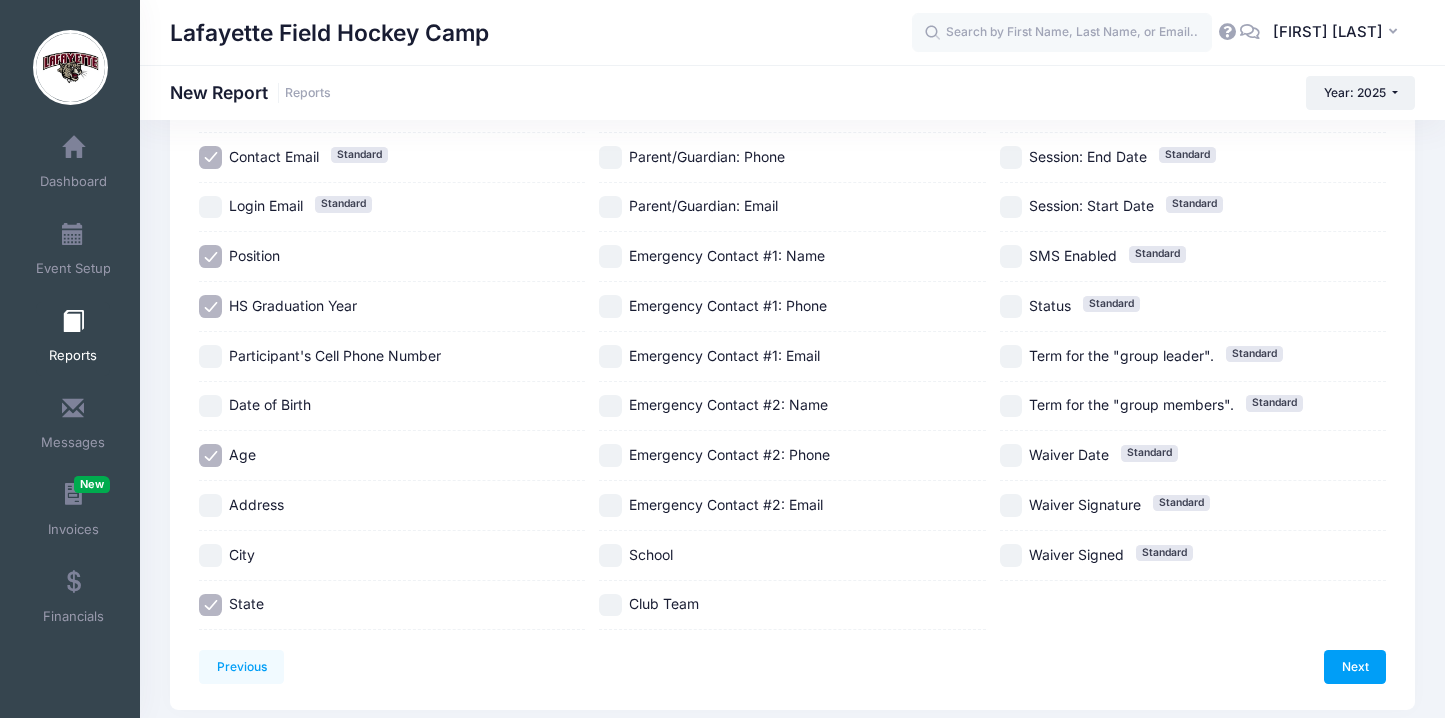 click on "School" at bounding box center [651, 554] 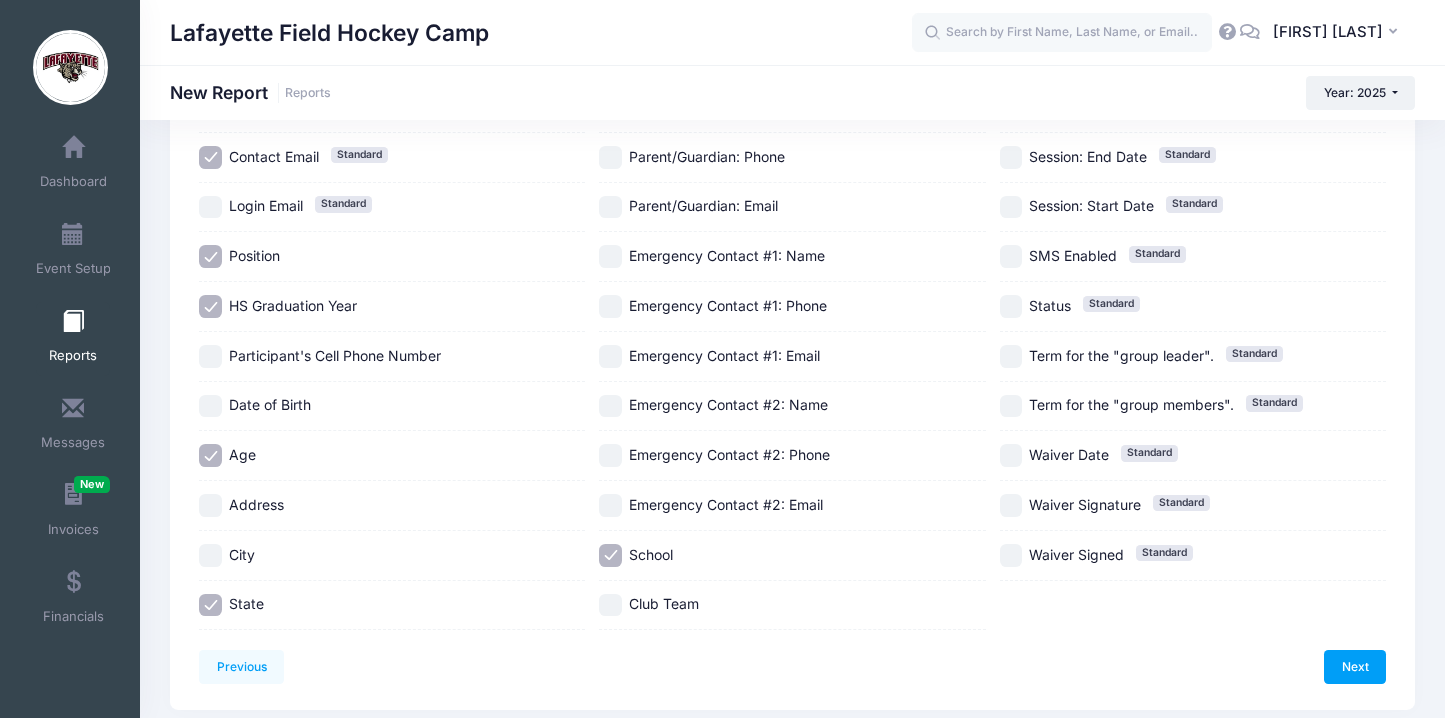 click on "Club Team" at bounding box center (664, 603) 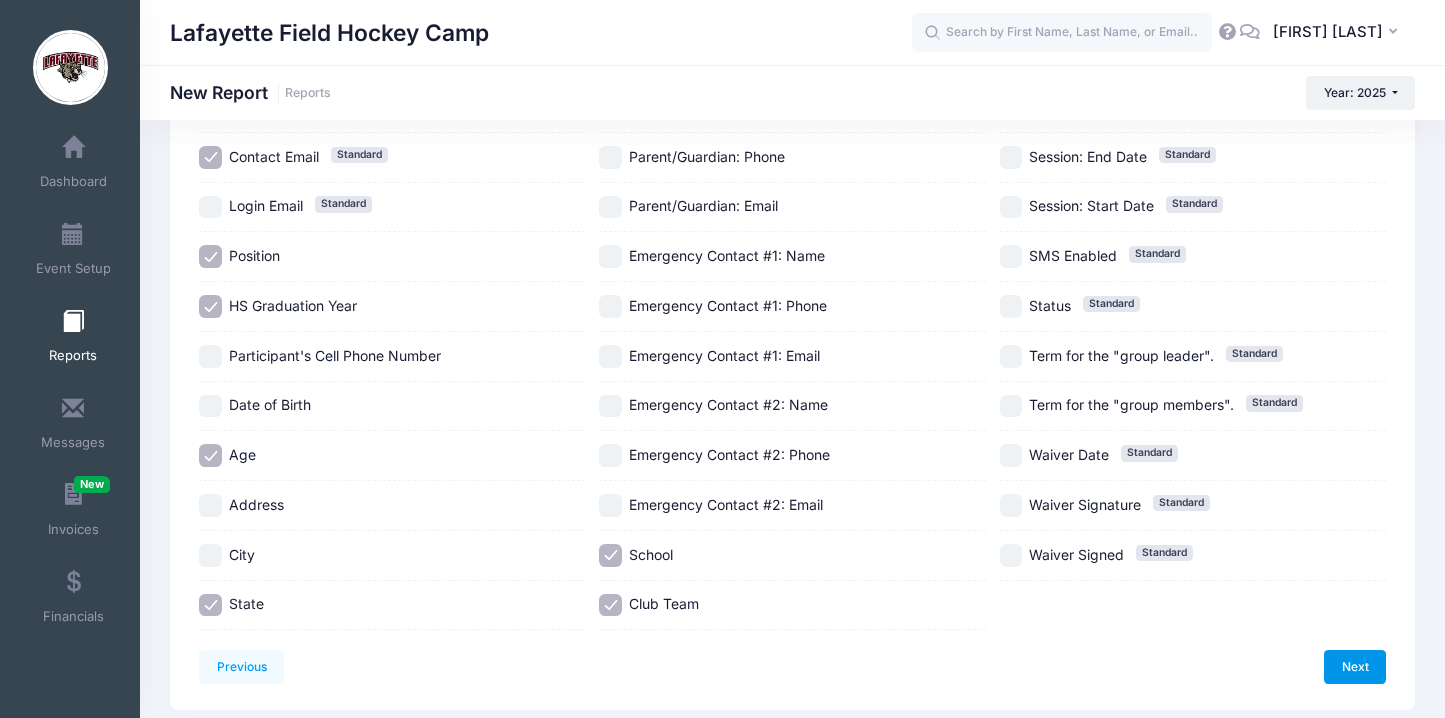 click on "Next" at bounding box center (1355, 667) 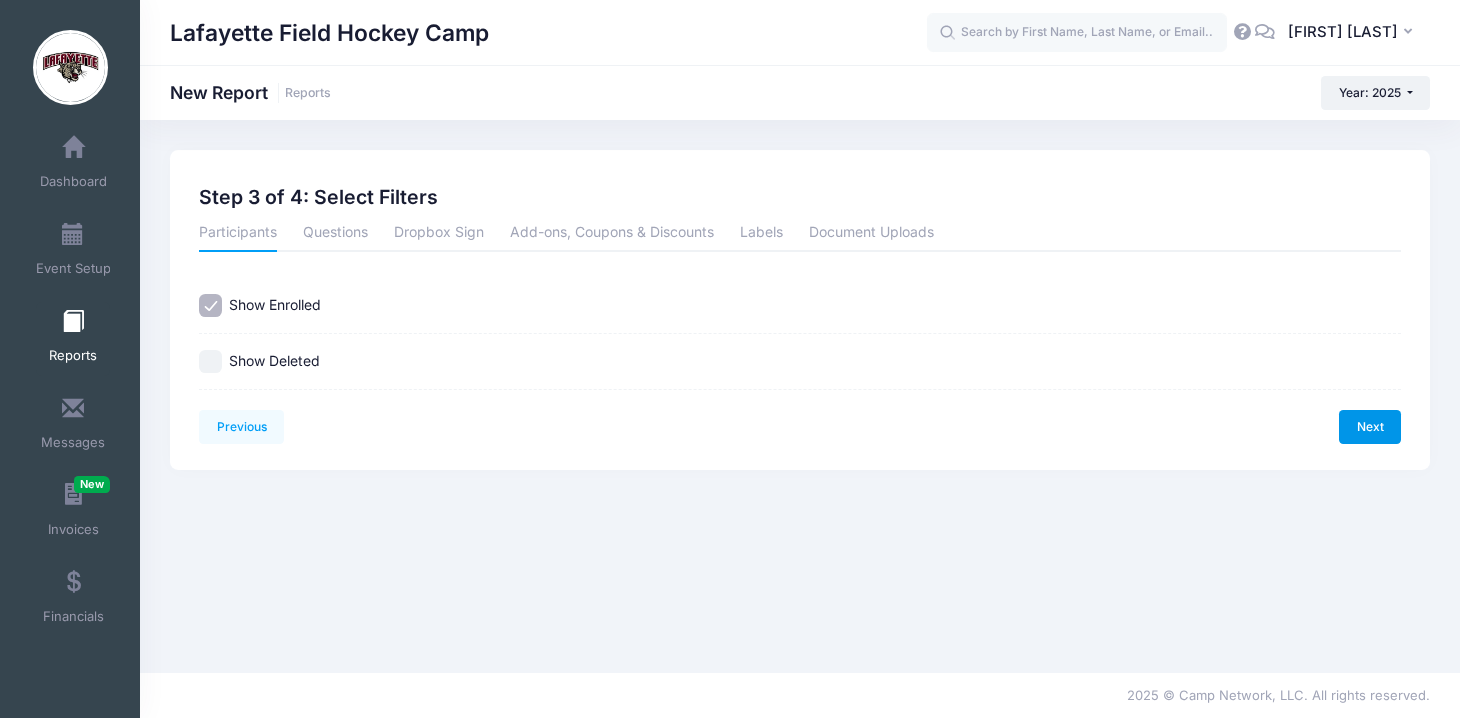 click on "Next" at bounding box center [1370, 427] 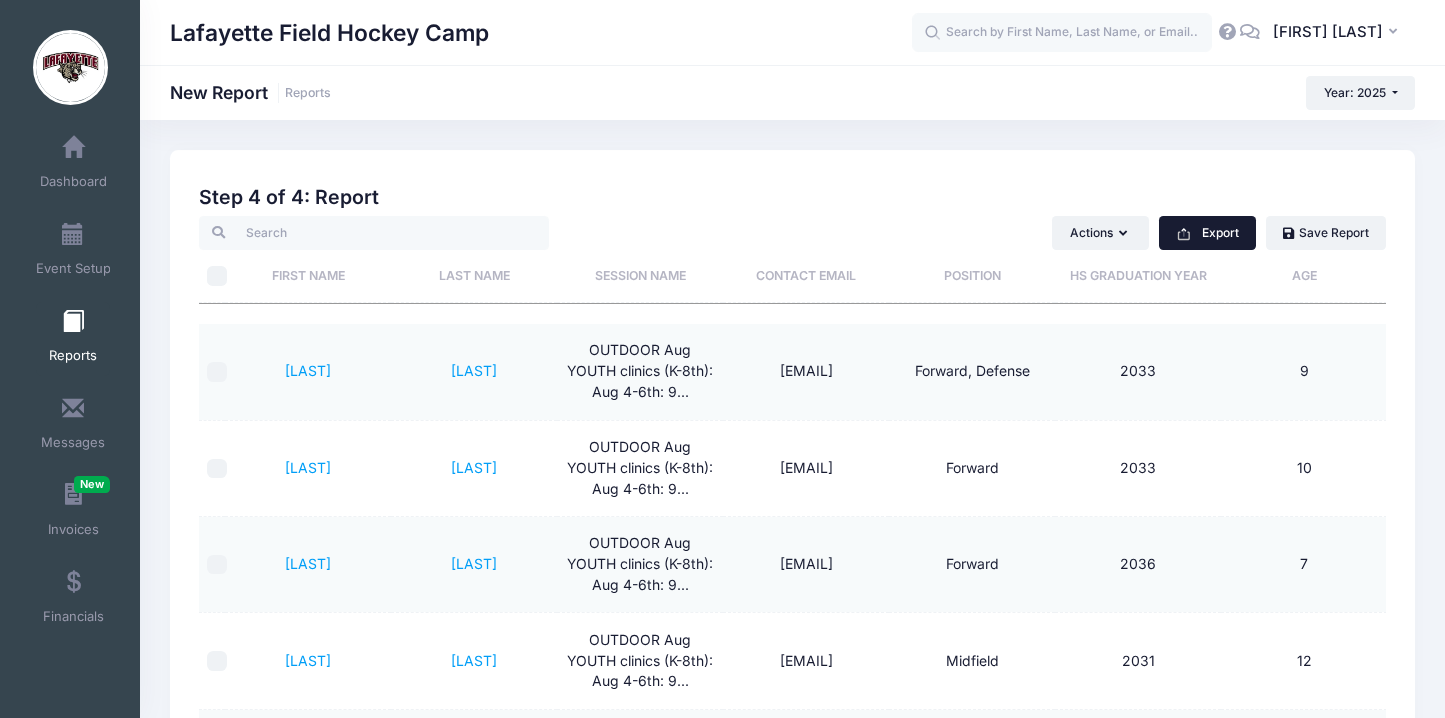 click on "Export" at bounding box center [1207, 233] 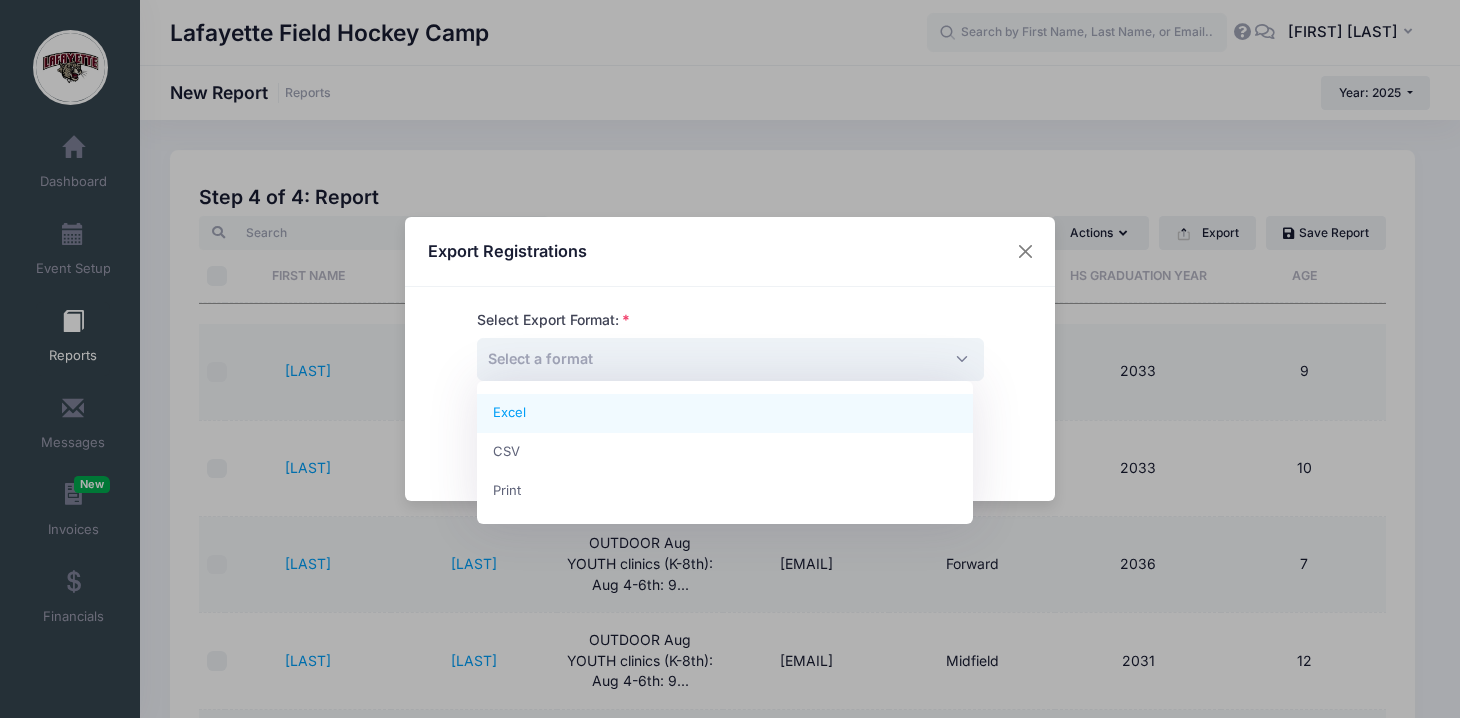 click on "Select a format" at bounding box center (730, 359) 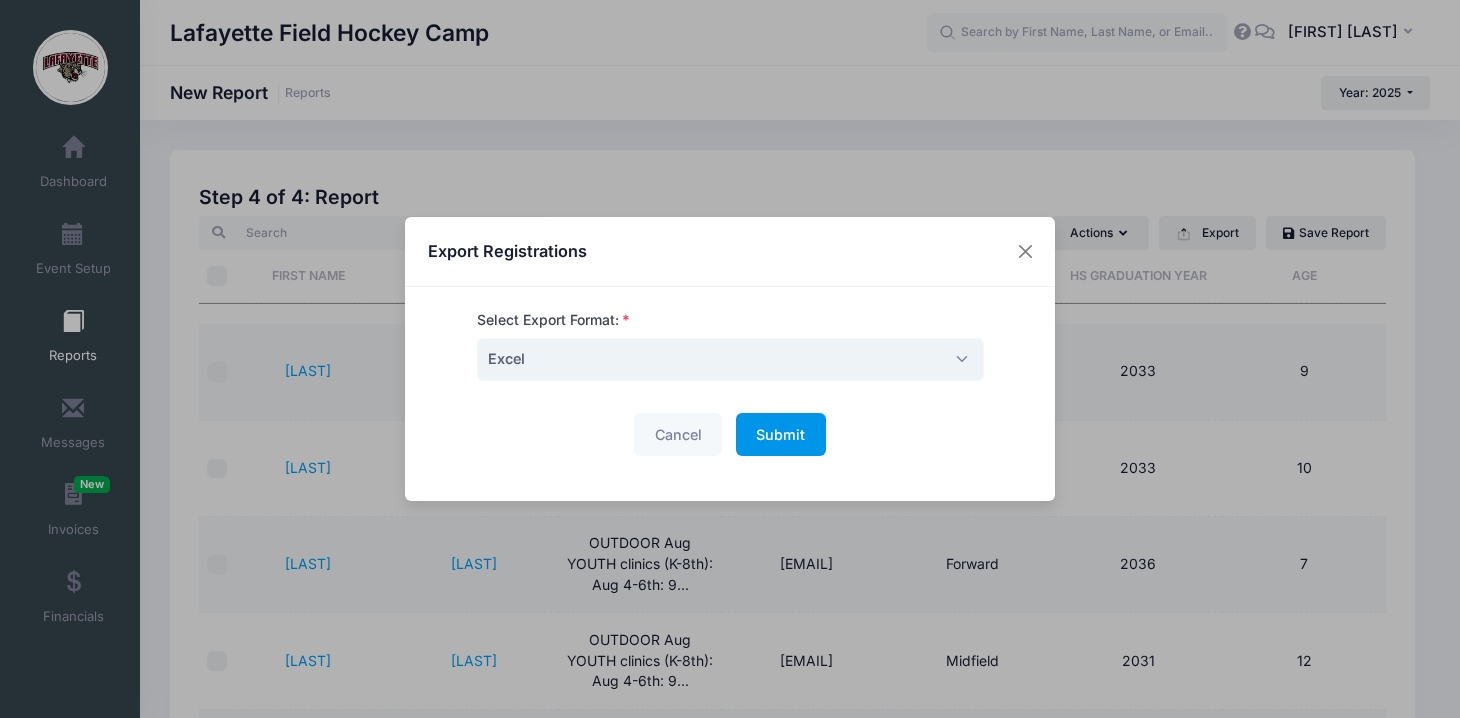 click on "Submit" at bounding box center (780, 434) 